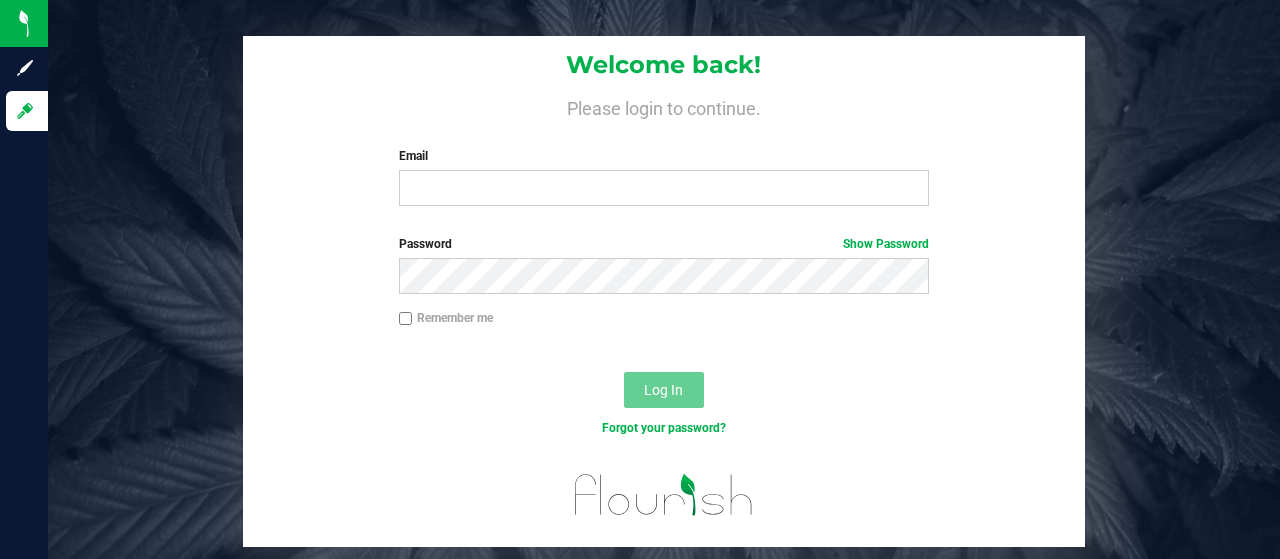 scroll, scrollTop: 0, scrollLeft: 0, axis: both 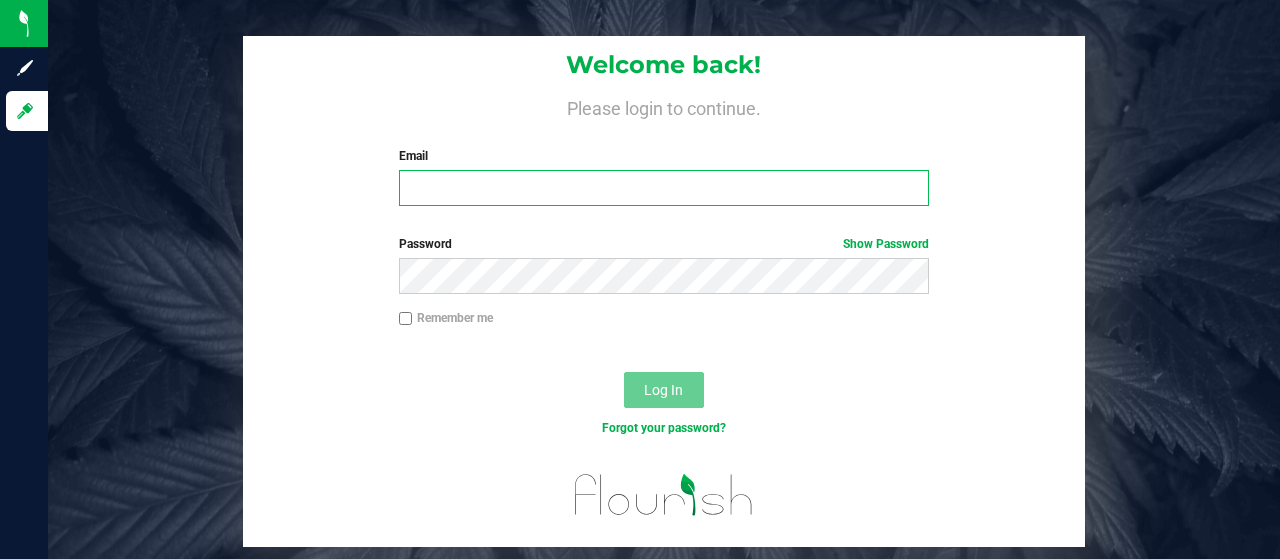 click on "Email" at bounding box center (664, 188) 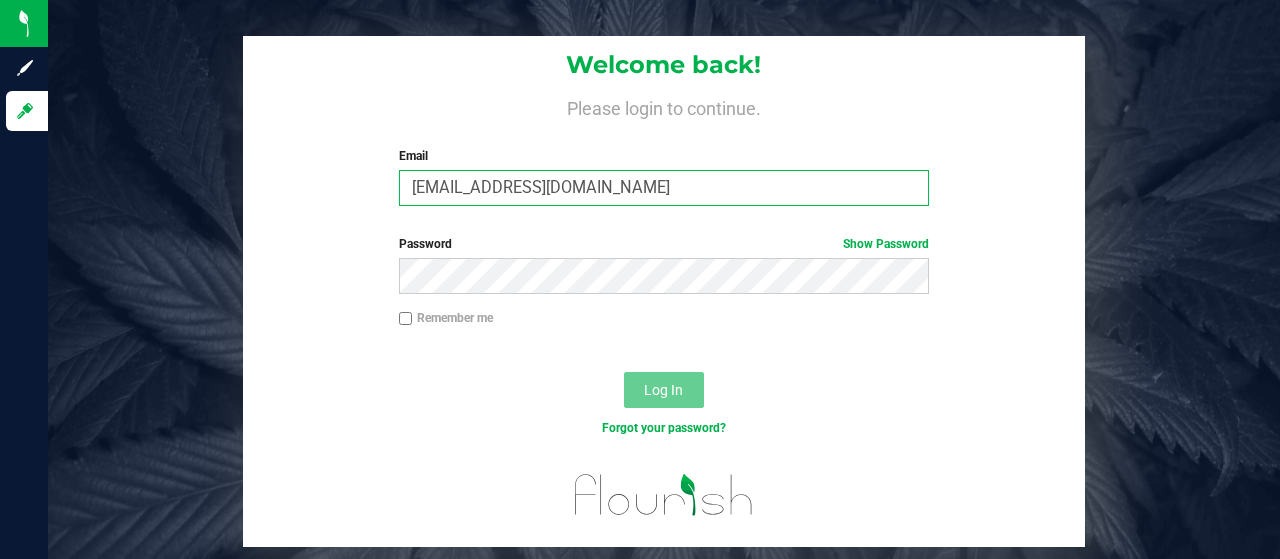 type on "[EMAIL_ADDRESS][DOMAIN_NAME]" 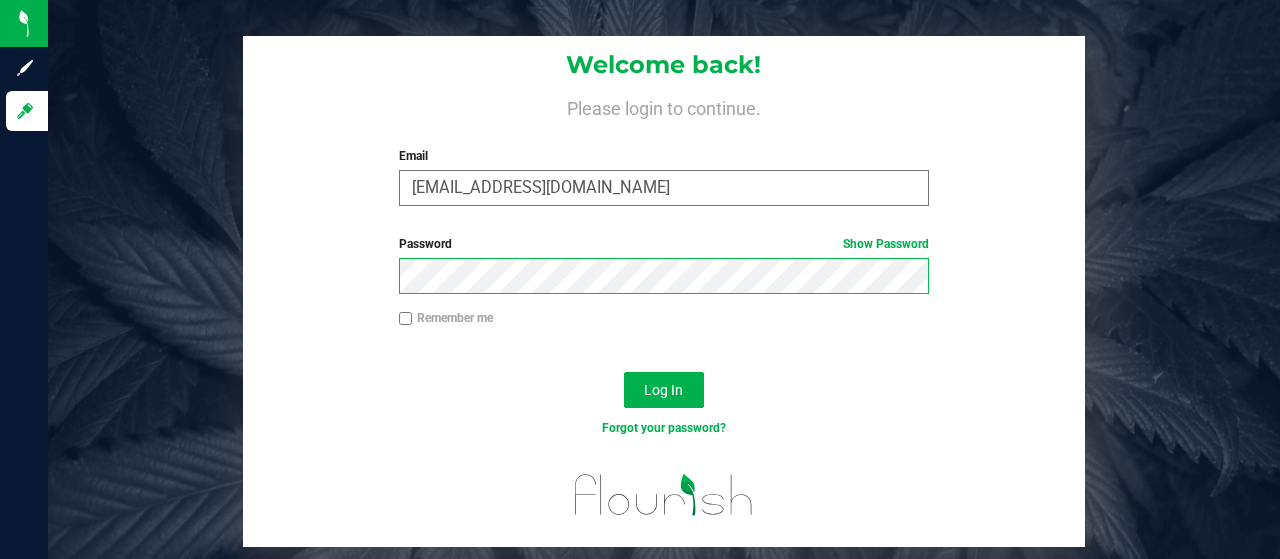 click on "Log In" at bounding box center (664, 390) 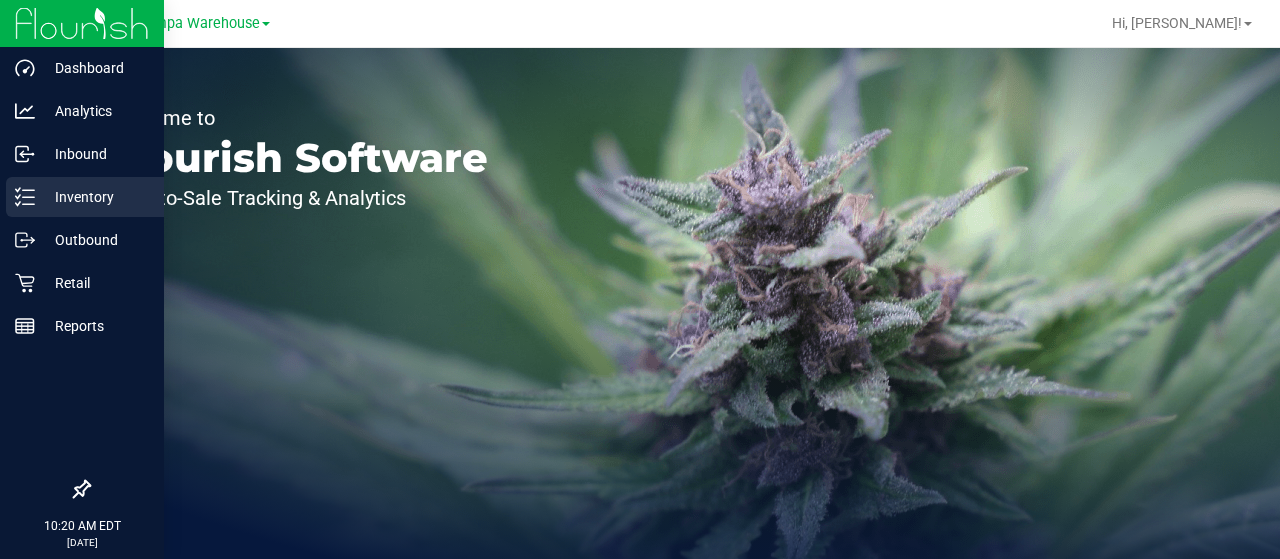 scroll, scrollTop: 0, scrollLeft: 0, axis: both 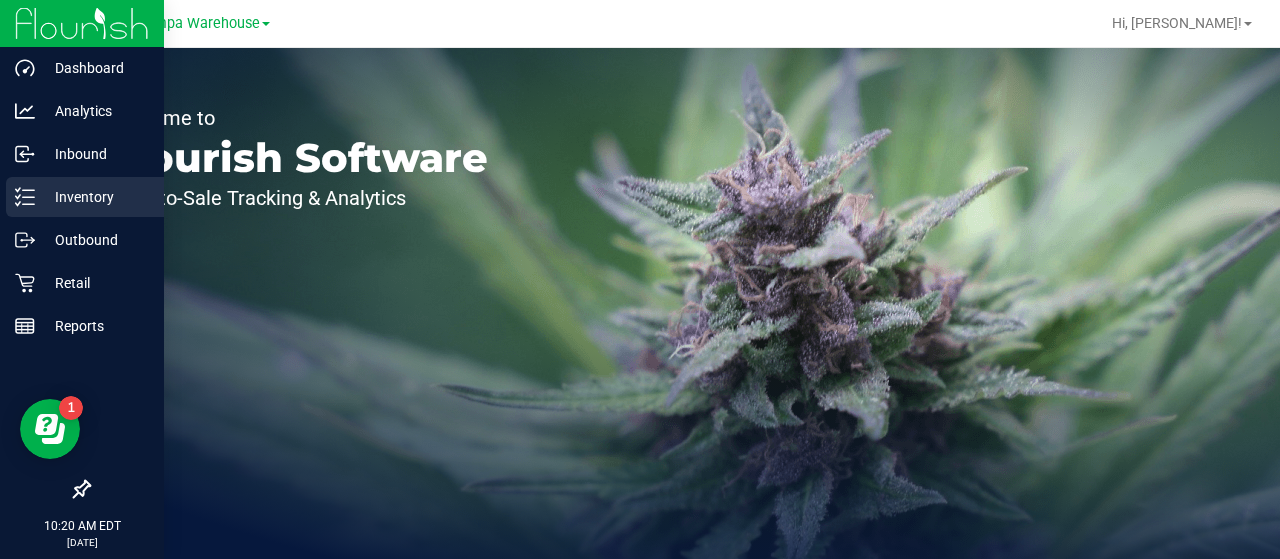 click on "Inventory" at bounding box center [95, 197] 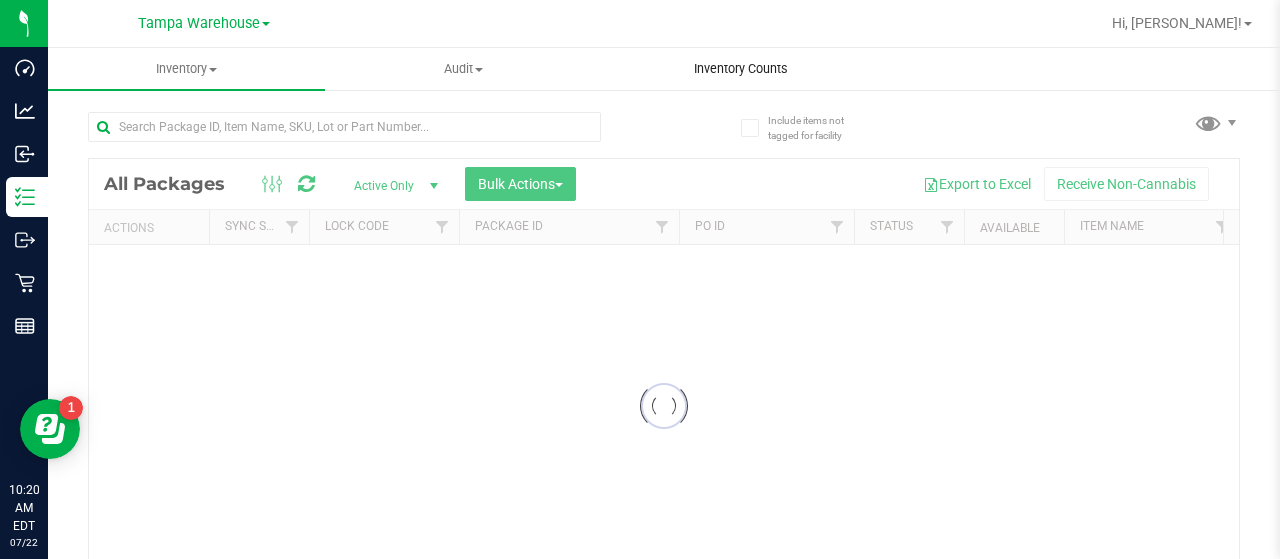 click on "Inventory Counts" at bounding box center [741, 69] 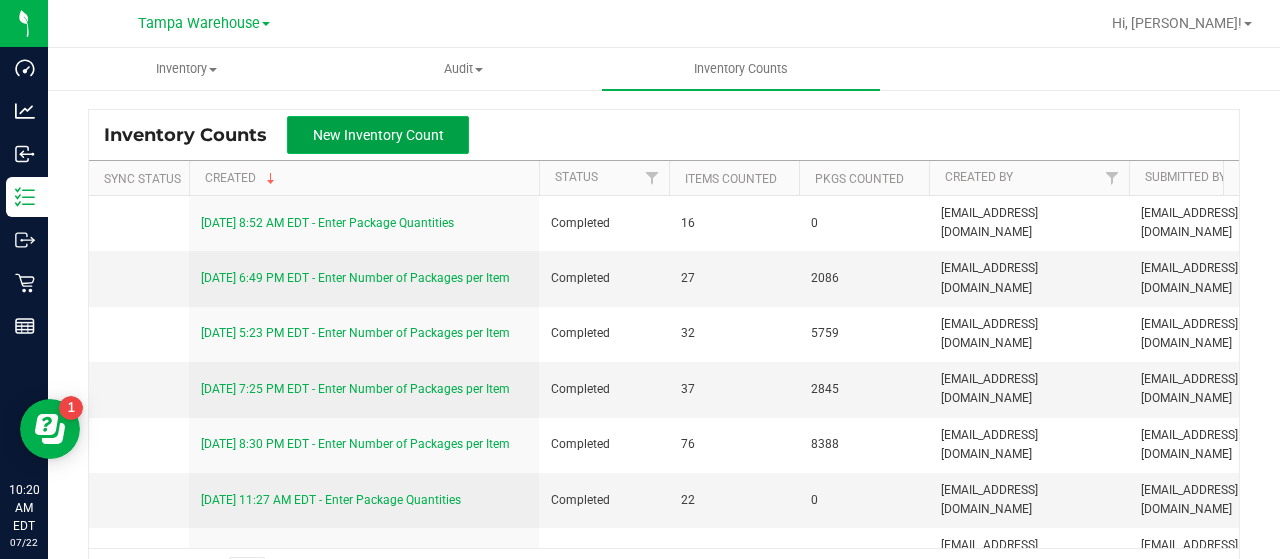 click on "New Inventory Count" at bounding box center [378, 135] 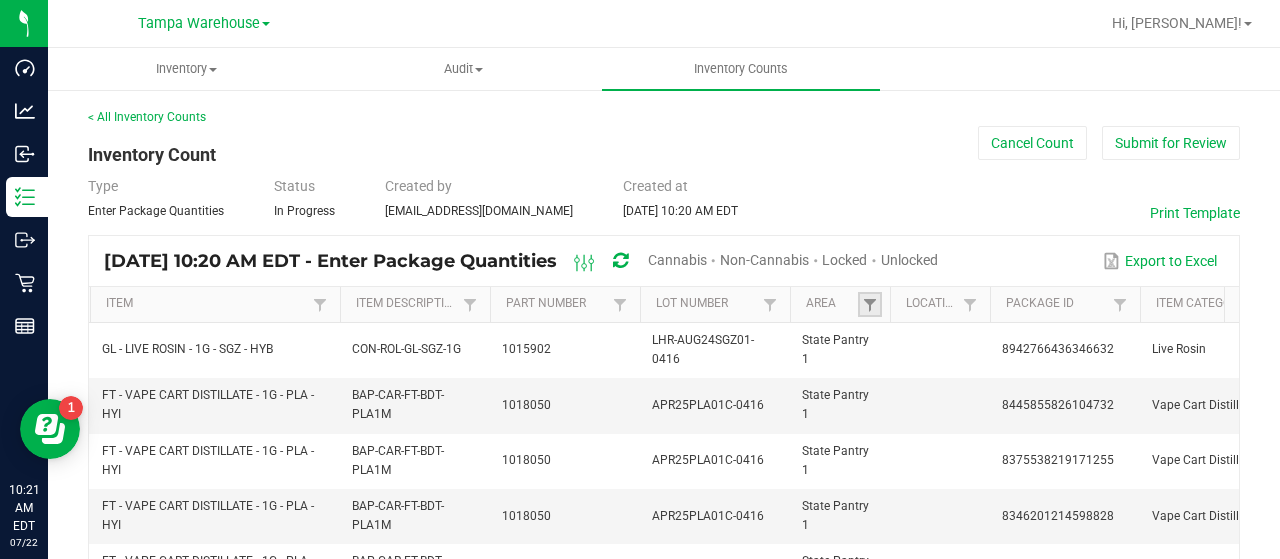click at bounding box center (870, 304) 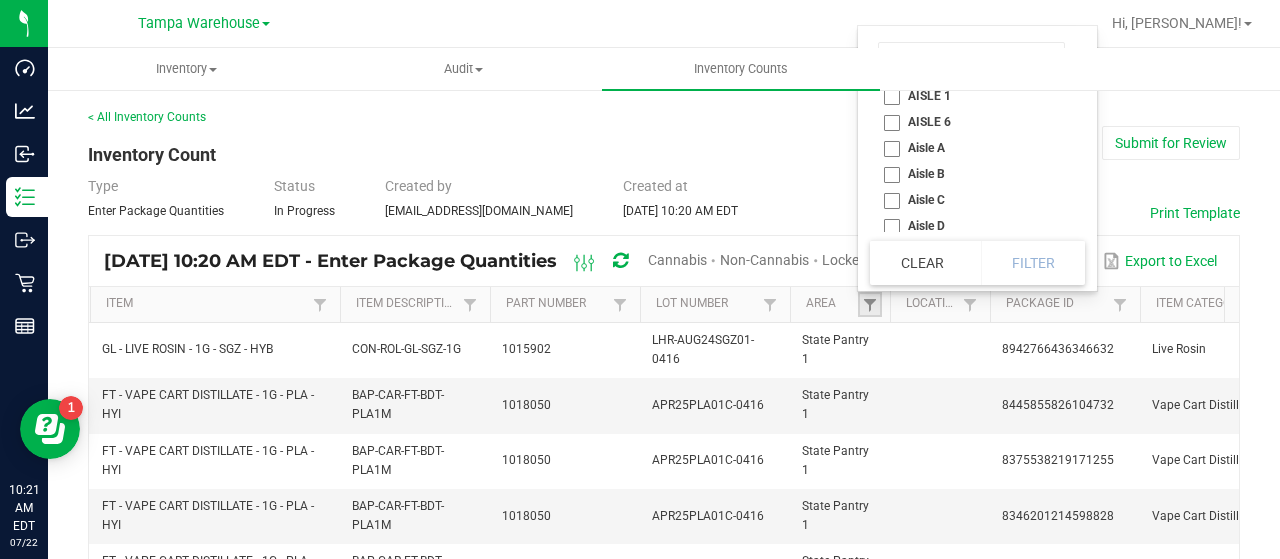 click at bounding box center [870, 304] 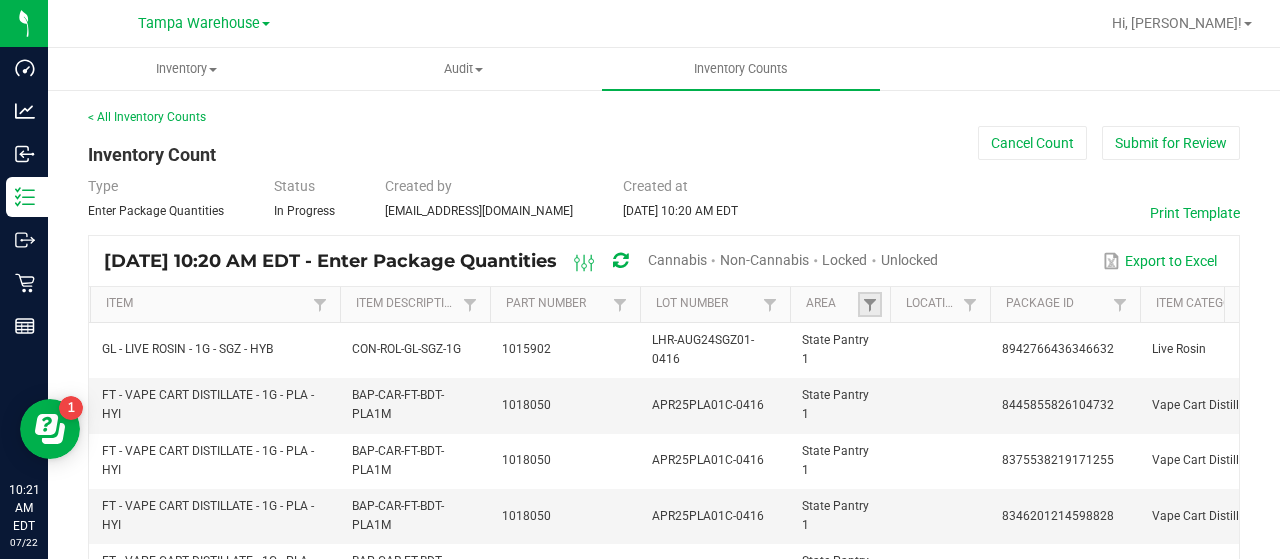 click at bounding box center (870, 304) 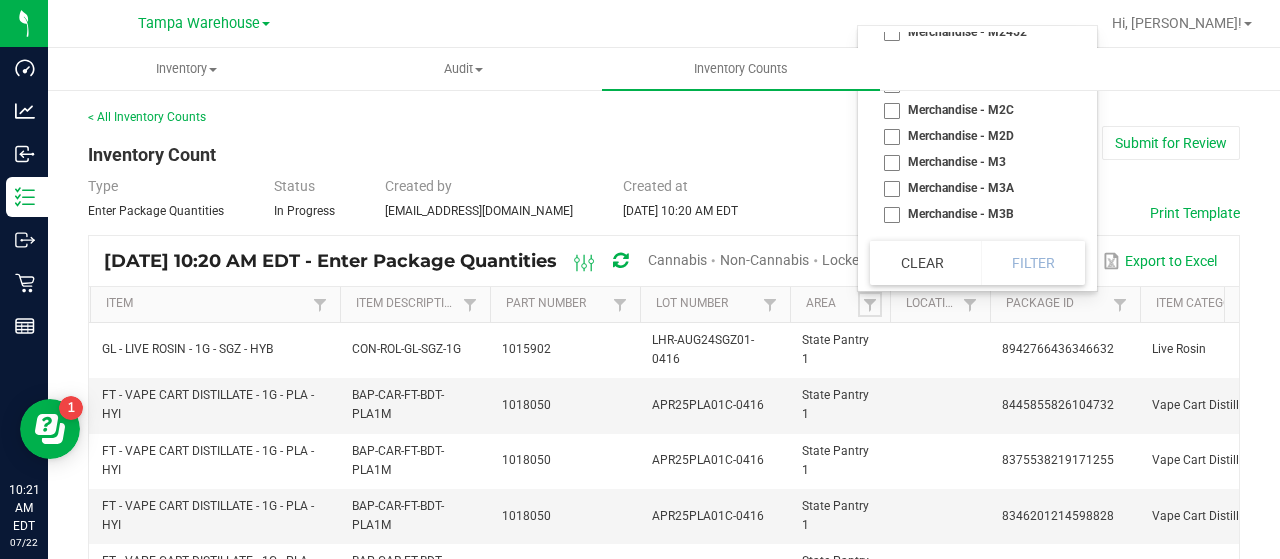 scroll, scrollTop: 1621, scrollLeft: 0, axis: vertical 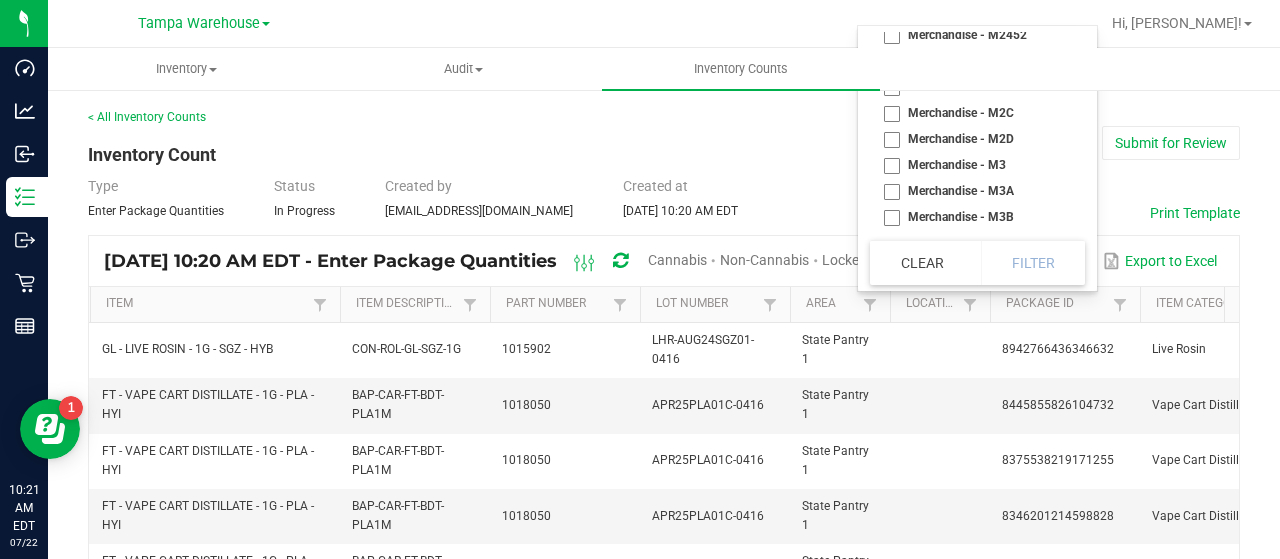 click on "[DATE] 10:20 AM EDT
- Enter Package Quantities   Cannabis   Non-Cannabis   Locked   Unlocked   Export to Excel" at bounding box center (664, 261) 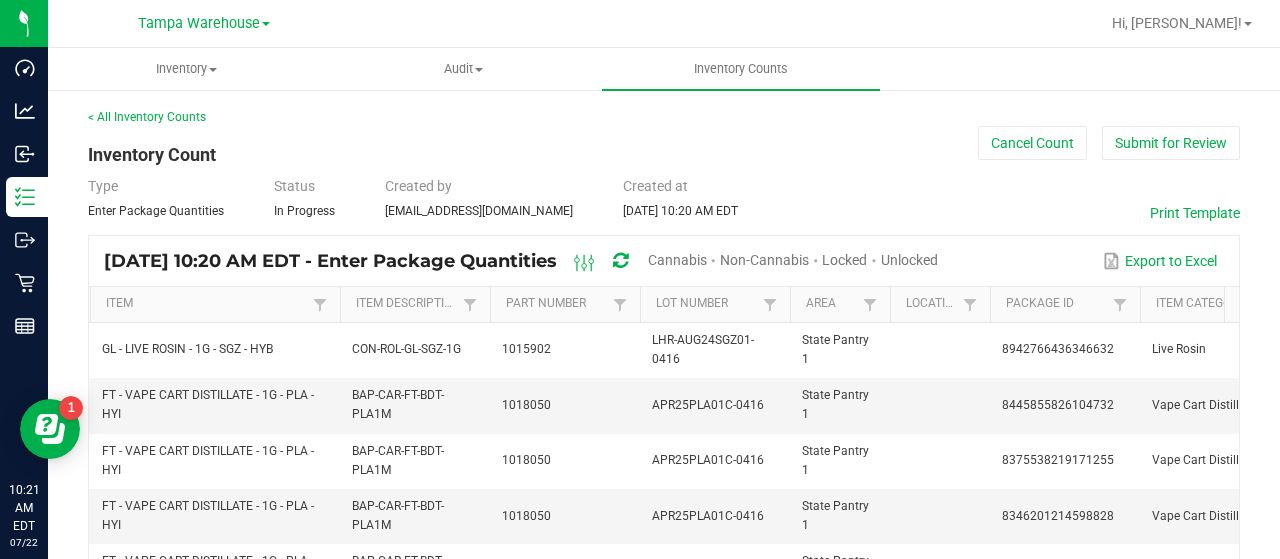 click on "< All Inventory Counts  Inventory Count    Cancel Count    Submit for Review   Type   Enter Package Quantities   Status   In Progress   Created by   [EMAIL_ADDRESS][DOMAIN_NAME]   Created at   [DATE] 10:20 AM EDT   Print Template   [DATE] 10:20 AM EDT
- Enter Package Quantities   Cannabis   Non-Cannabis   Locked   Unlocked   Export to Excel  Item Item Description Part Number Lot Number Area Location Package Id Item Category Available Assigned Not Available Expected Qty  GL - LIVE ROSIN - 1G - SGZ - HYB   CON-ROL-GL-SGZ-1G   1015902   LHR-AUG24SGZ01-0416   State Pantry 1      8942766436346632   Live Rosin   Available: 8  Assigned:    FT - VAPE CART DISTILLATE - 1G - PLA - HYI   BAP-CAR-FT-BDT-PLA1M   1018050   APR25PLA01C-0416   State Pantry 1      8445855826104732   Vape Cart Distillate   Available: 12  Assigned:    FT - VAPE CART DISTILLATE - 1G - PLA - HYI   BAP-CAR-FT-BDT-PLA1M   1018050   APR25PLA01C-0416   State Pantry 1      8375538219171255   Vape Cart Distillate   Available: 12" at bounding box center (664, 795) 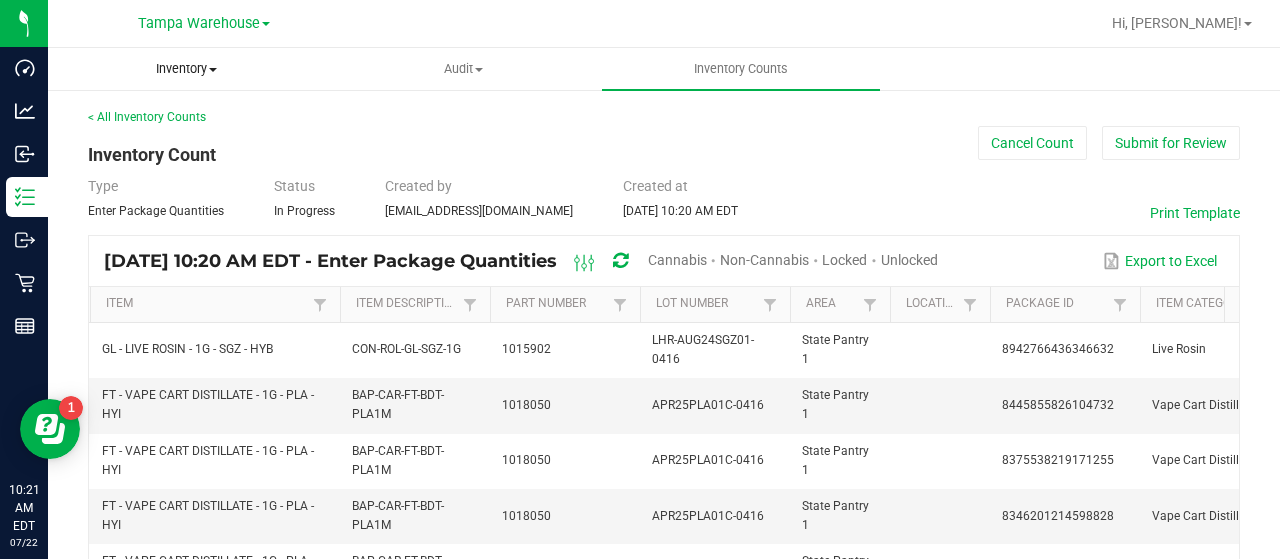 click on "Inventory" at bounding box center [186, 69] 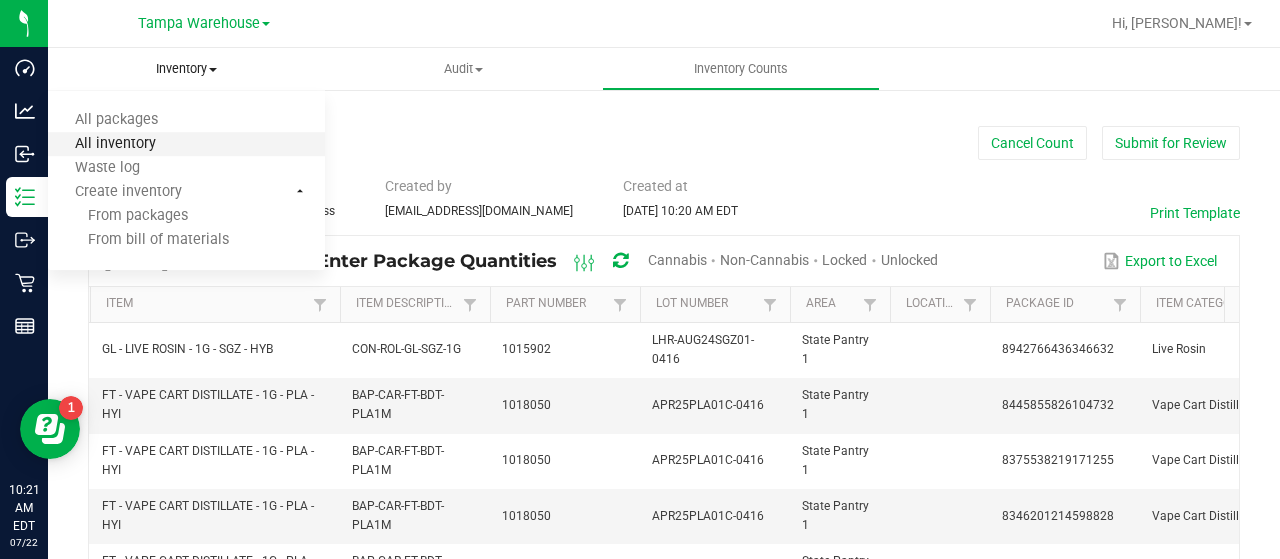 click on "All inventory" at bounding box center [115, 144] 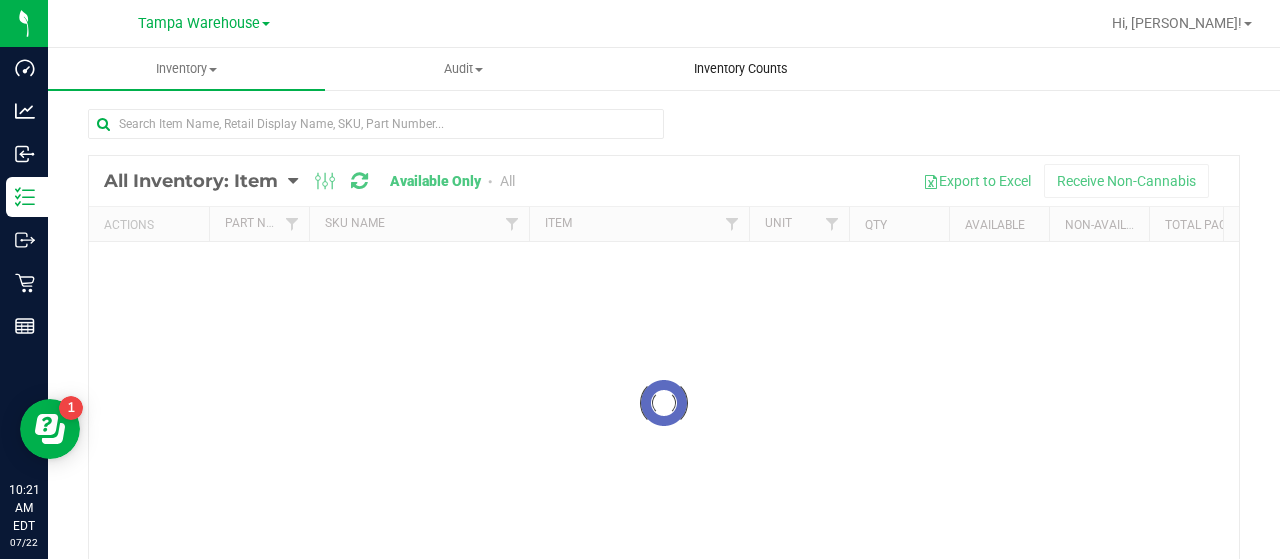click on "Inventory Counts" at bounding box center (741, 69) 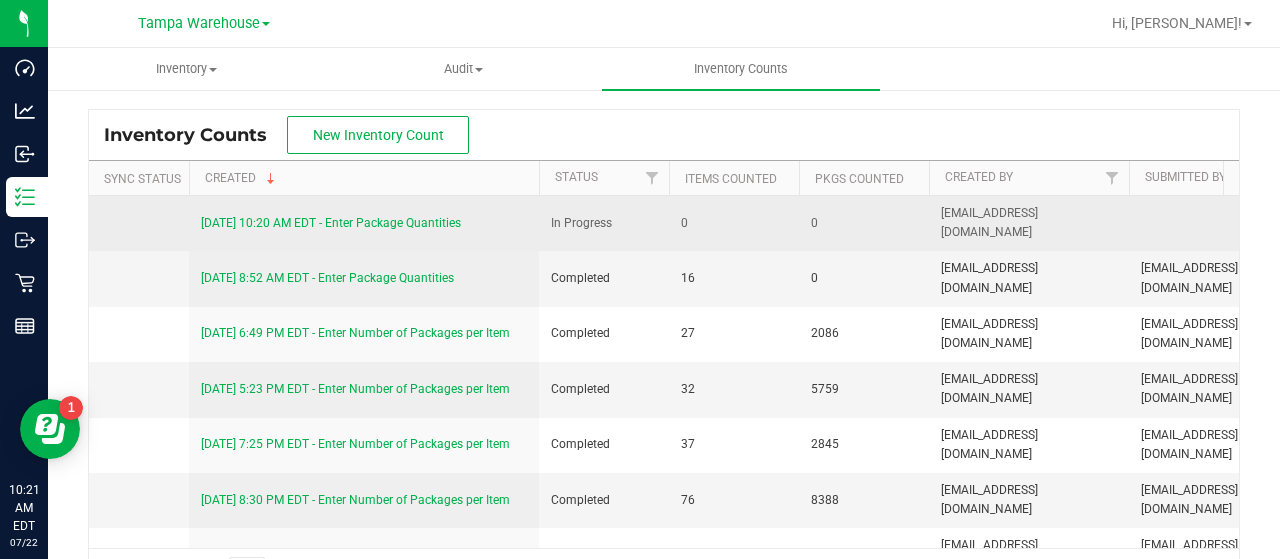 click on "[DATE] 10:20 AM EDT - Enter Package Quantities" at bounding box center [364, 223] 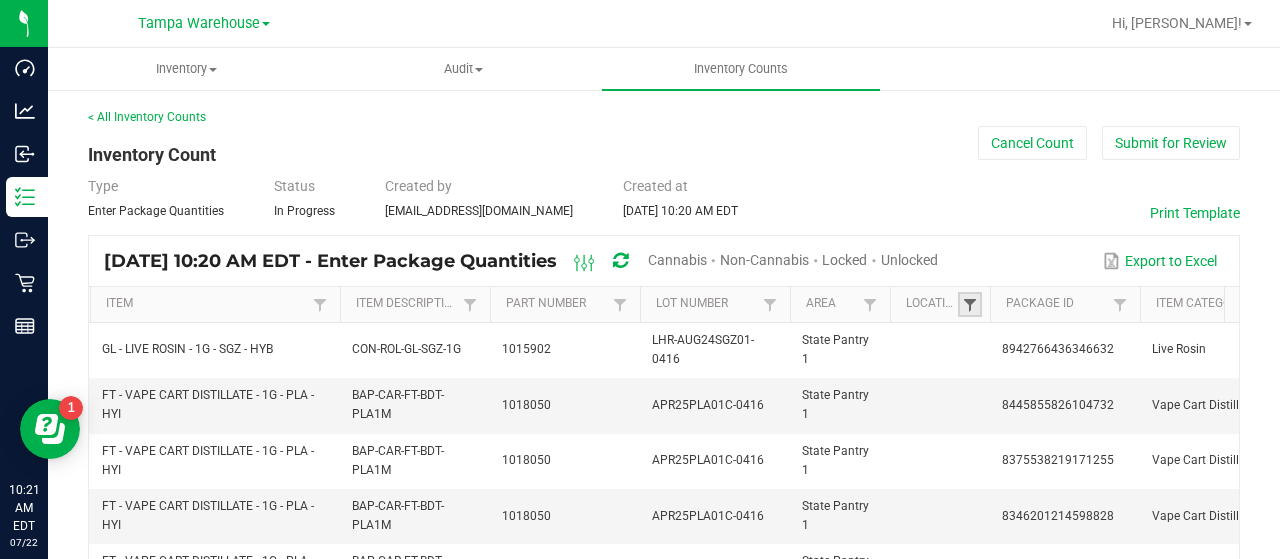 click at bounding box center (970, 305) 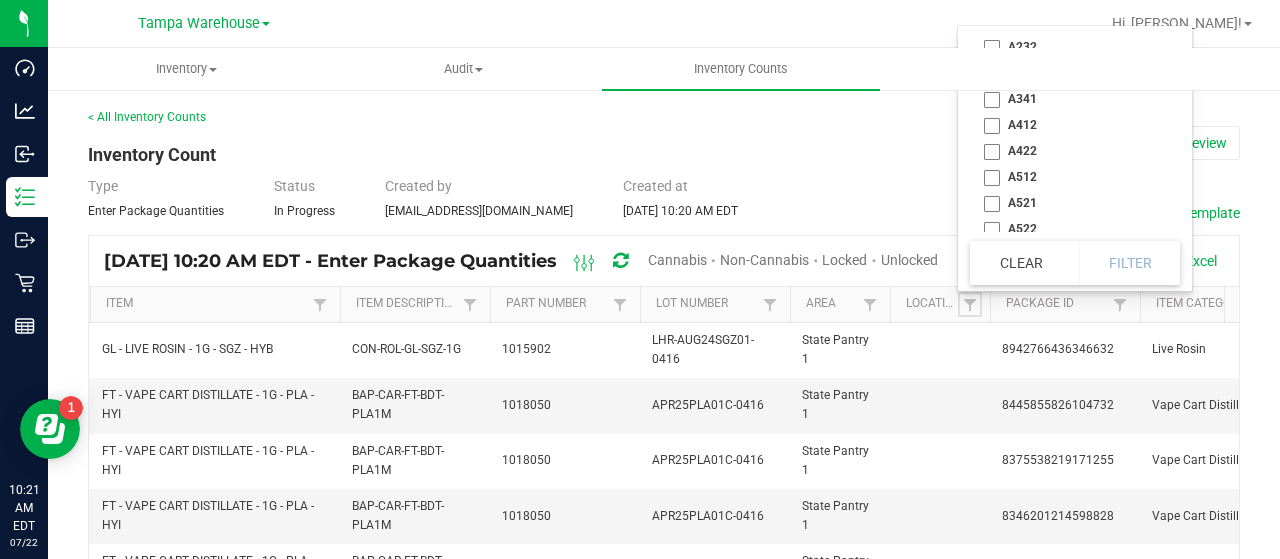 scroll, scrollTop: 381, scrollLeft: 0, axis: vertical 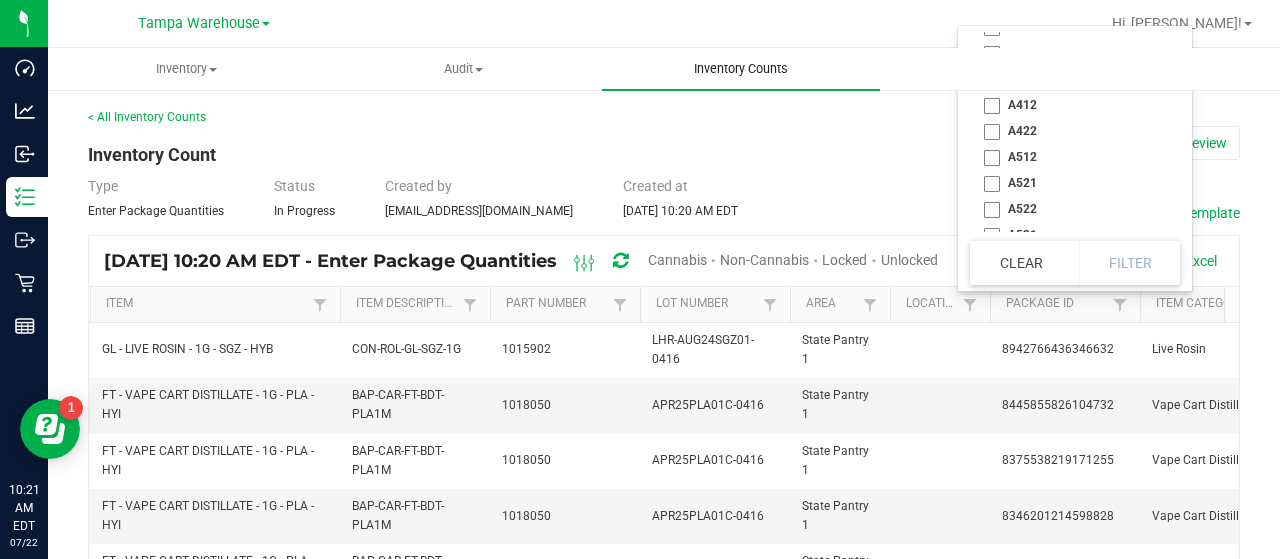 click on "Inventory Counts" at bounding box center (740, 69) 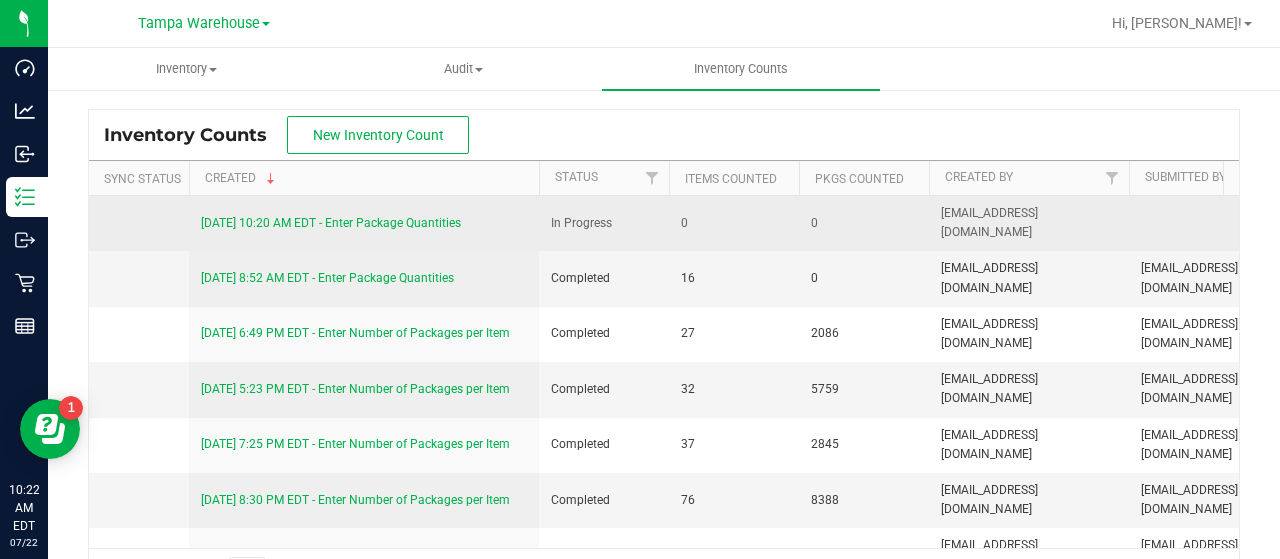 click on "[DATE] 10:20 AM EDT - Enter Package Quantities" at bounding box center (331, 223) 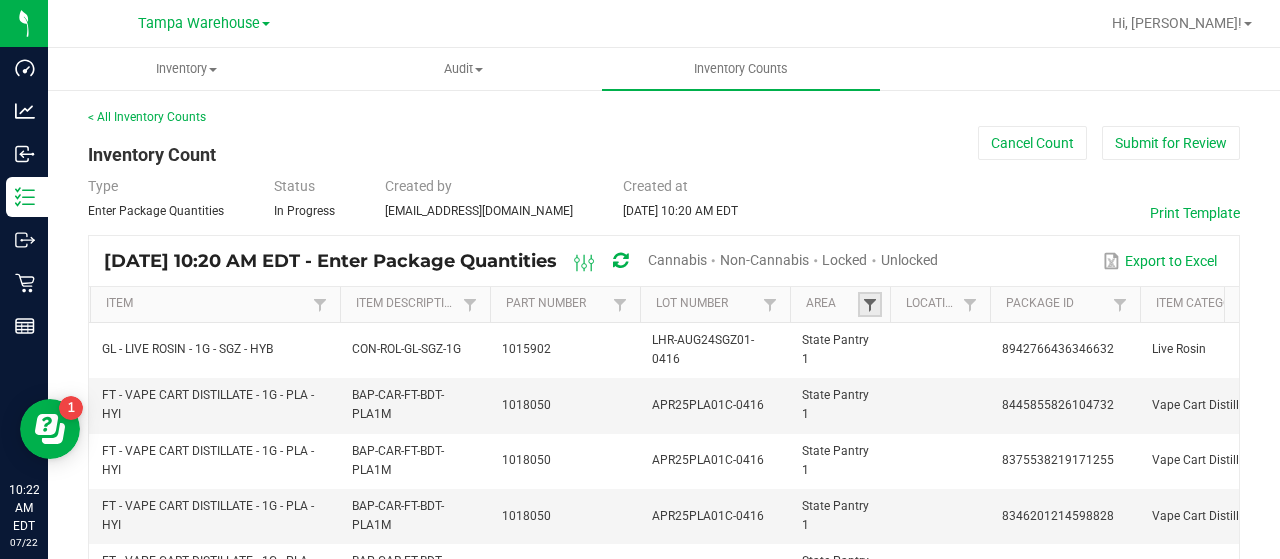 click at bounding box center [870, 305] 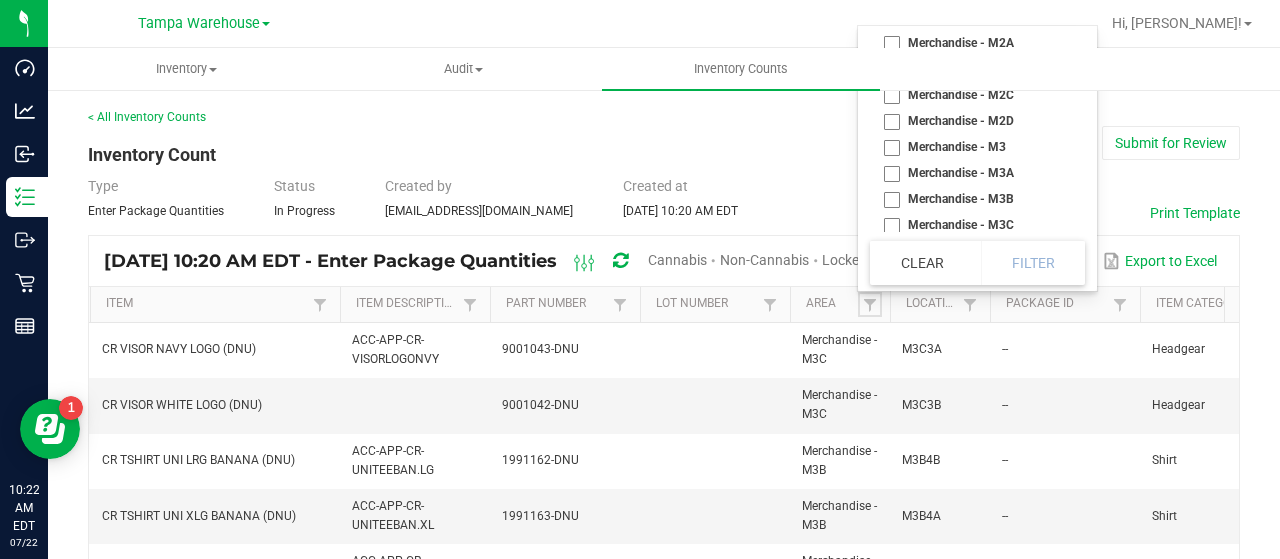scroll, scrollTop: 1646, scrollLeft: 0, axis: vertical 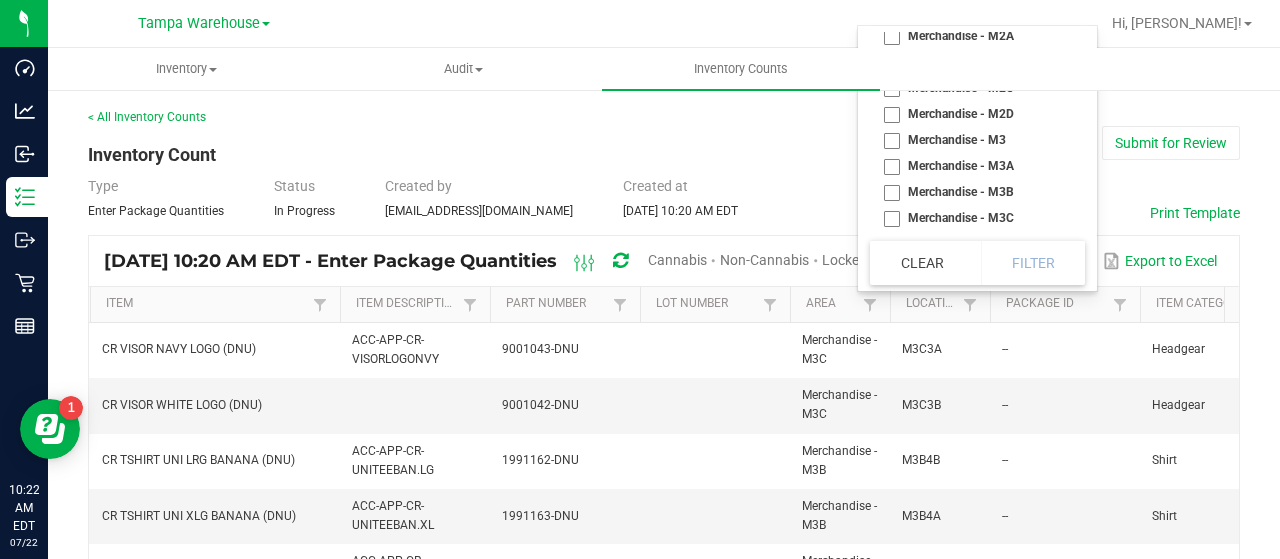 click on "Merchandise - M3" at bounding box center (971, 140) 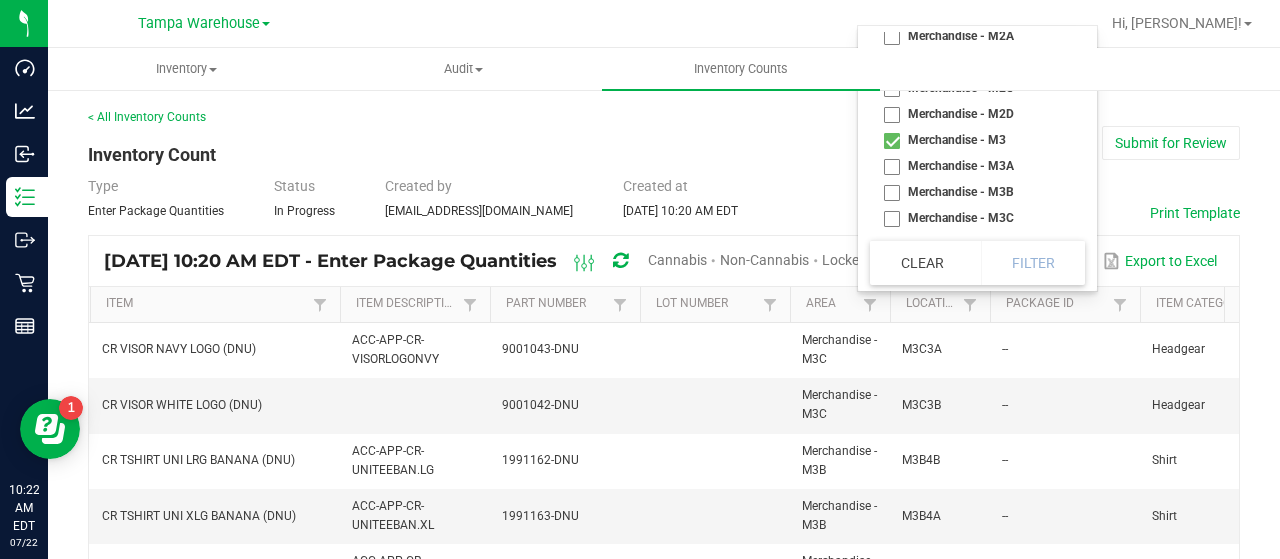 checkbox on "true" 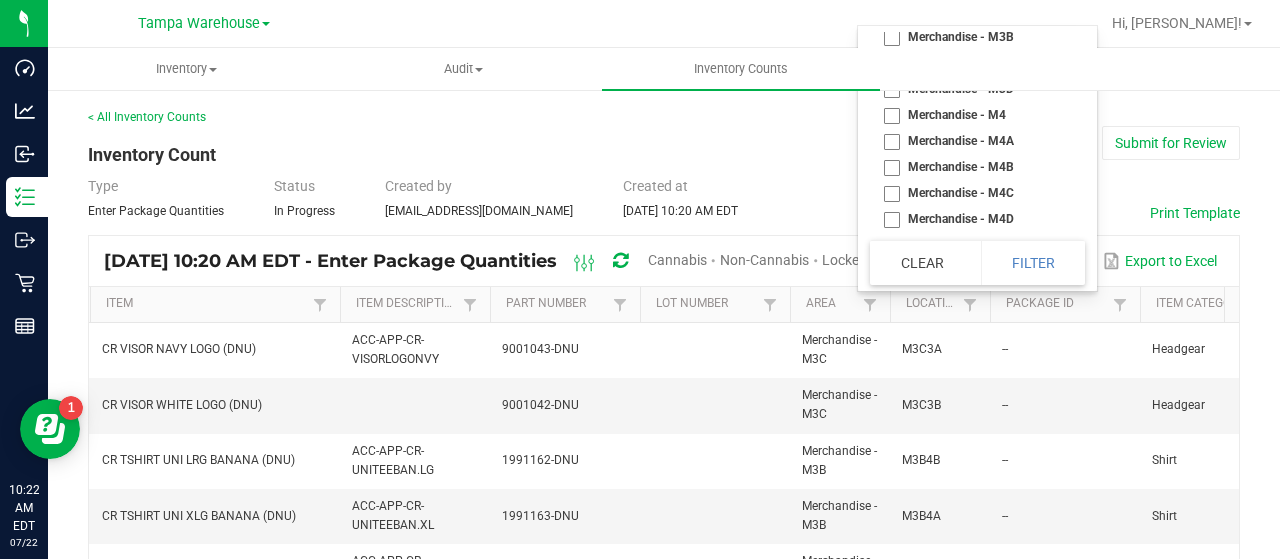 scroll, scrollTop: 1789, scrollLeft: 0, axis: vertical 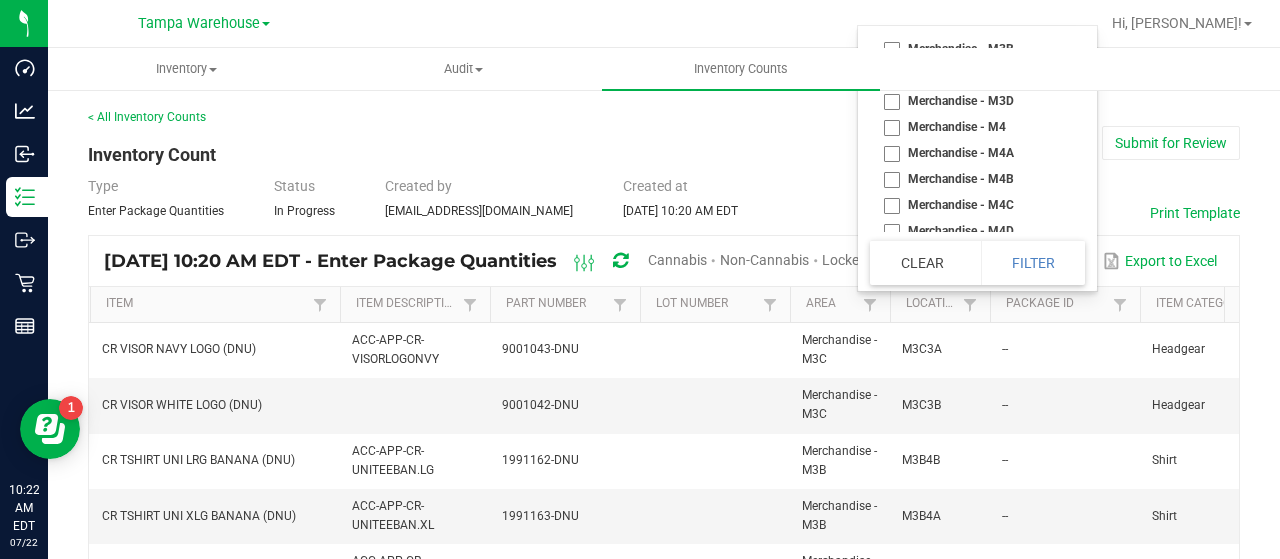 click on "Merchandise - M4" at bounding box center (971, 127) 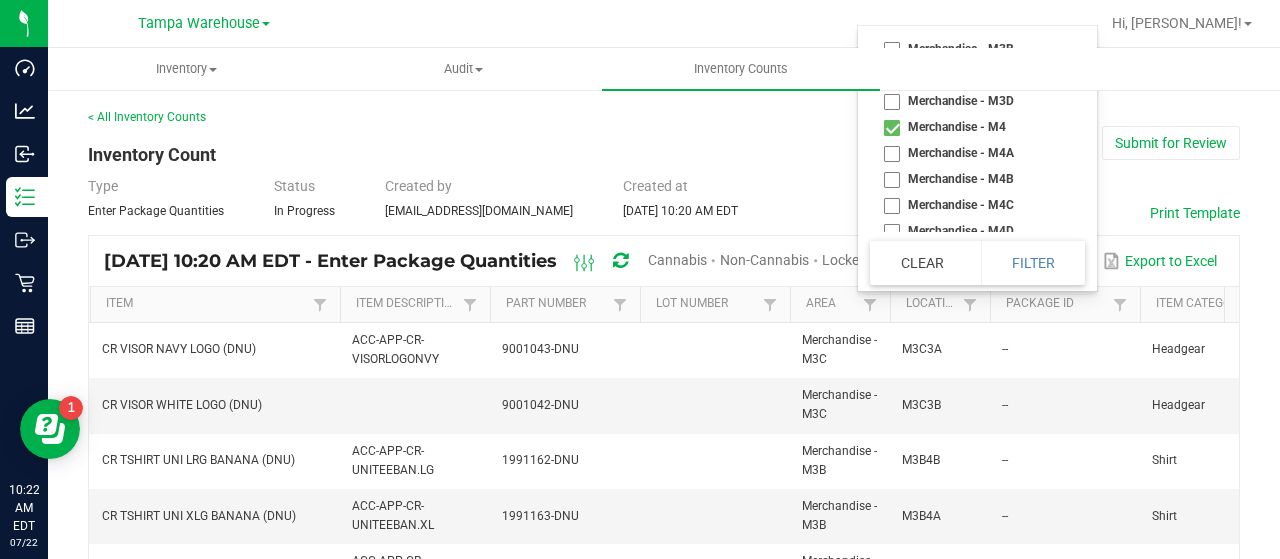 checkbox on "true" 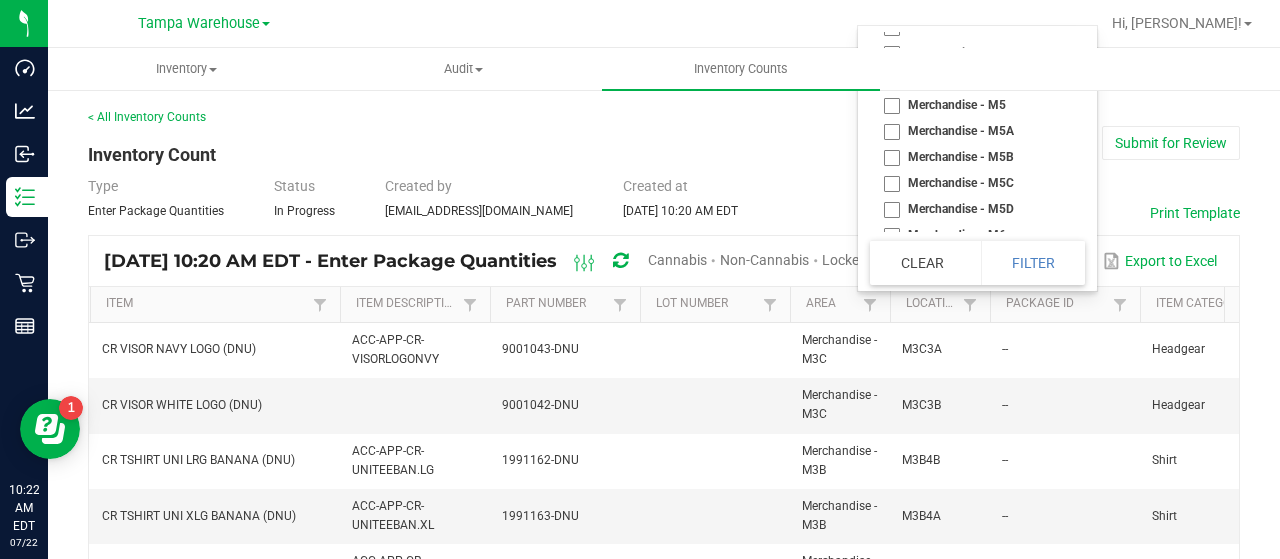scroll, scrollTop: 1943, scrollLeft: 0, axis: vertical 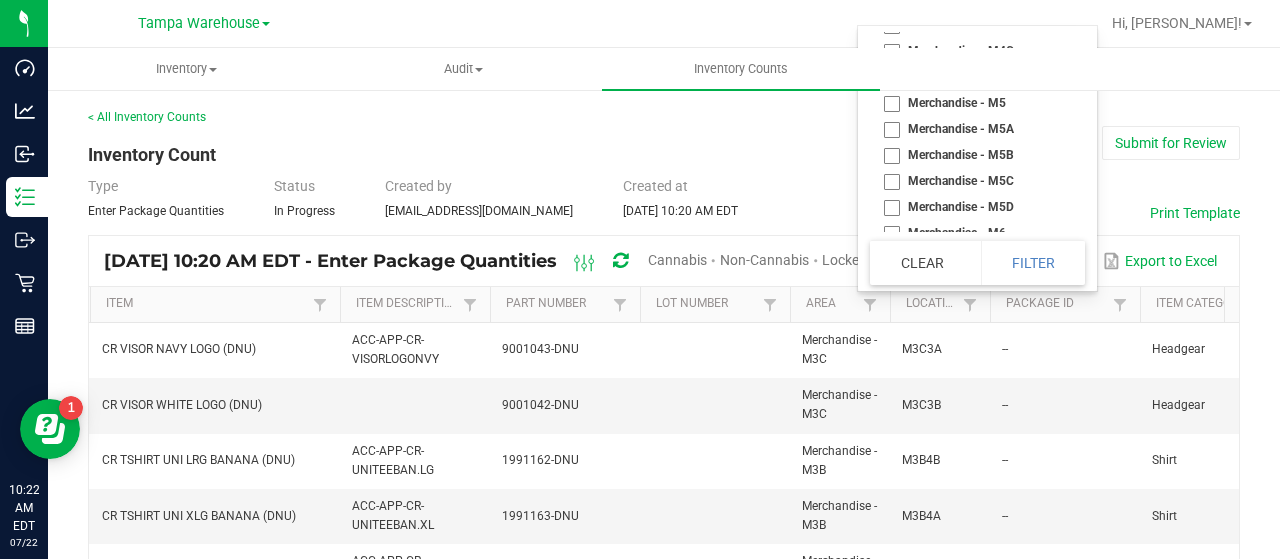click on "Merchandise - M5" at bounding box center (971, 103) 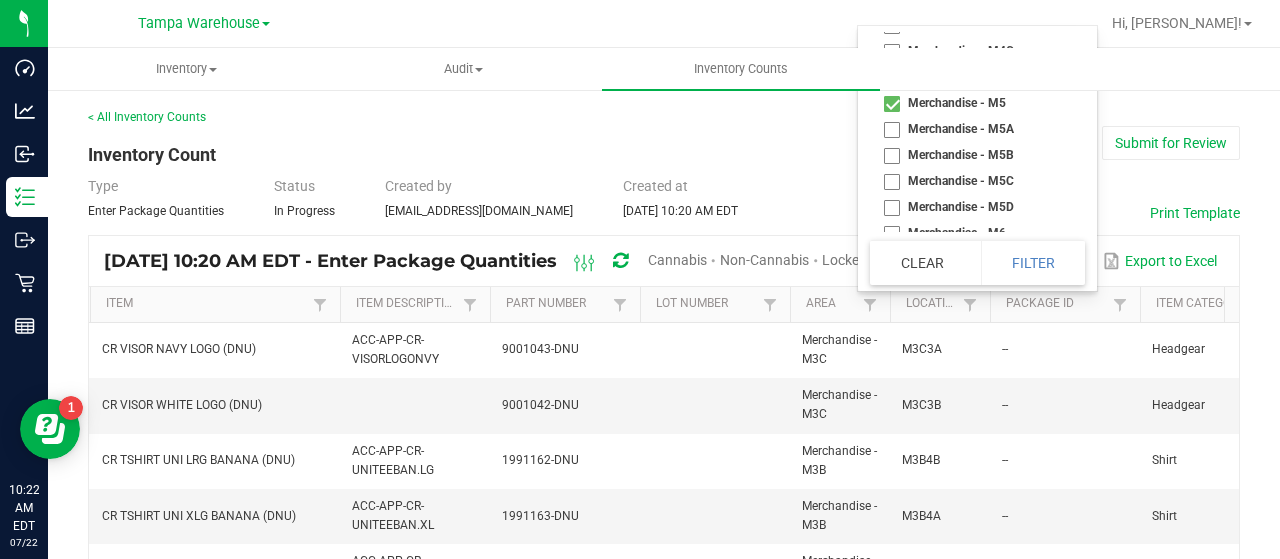 checkbox on "true" 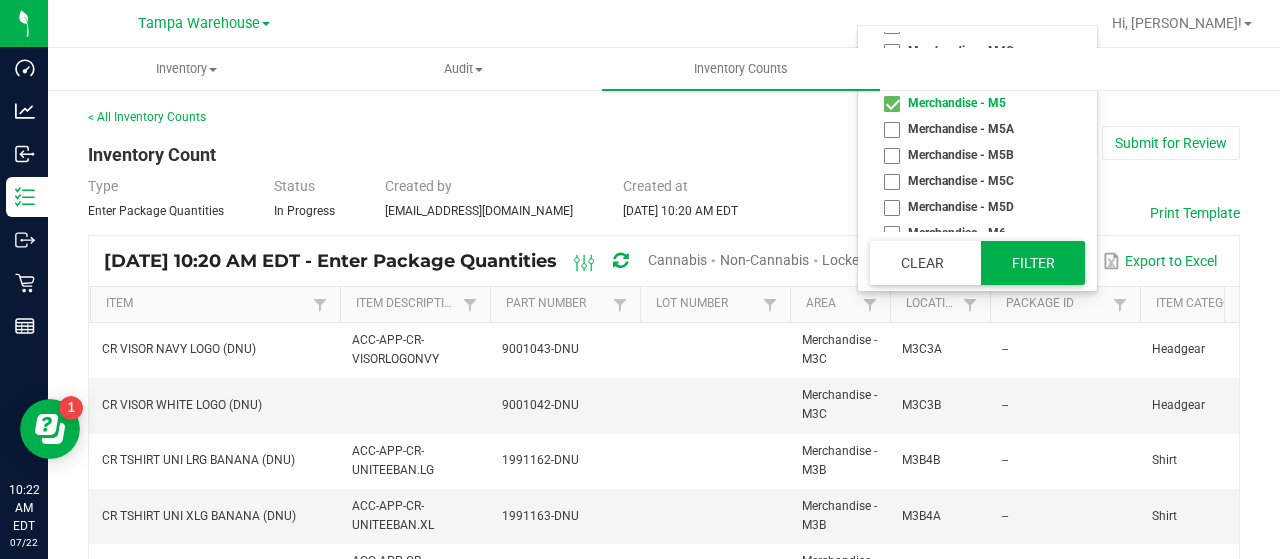 click on "Filter" at bounding box center [1033, 263] 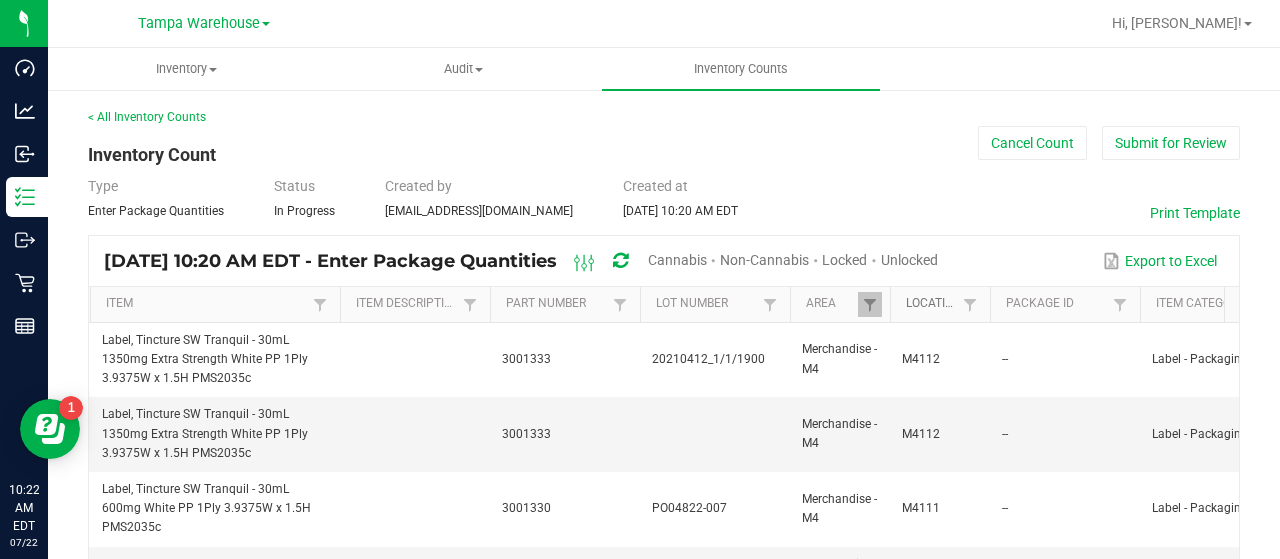 click on "Location" at bounding box center (931, 304) 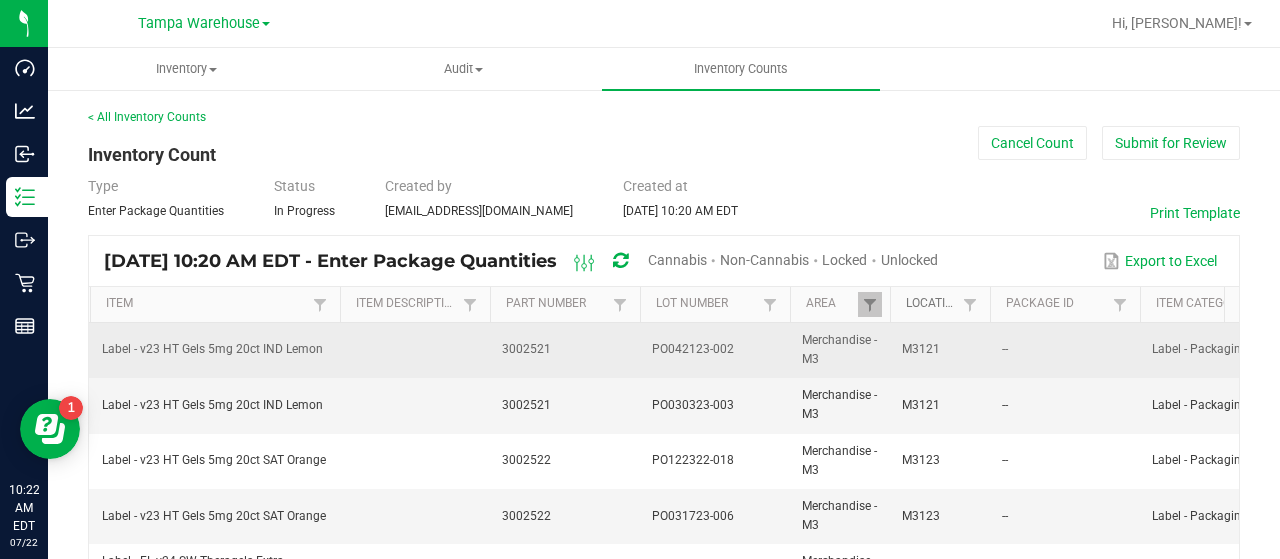 scroll, scrollTop: 0, scrollLeft: 311, axis: horizontal 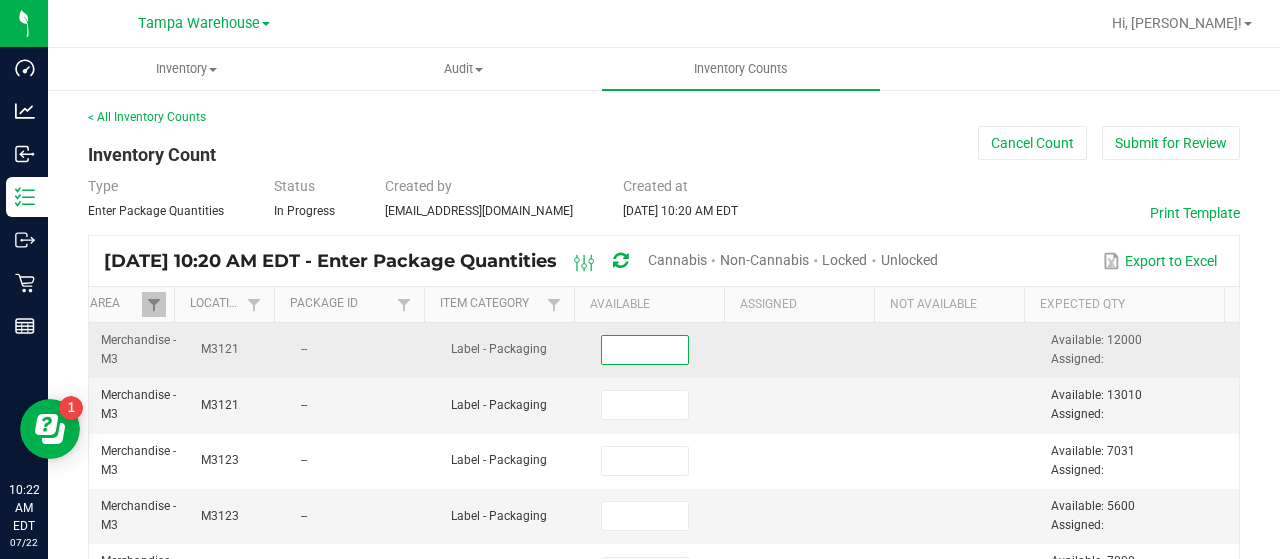 click at bounding box center (645, 350) 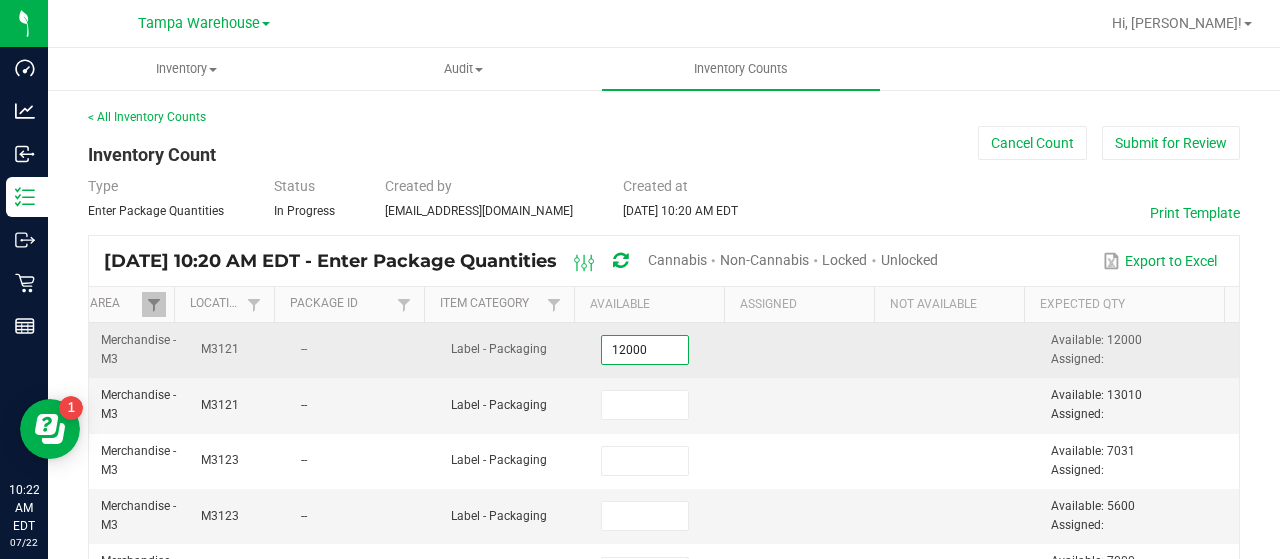 type on "12,000" 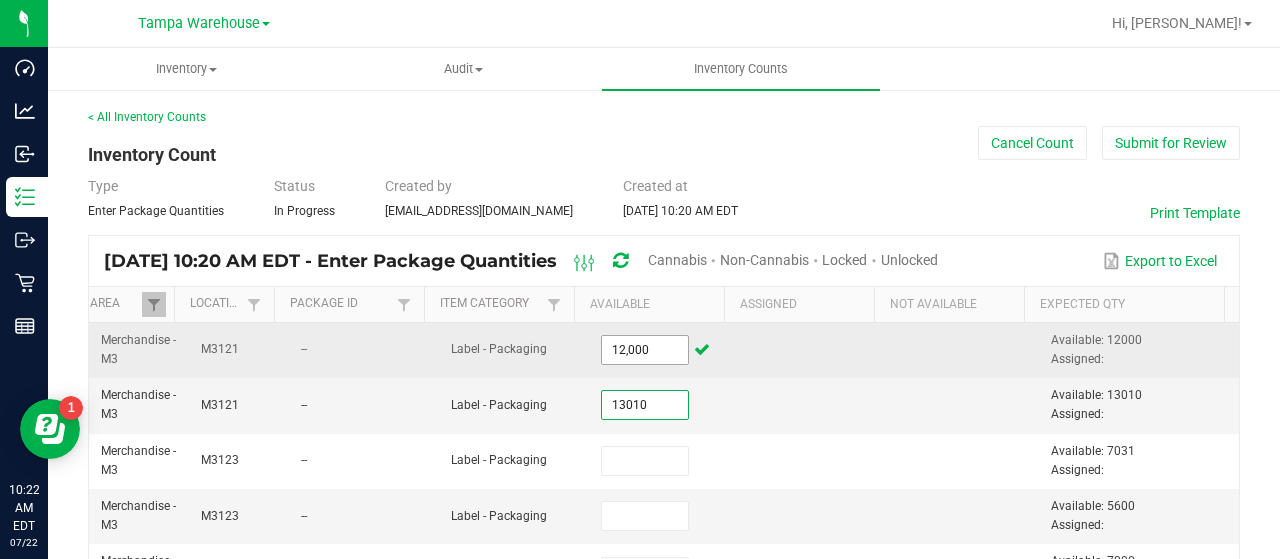 type on "13,010" 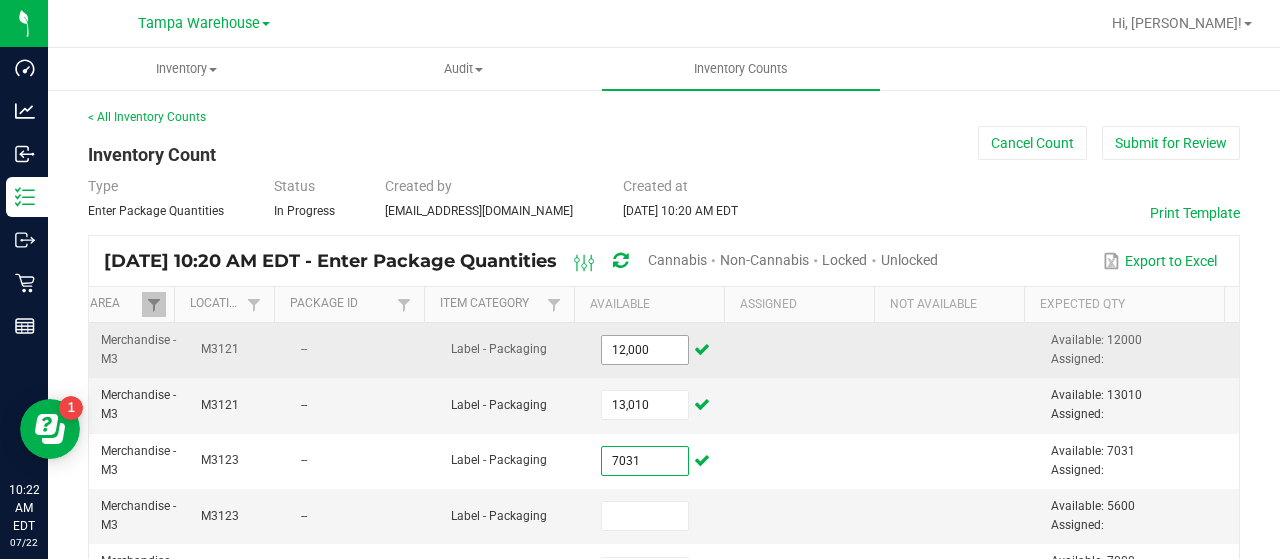 type on "7,031" 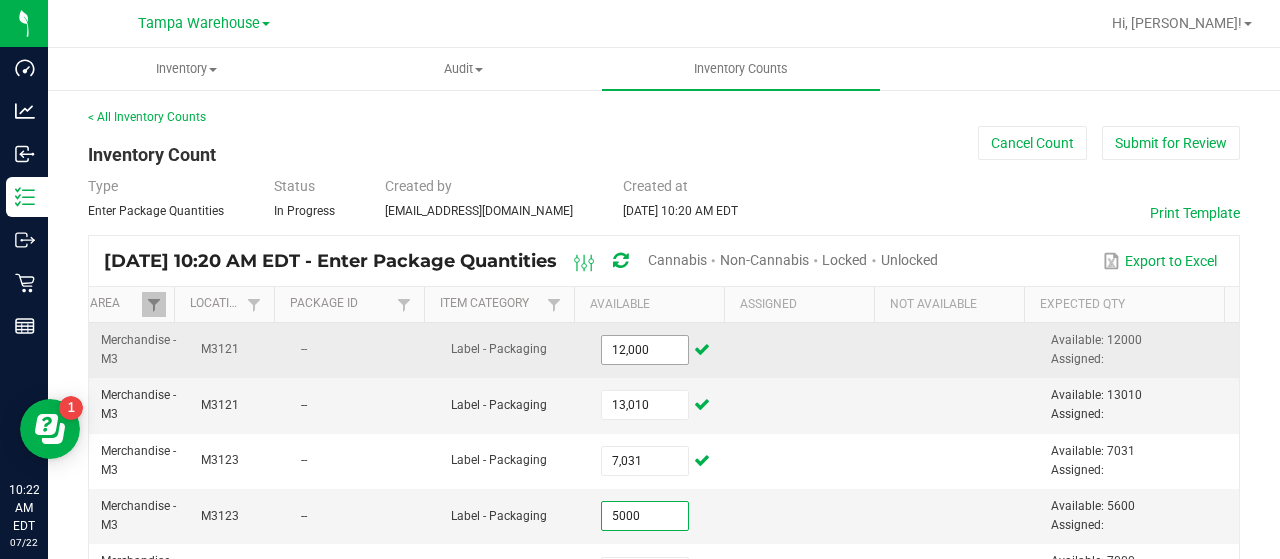 type on "5,000" 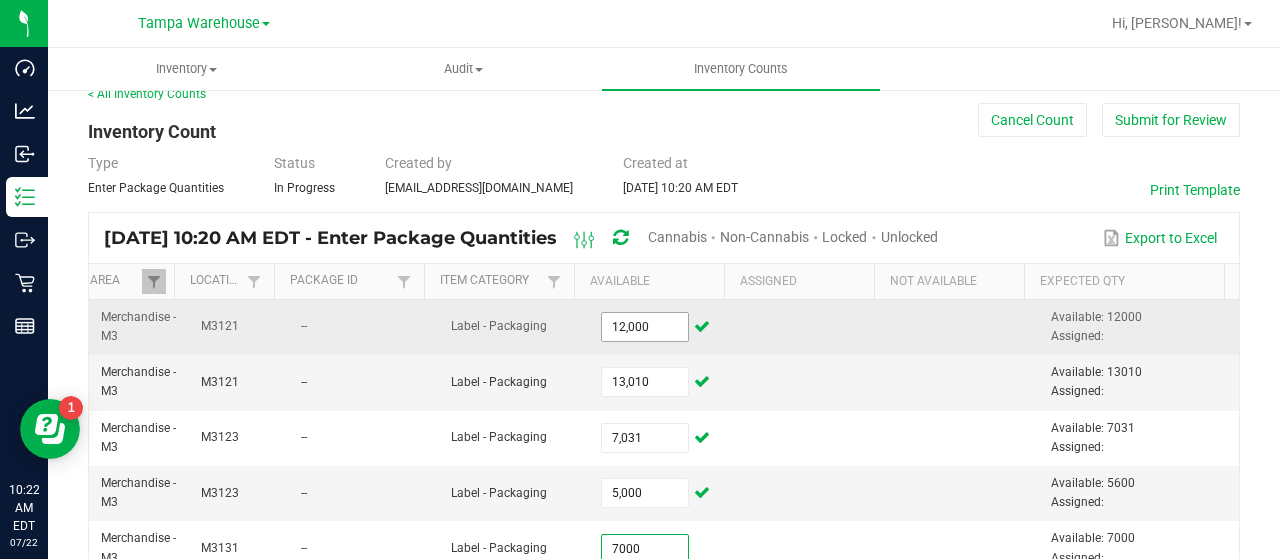 type on "7,000" 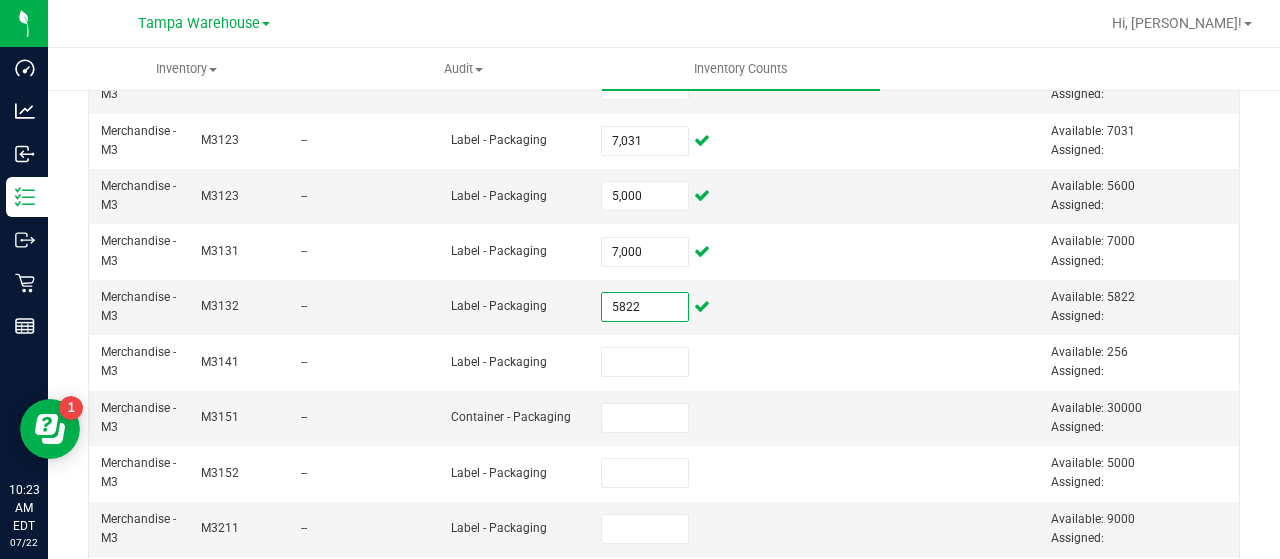 type on "5,822" 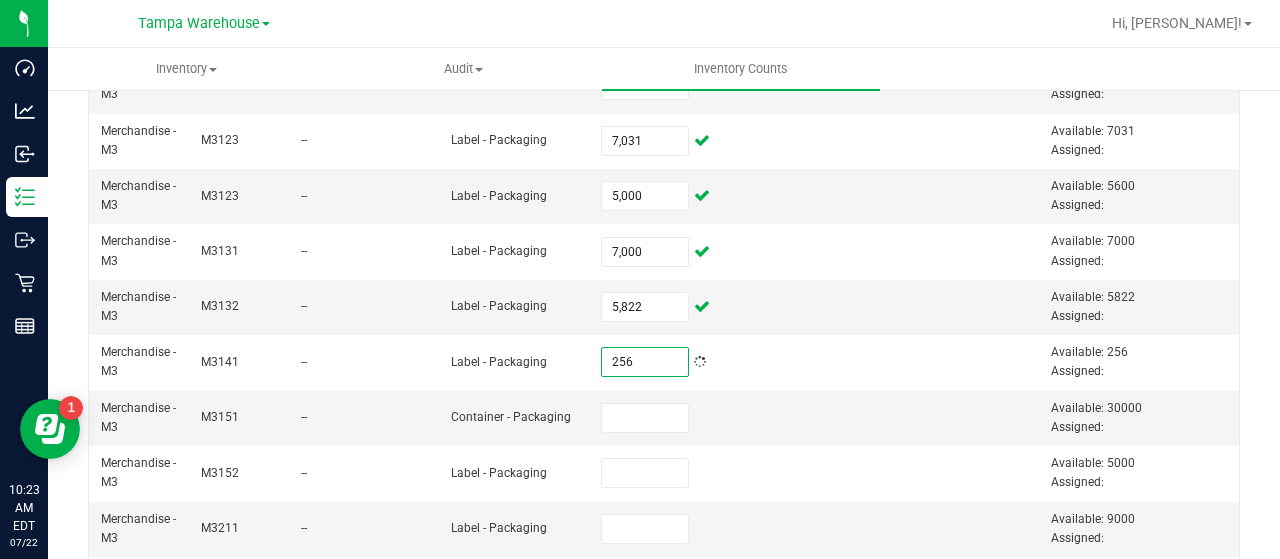 type on "256" 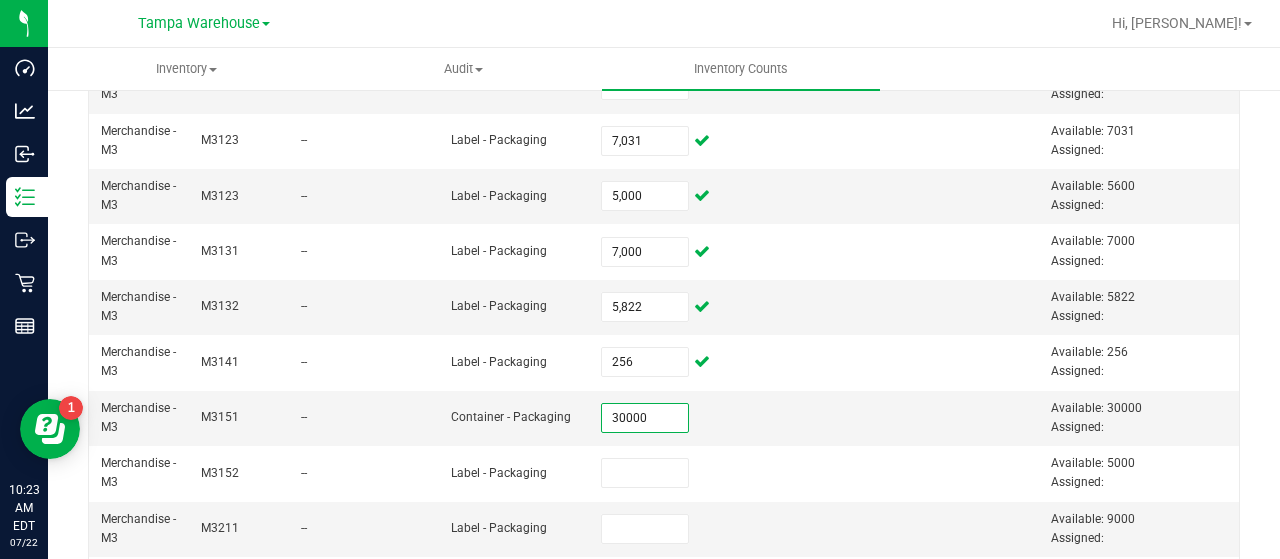 type on "30,000" 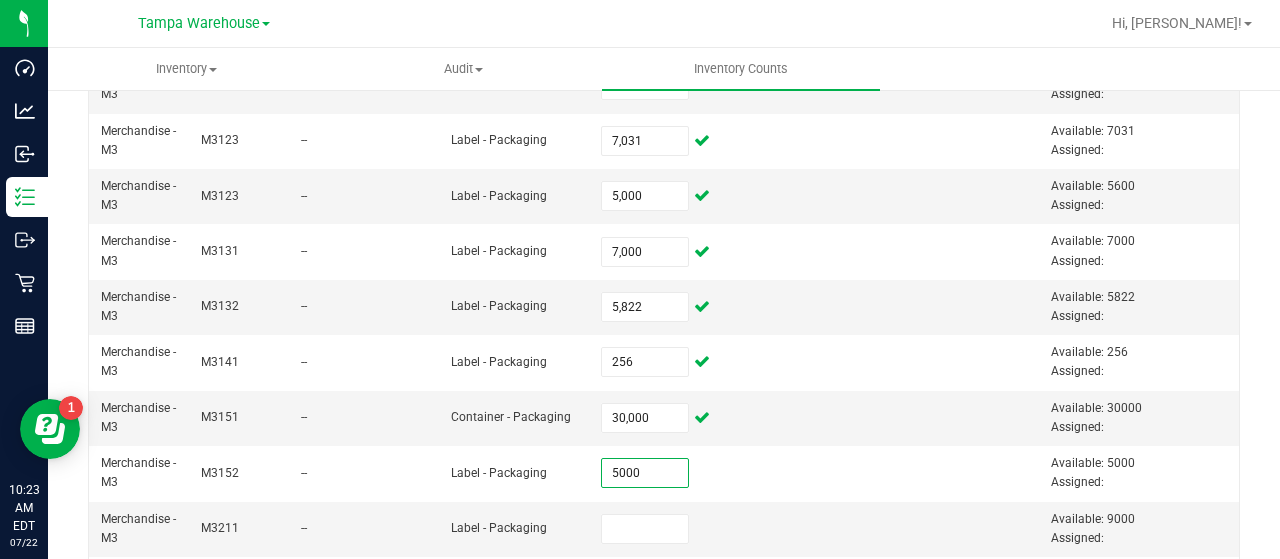 type on "5,000" 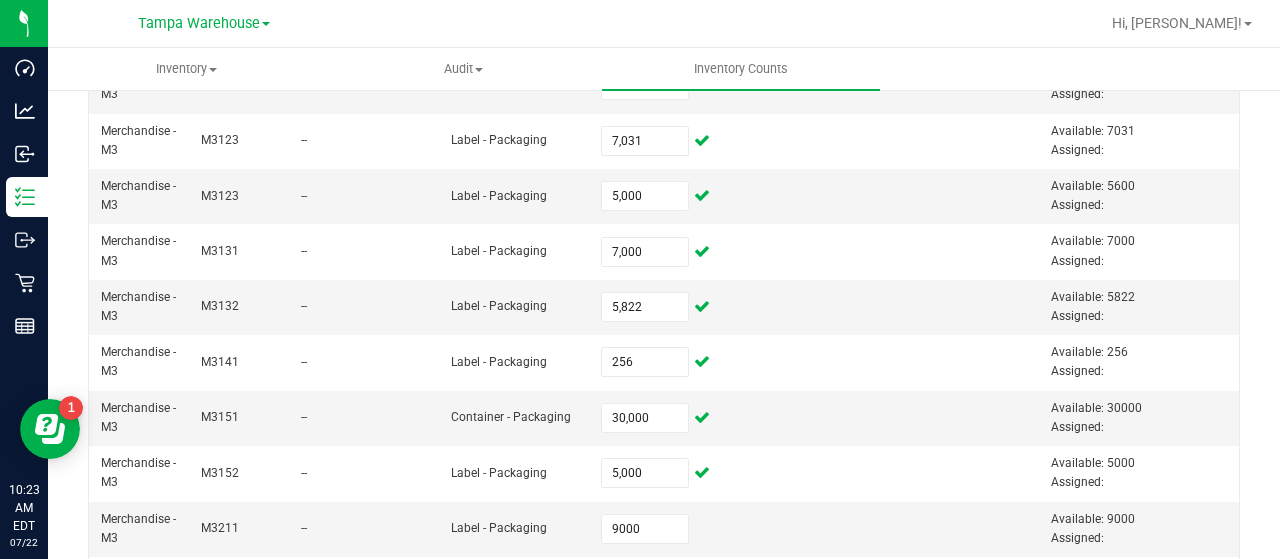 type on "9,000" 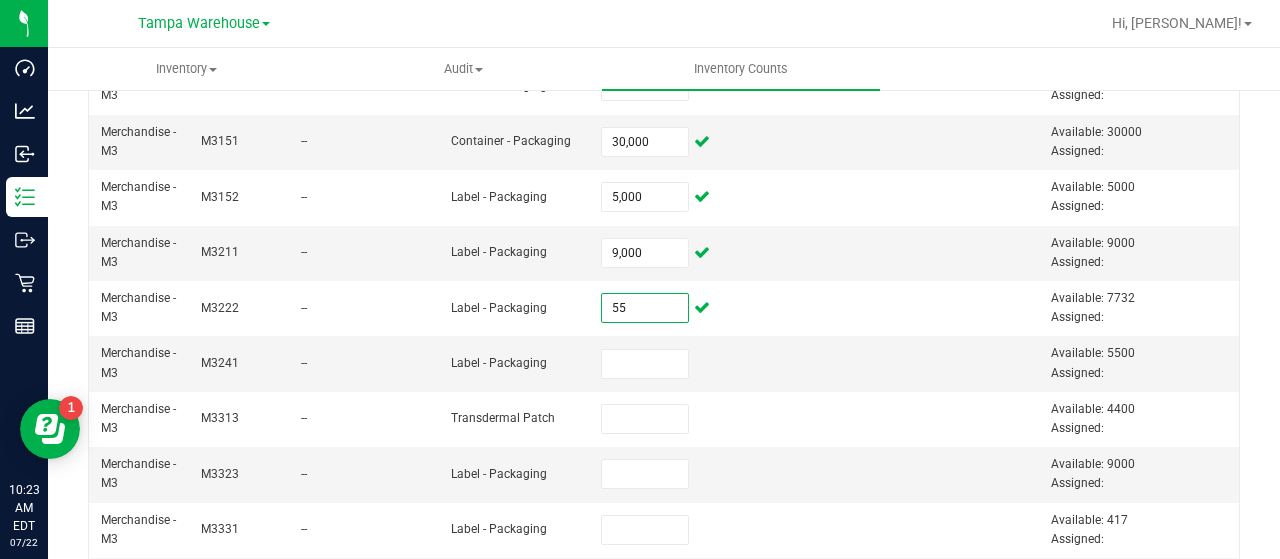 type on "5" 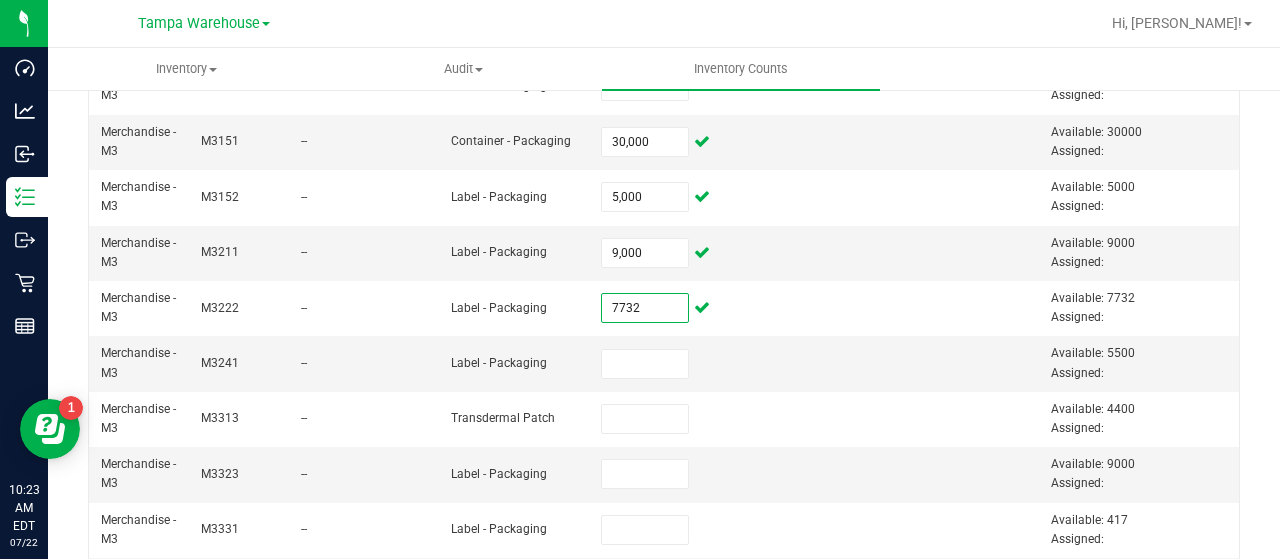 type on "7,732" 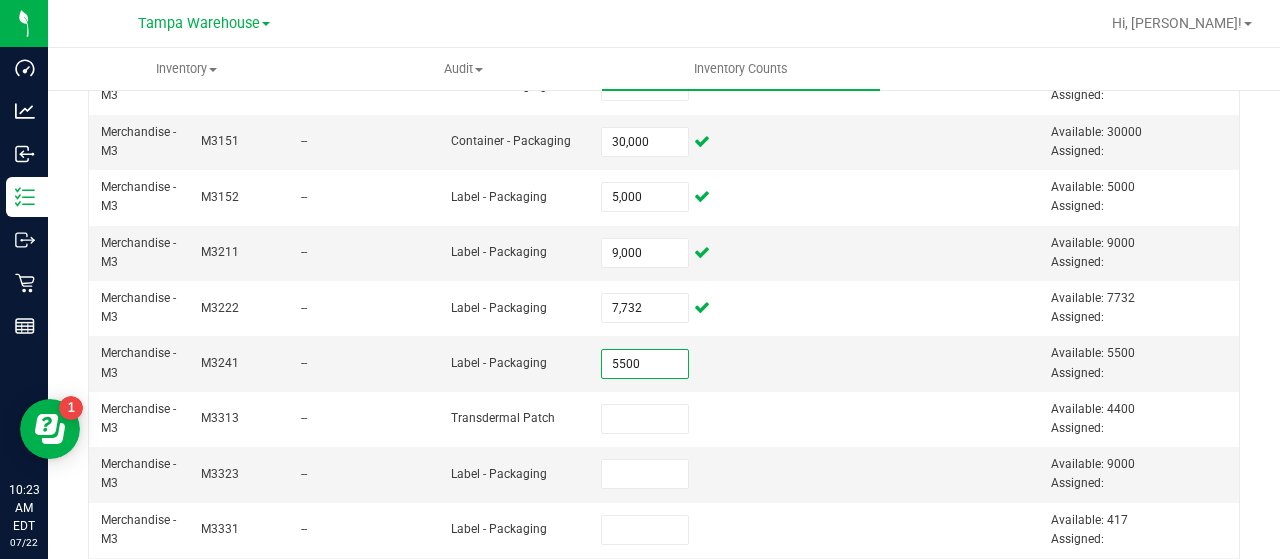 type on "5,500" 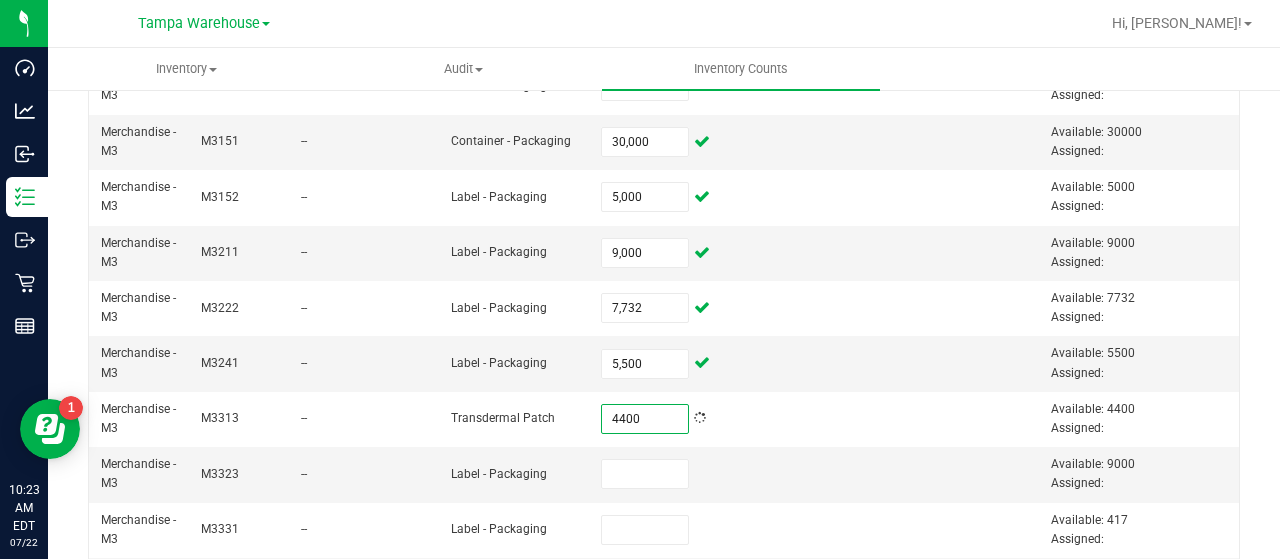 type on "4,400" 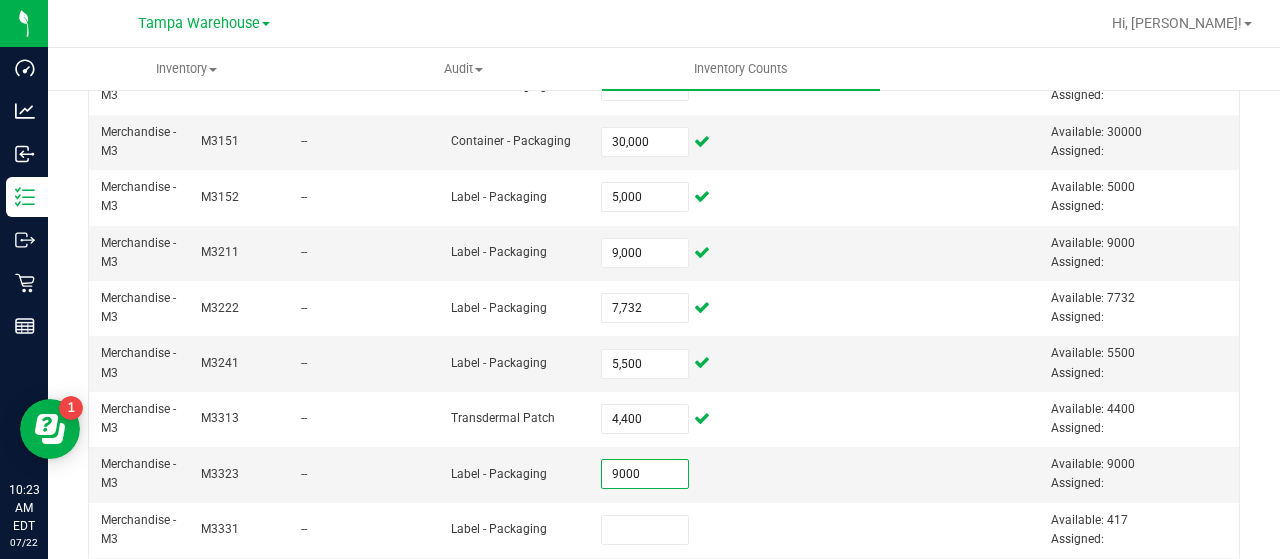 type on "9,000" 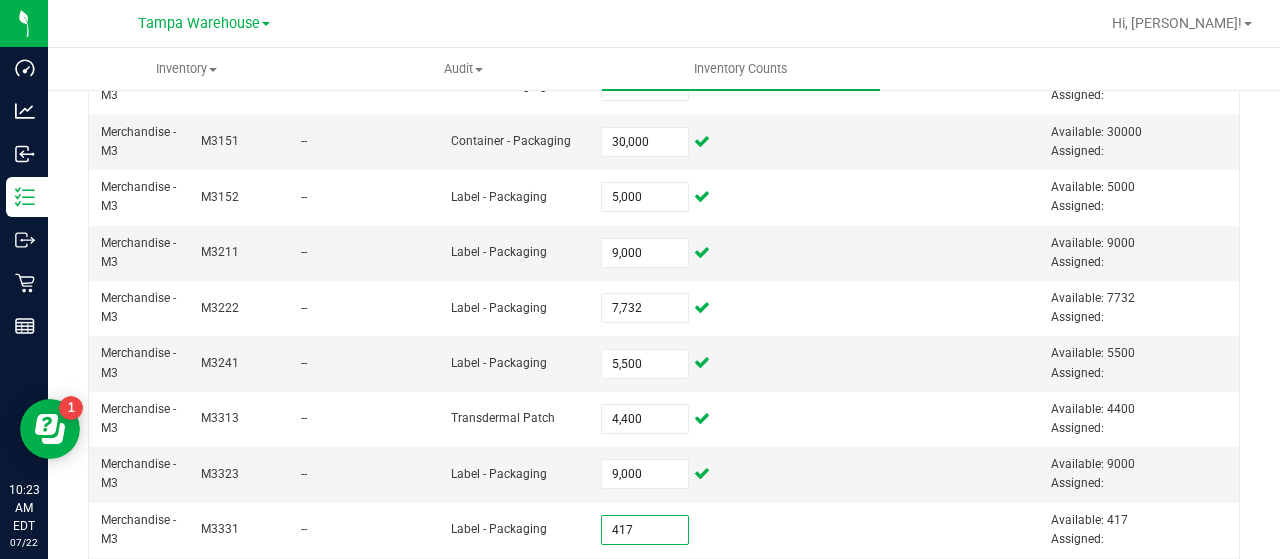 type on "417" 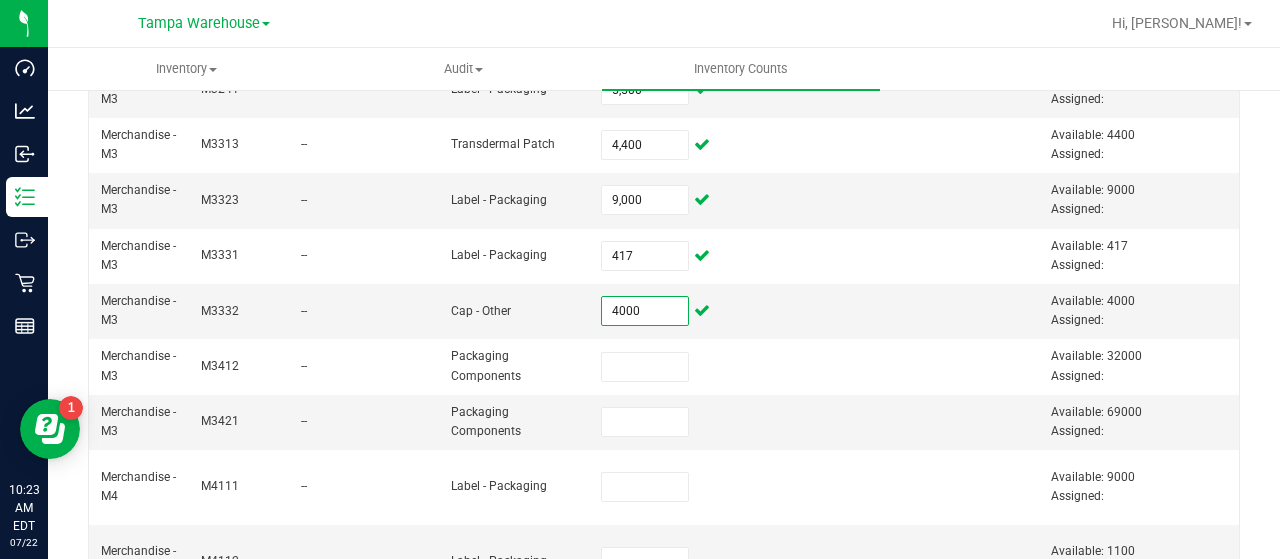 type on "4,000" 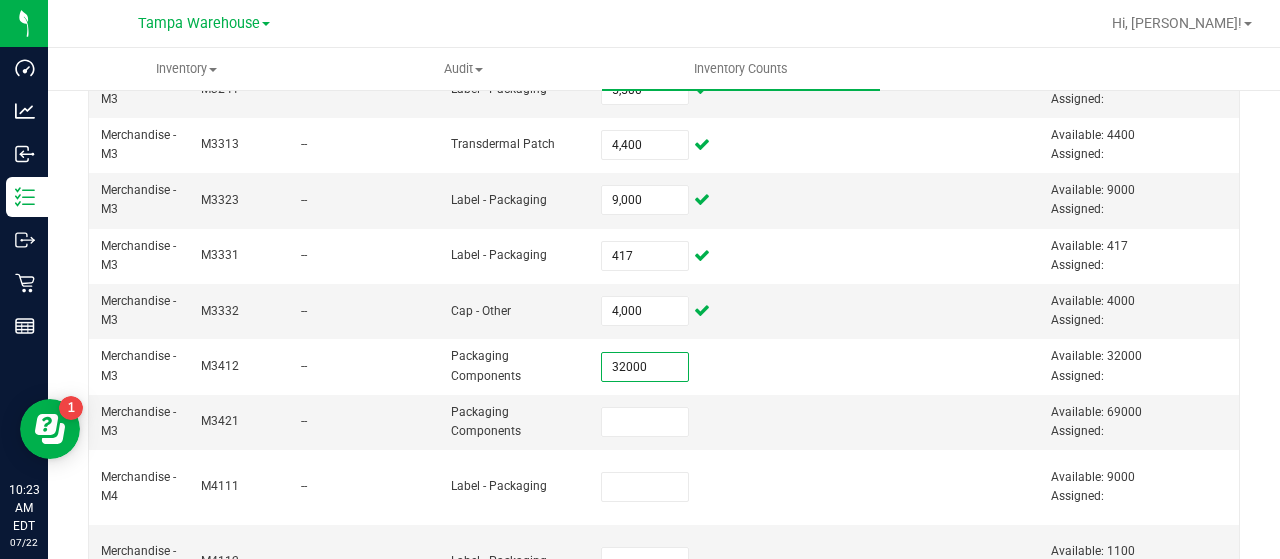 type on "32,000" 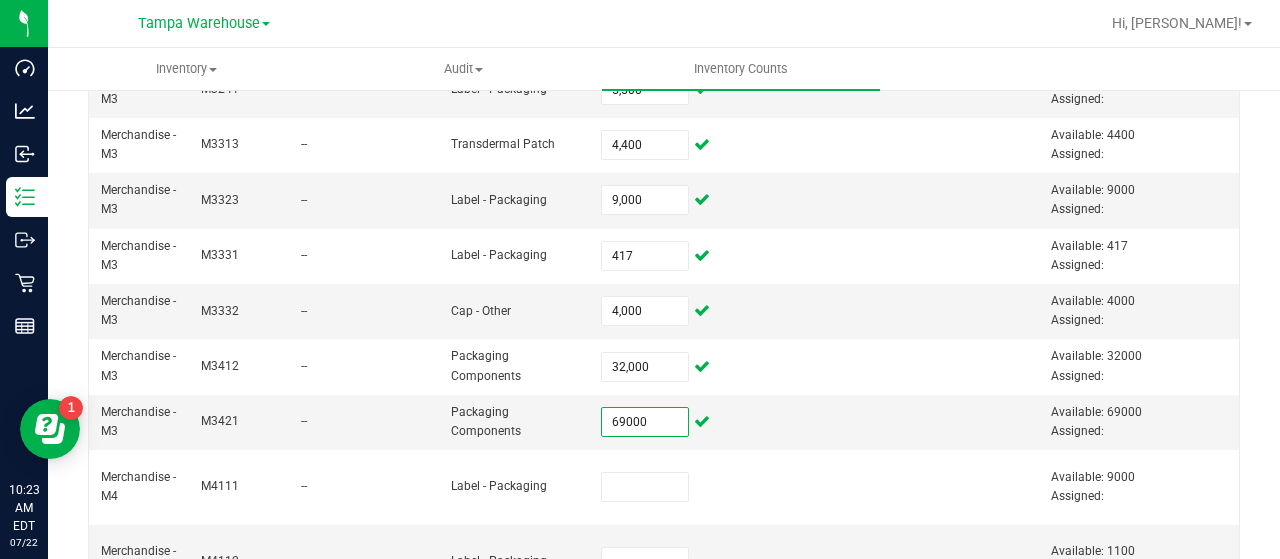 type on "69,000" 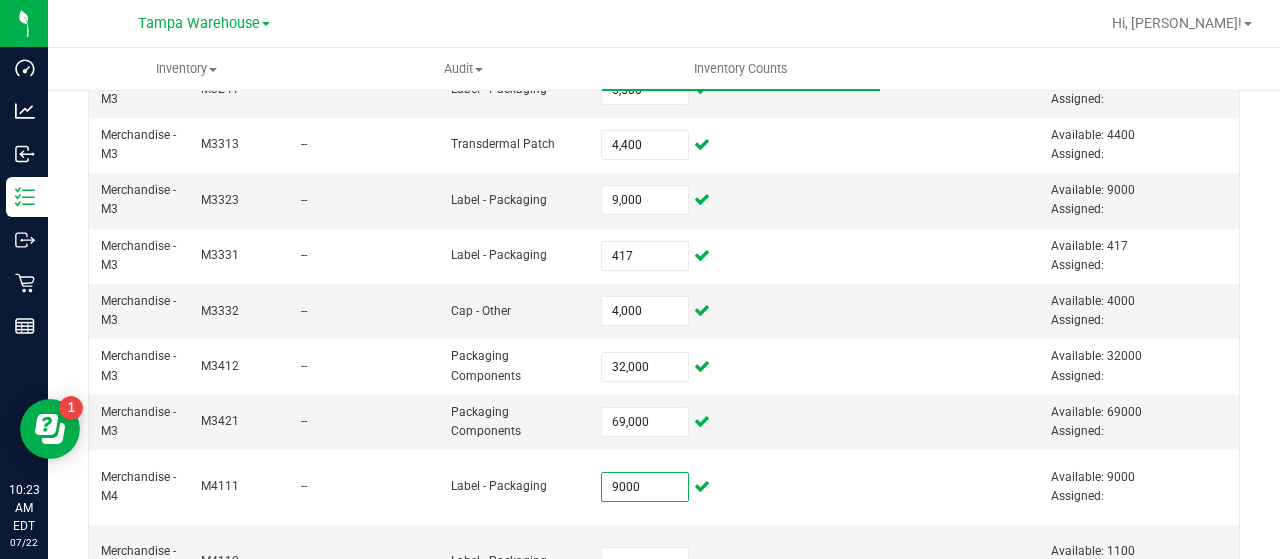 type on "9,000" 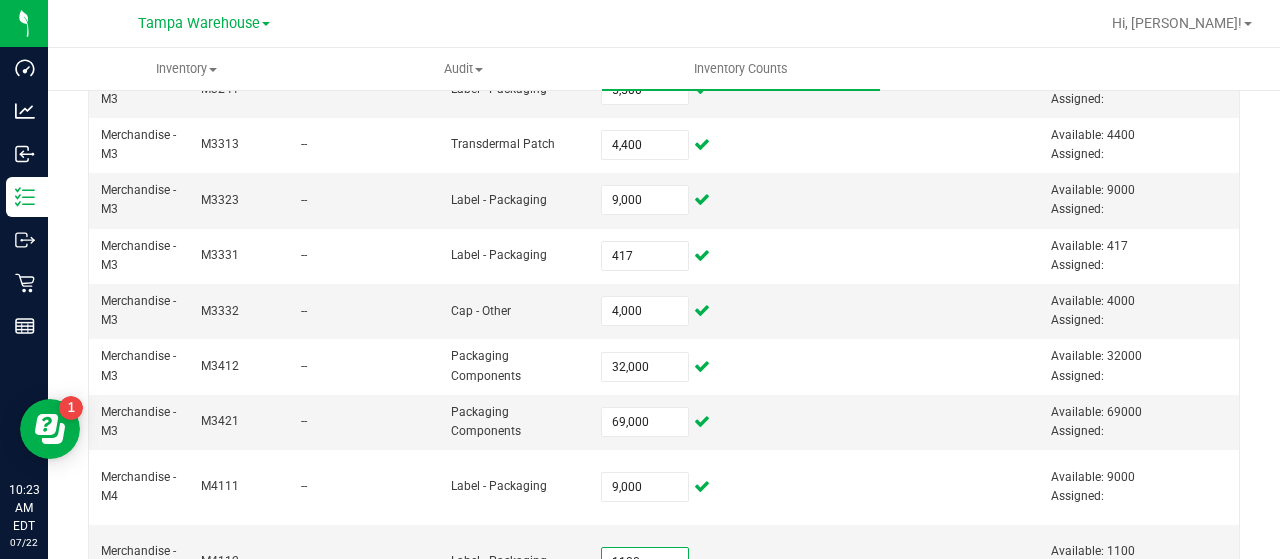 type on "1,100" 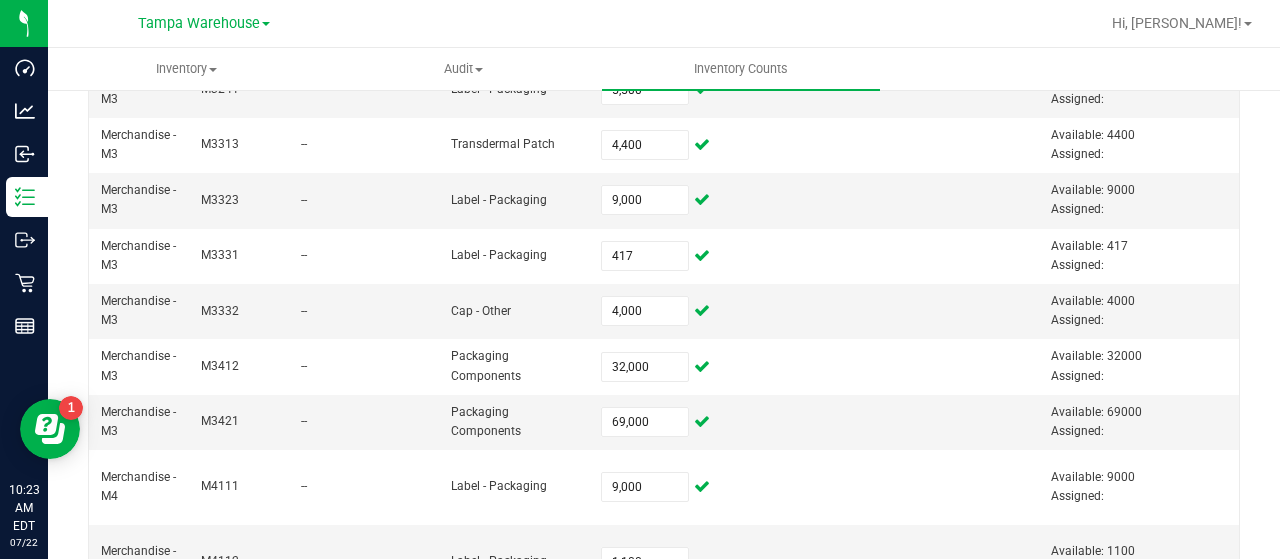 type 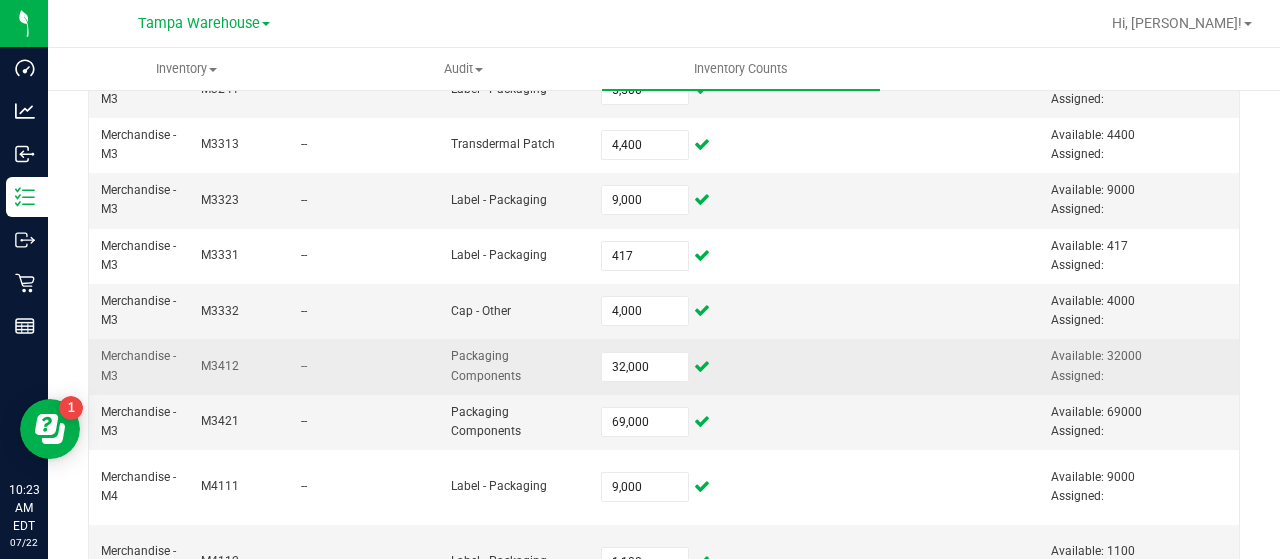 scroll, scrollTop: 968, scrollLeft: 0, axis: vertical 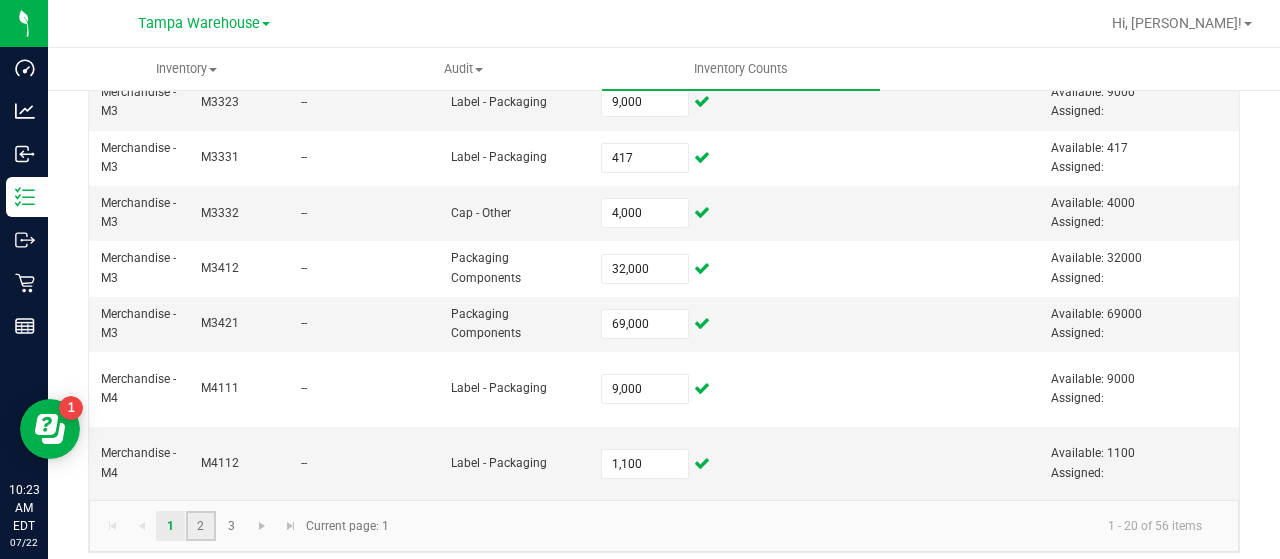 click on "2" 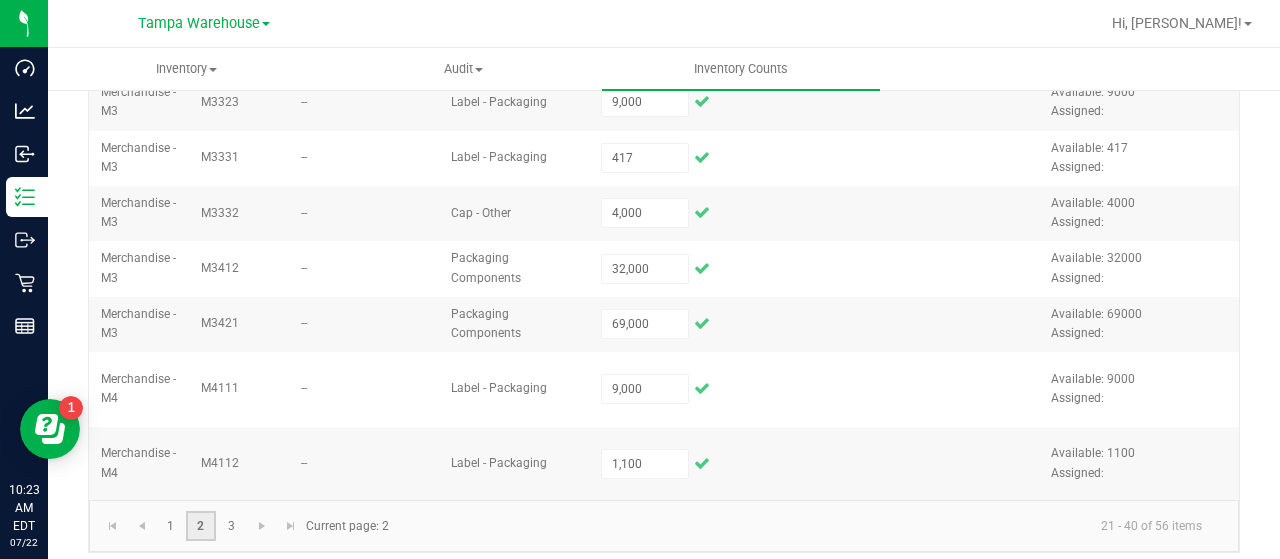 type 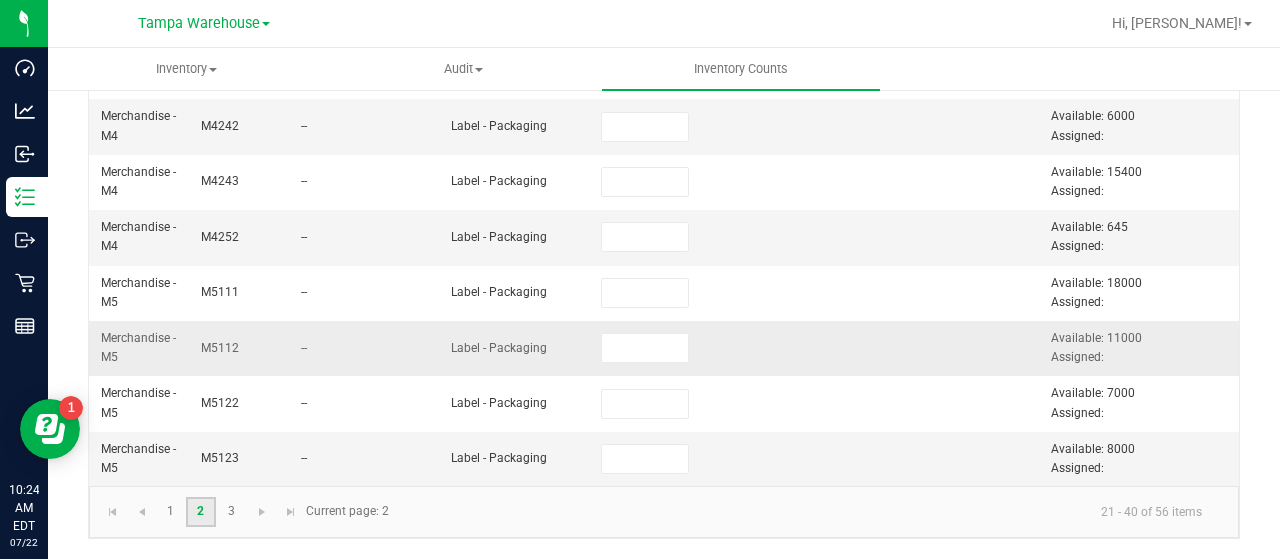 scroll, scrollTop: 0, scrollLeft: 714, axis: horizontal 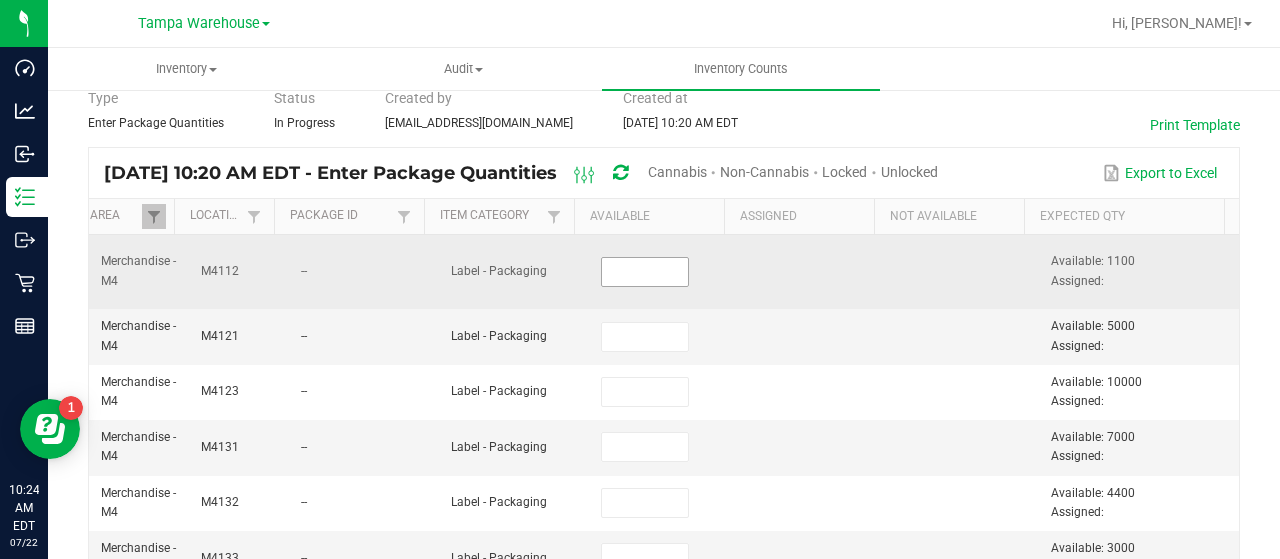 click at bounding box center (645, 272) 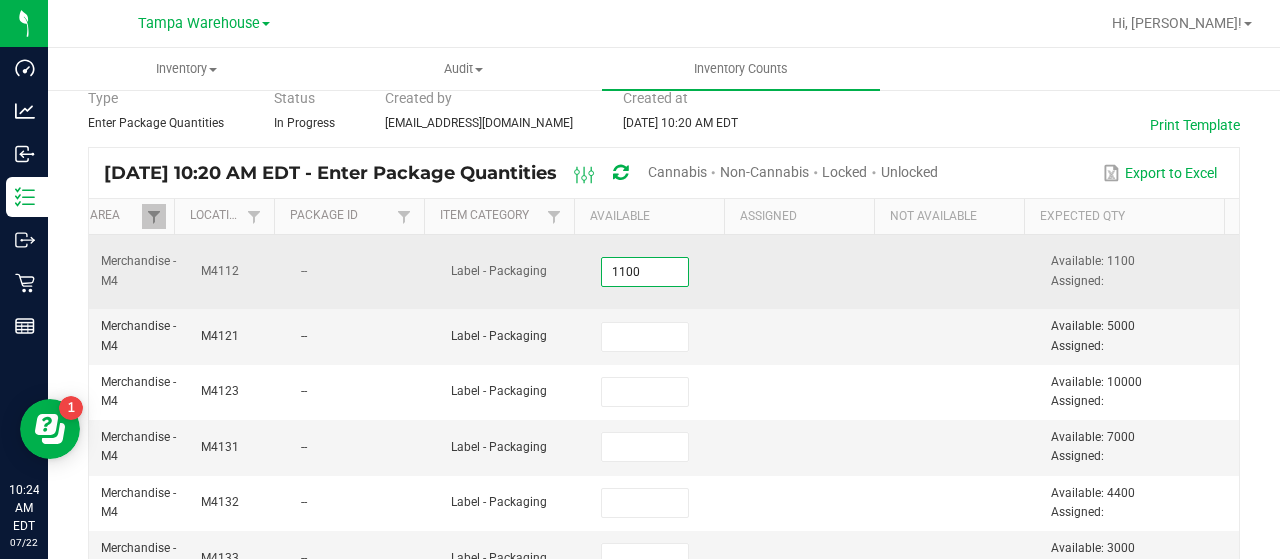 type on "1,100" 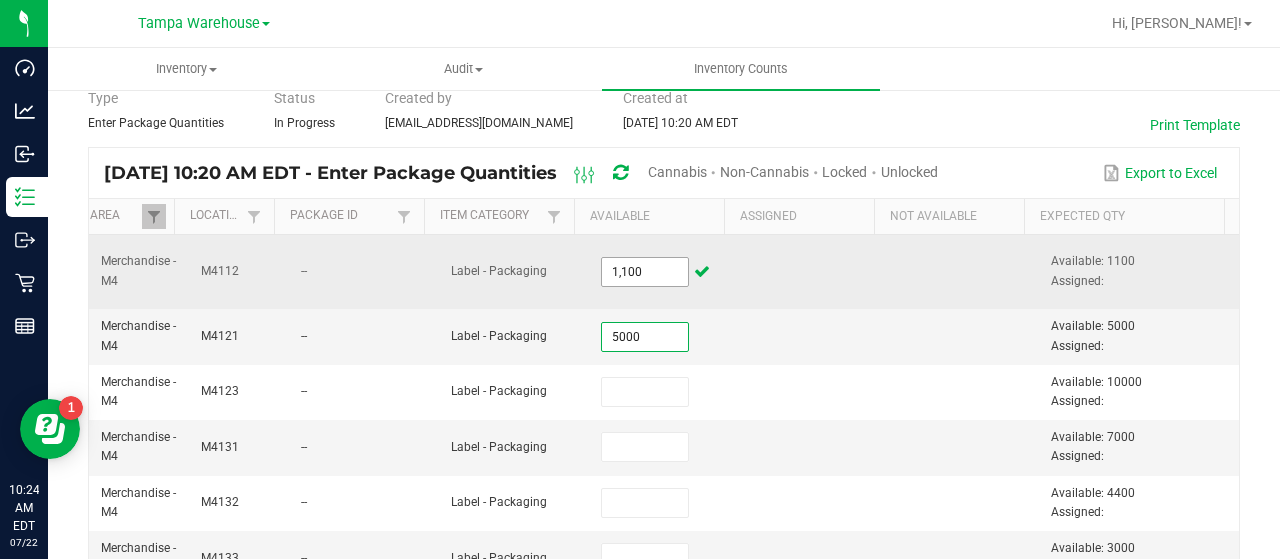 type on "5,000" 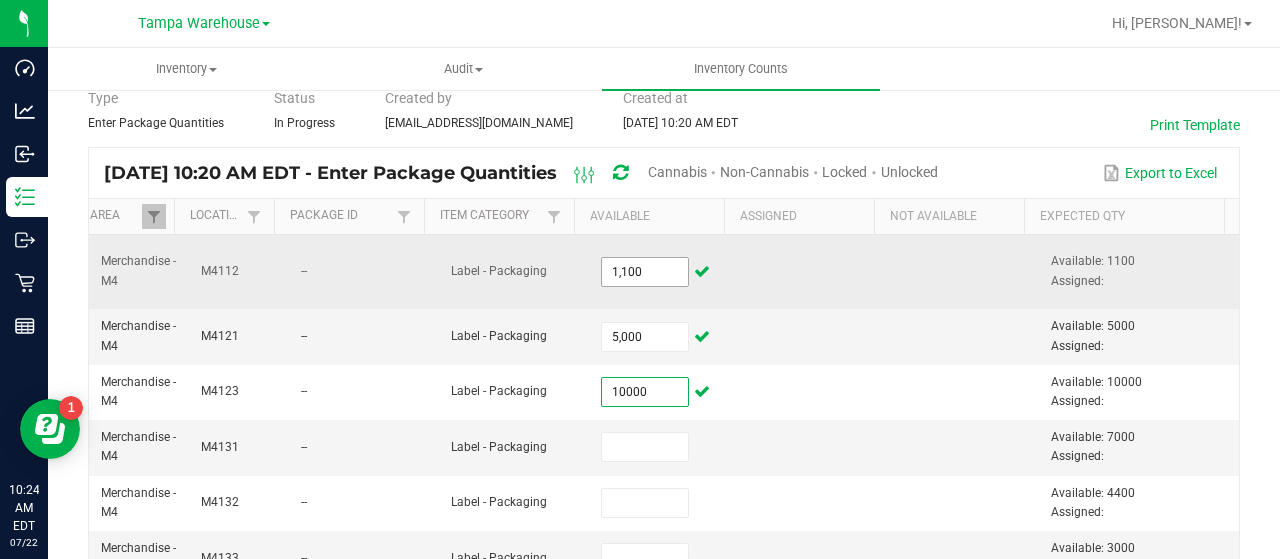 type on "10,000" 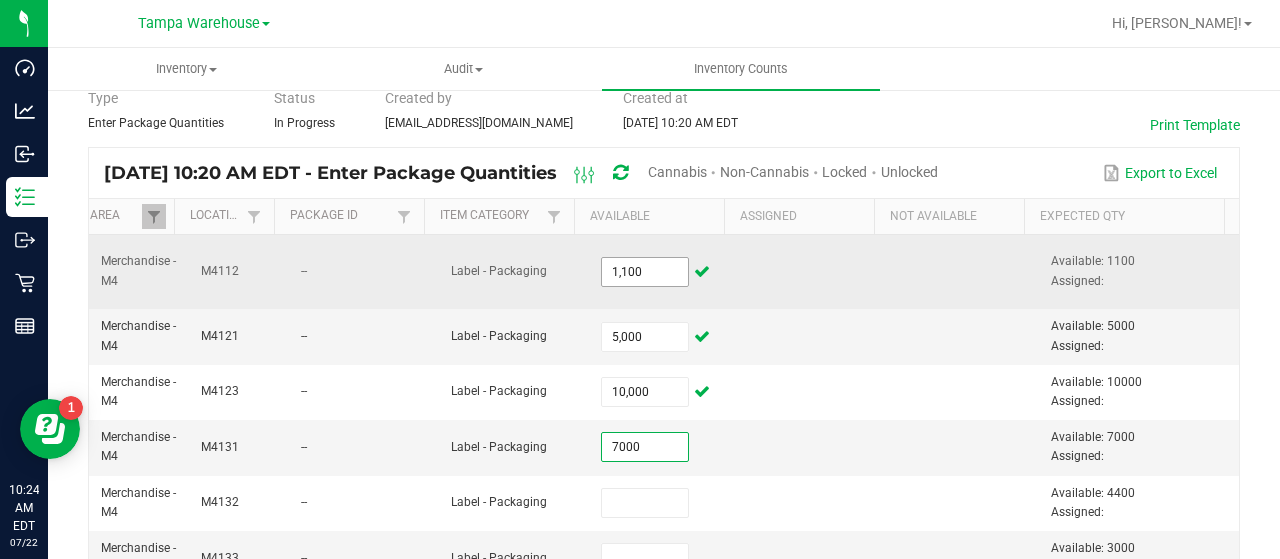 type on "7,000" 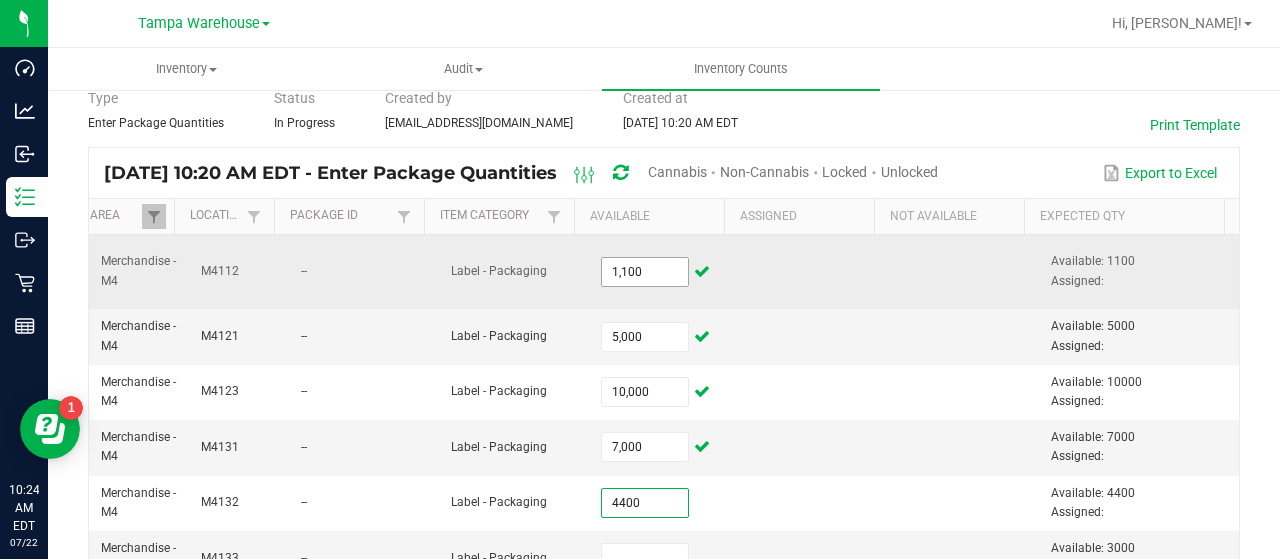 type on "4,400" 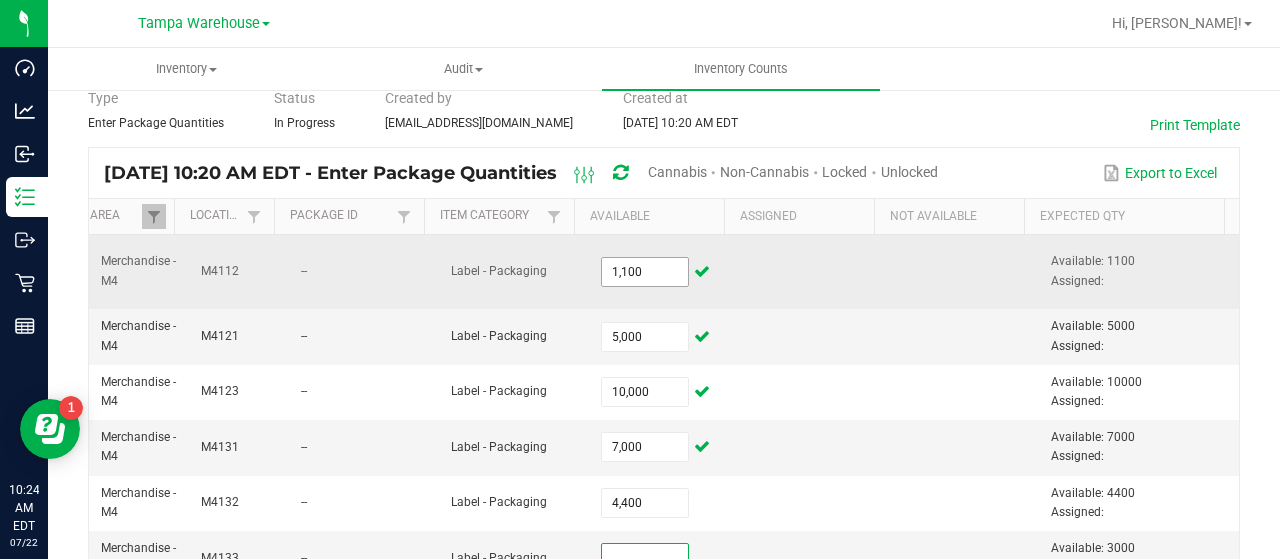 scroll, scrollTop: 98, scrollLeft: 0, axis: vertical 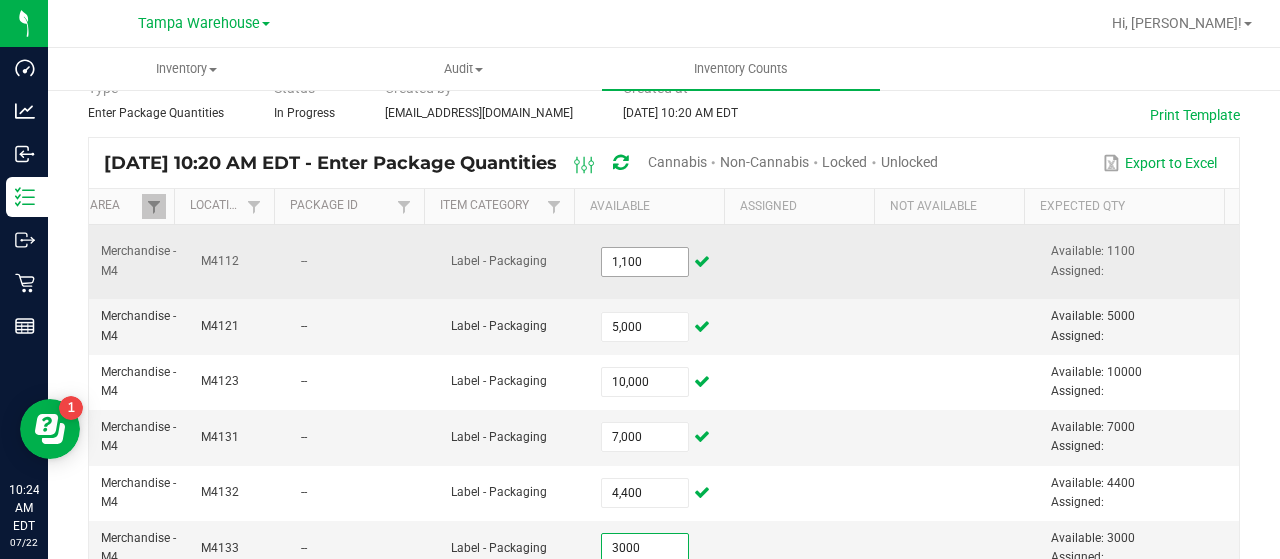 type on "3,000" 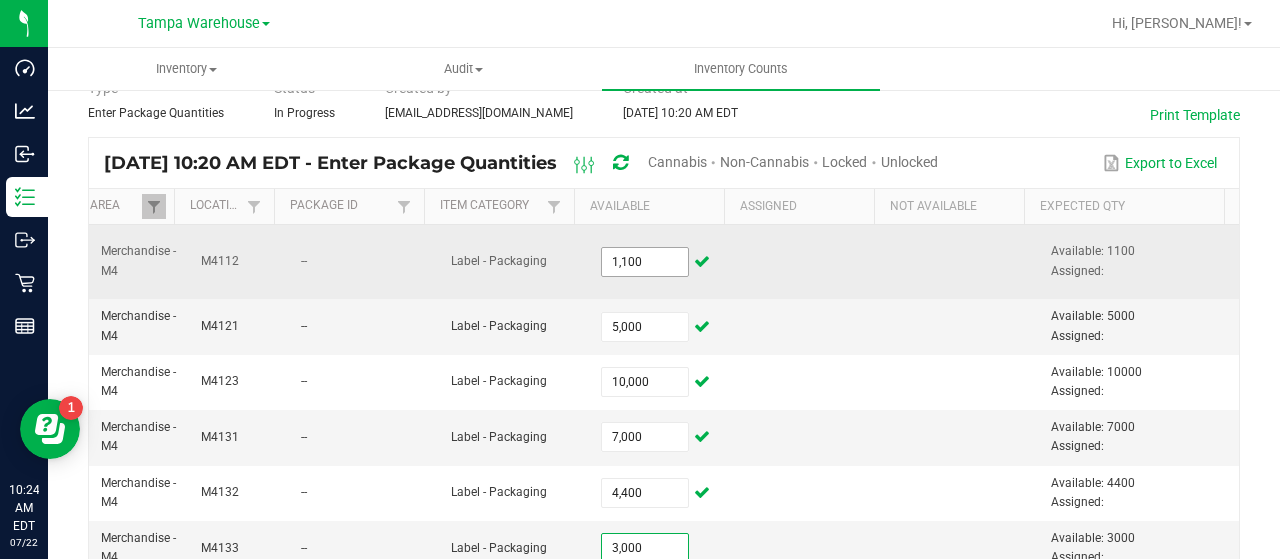 scroll, scrollTop: 394, scrollLeft: 0, axis: vertical 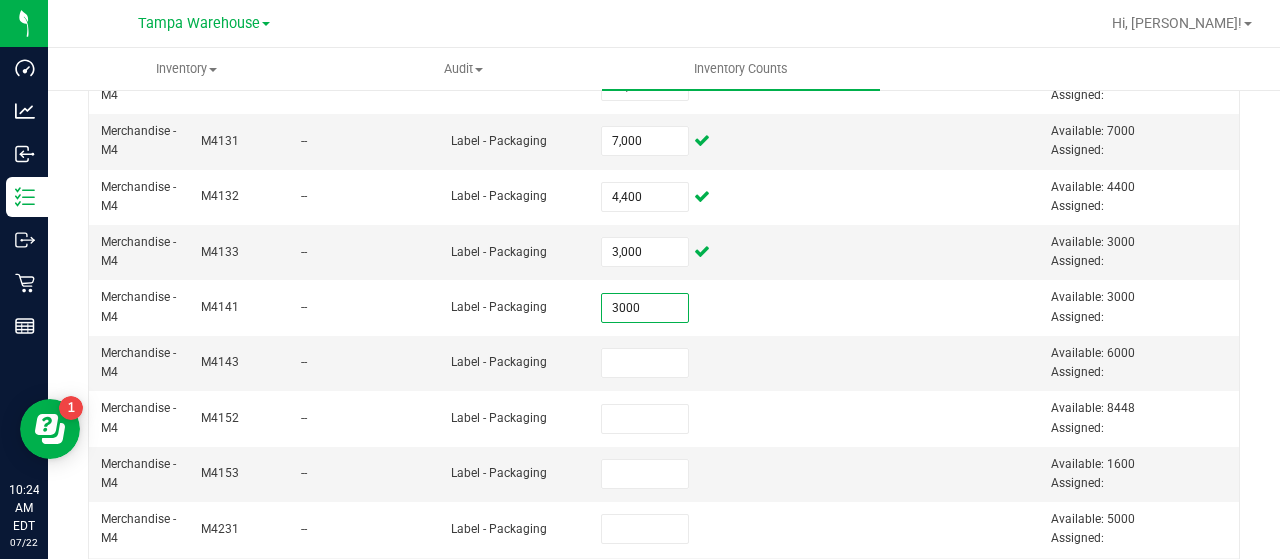 type on "3,000" 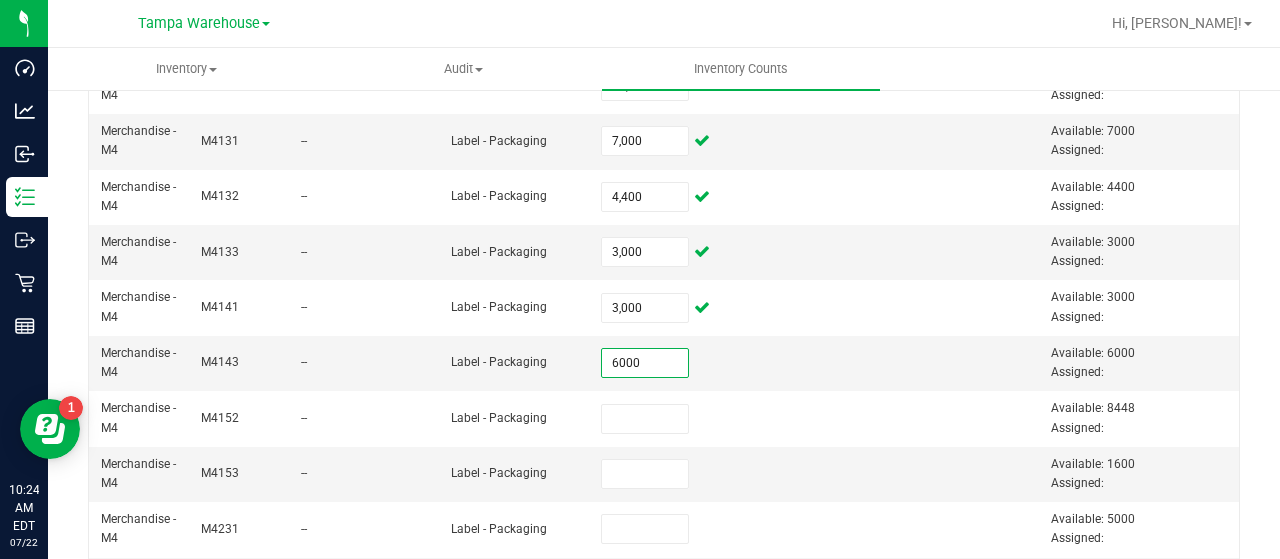 type on "6,000" 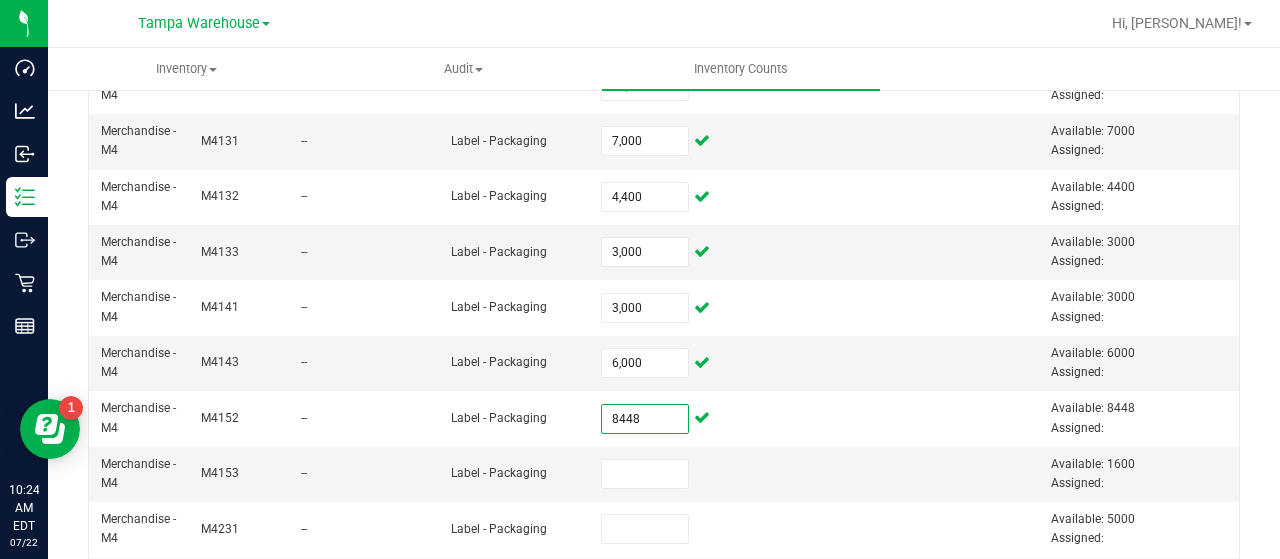 type on "8,448" 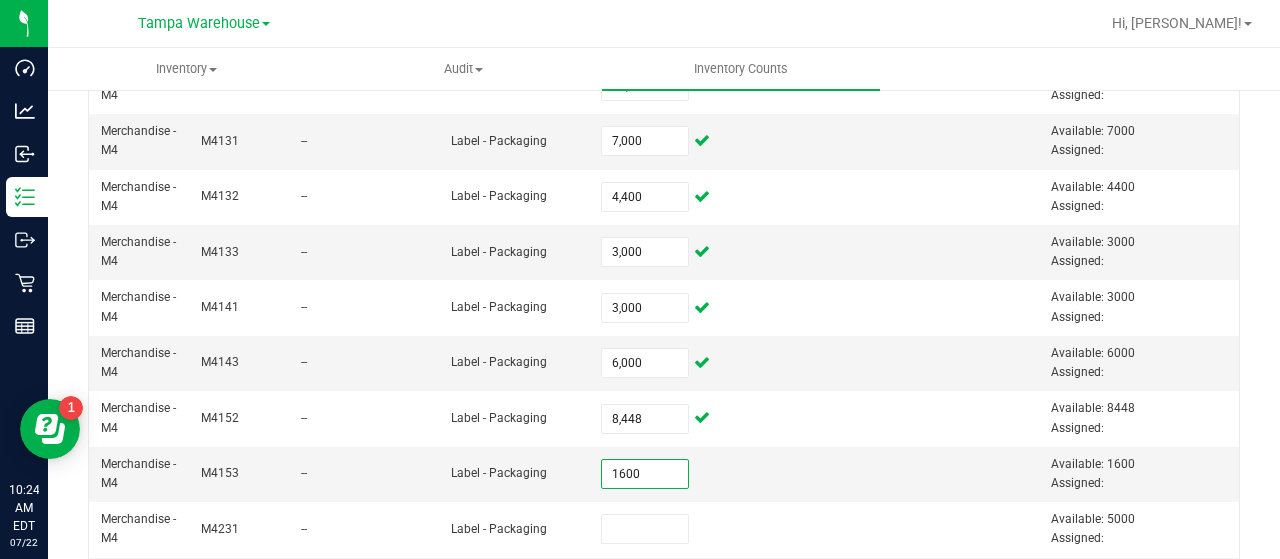 type on "1,600" 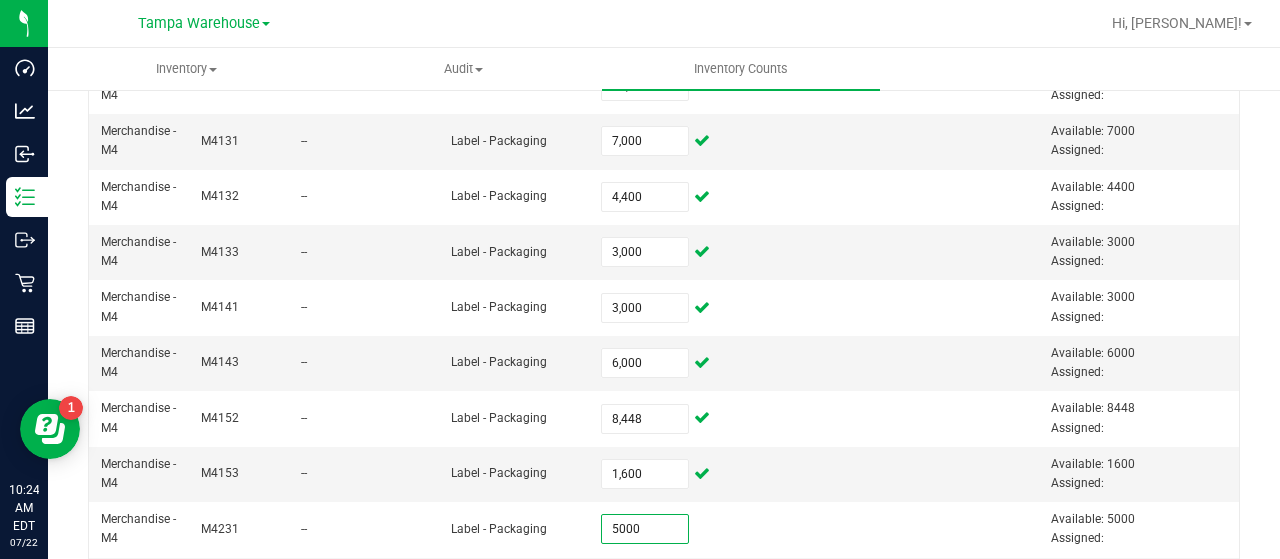 type on "5,000" 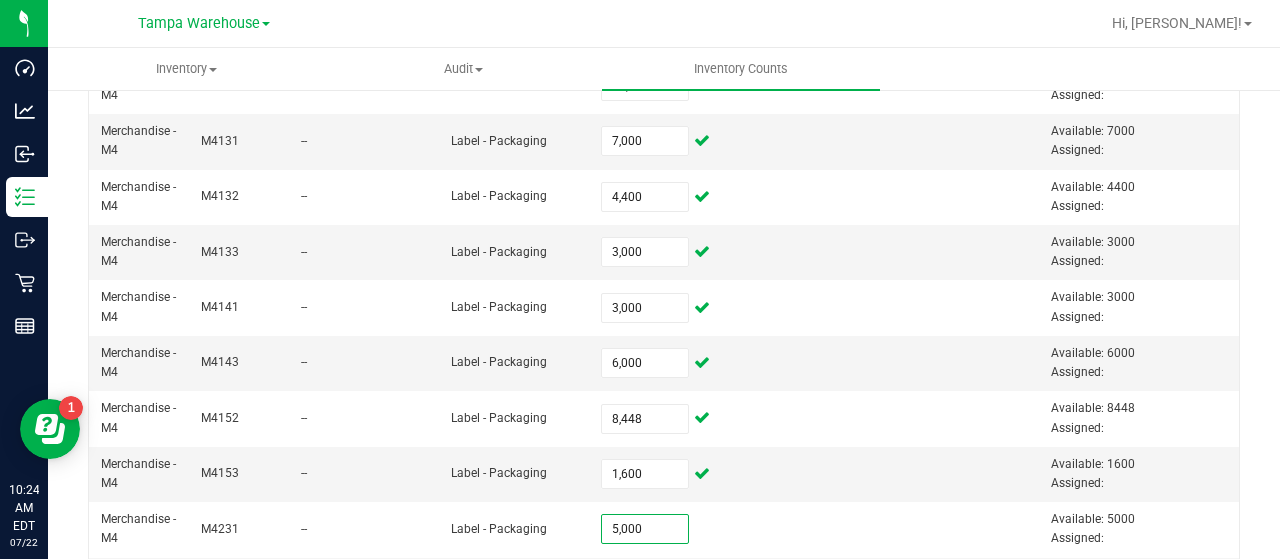 scroll, scrollTop: 670, scrollLeft: 0, axis: vertical 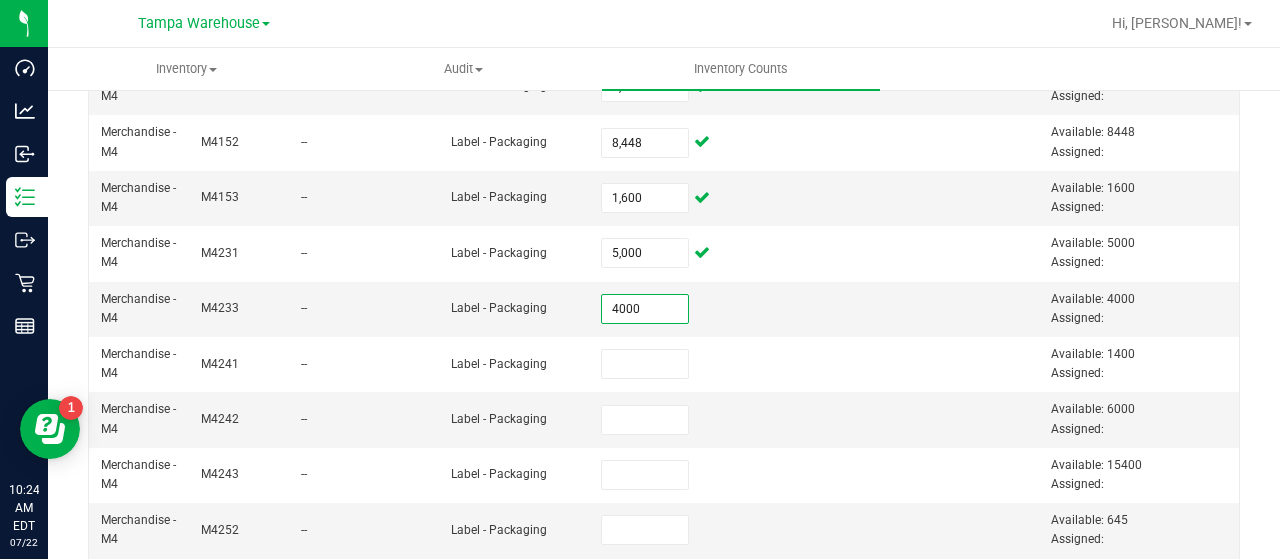 type on "4,000" 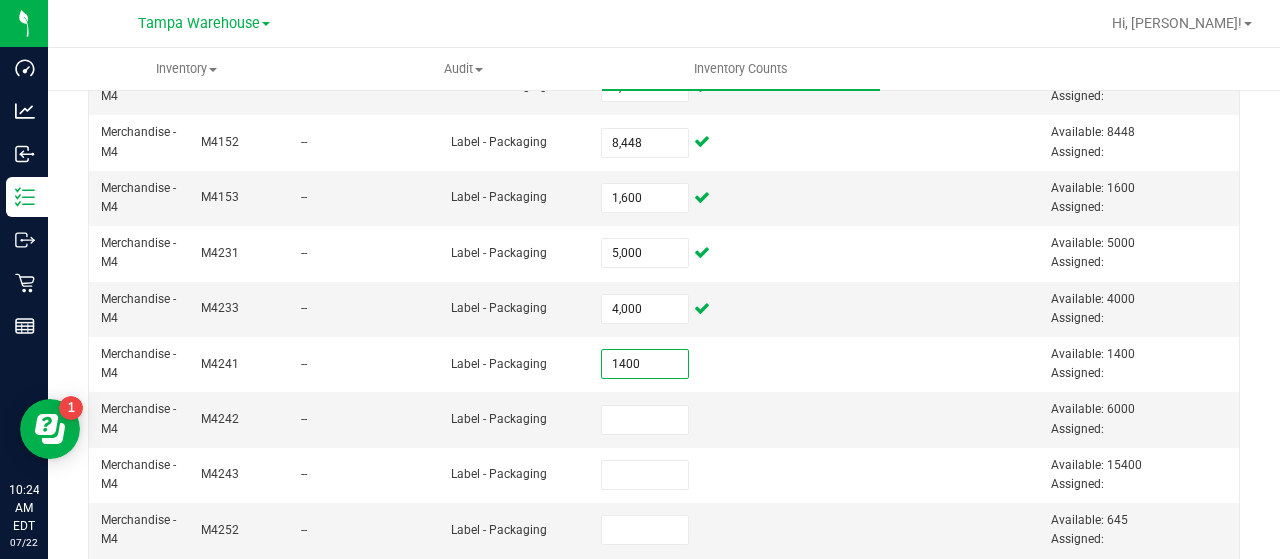 type on "1,400" 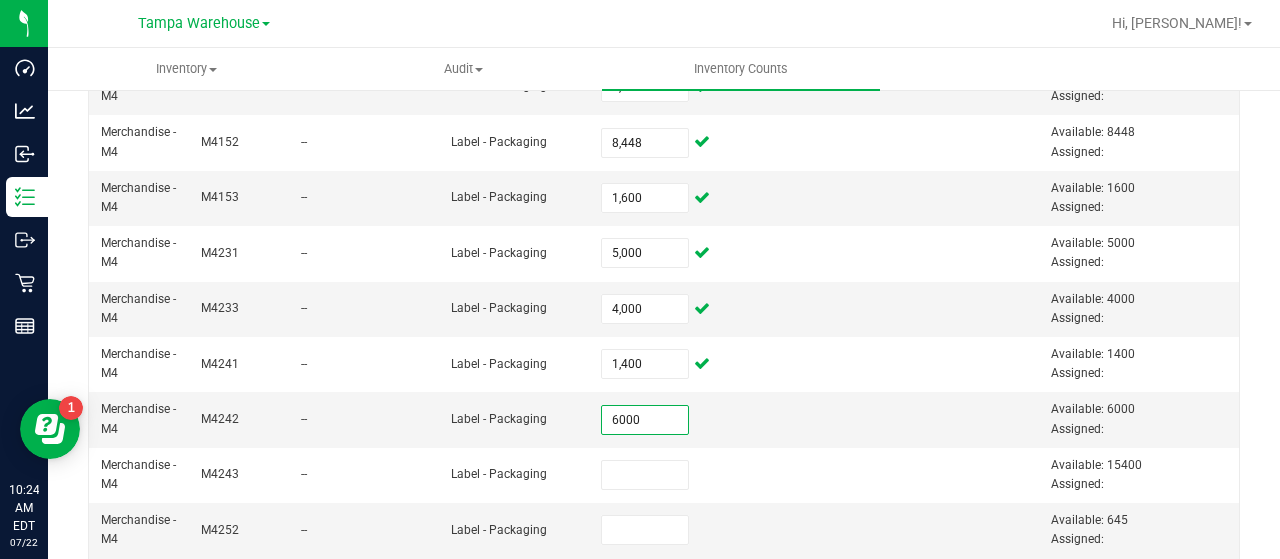 type on "6,000" 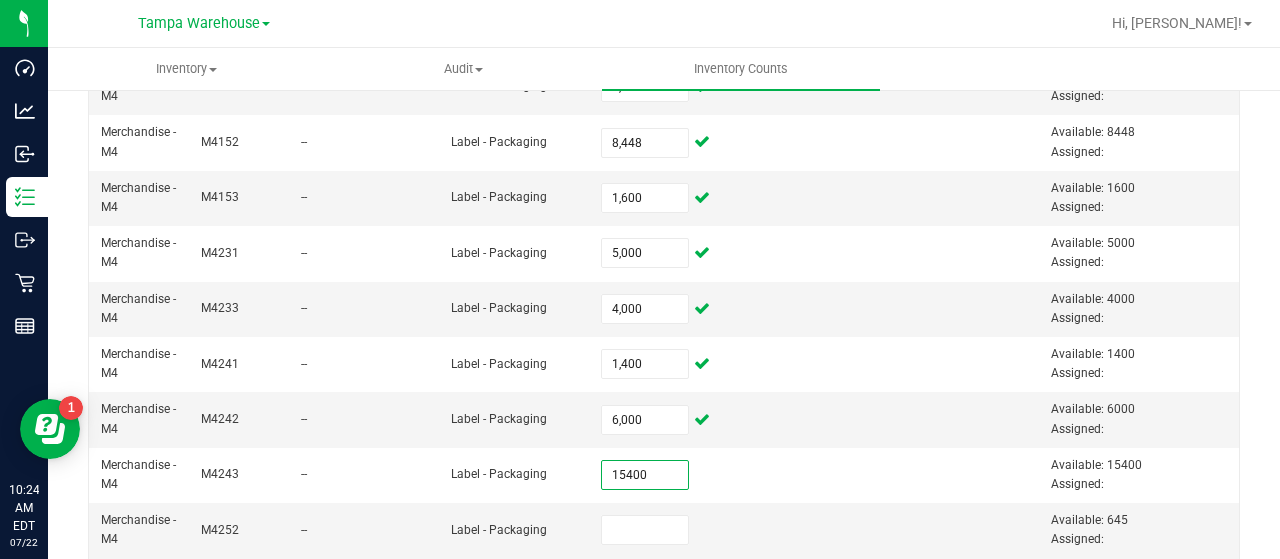 type on "15,400" 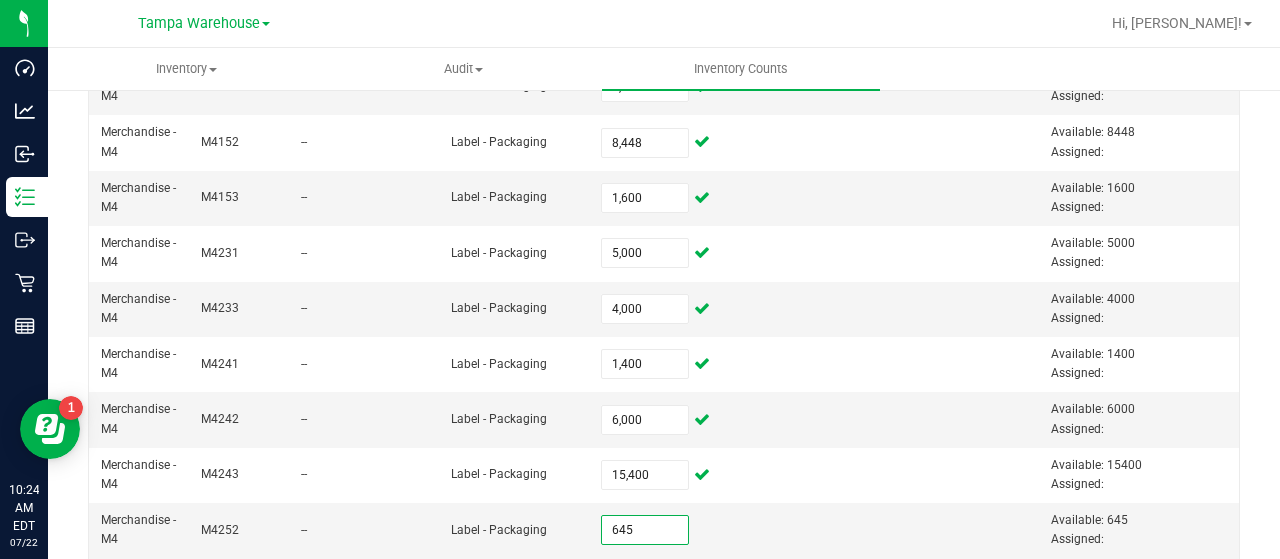 type on "645" 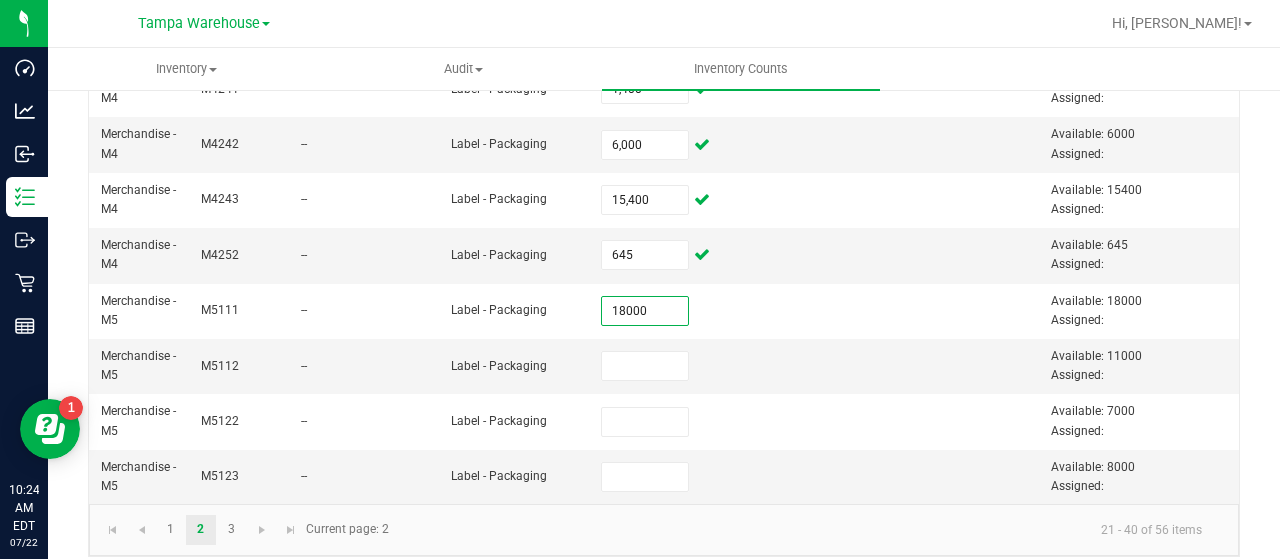 type on "18,000" 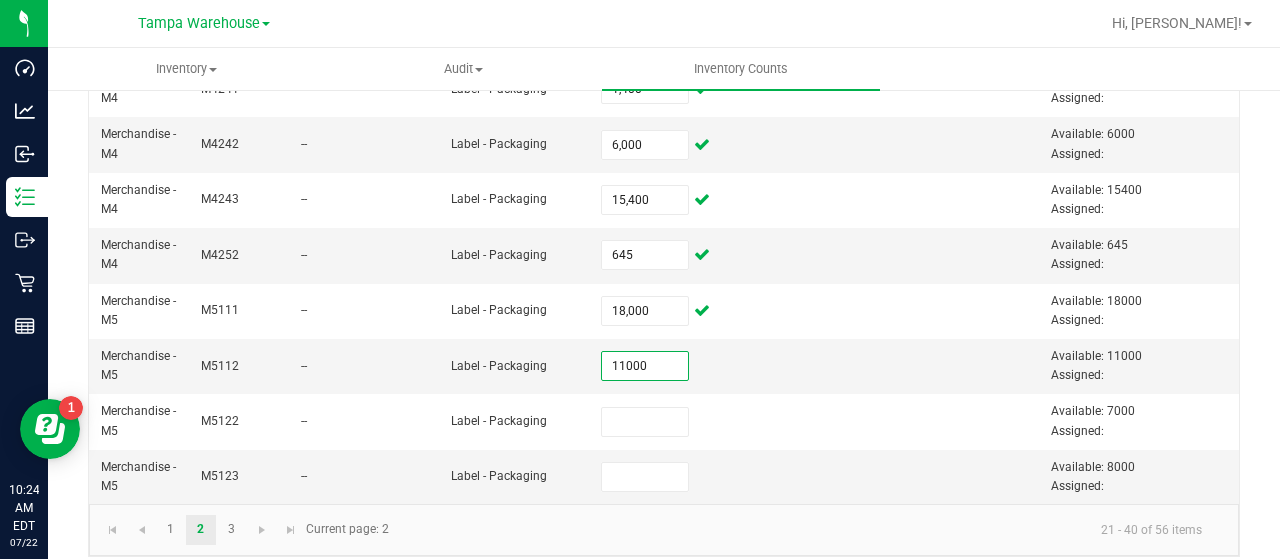 type on "11,000" 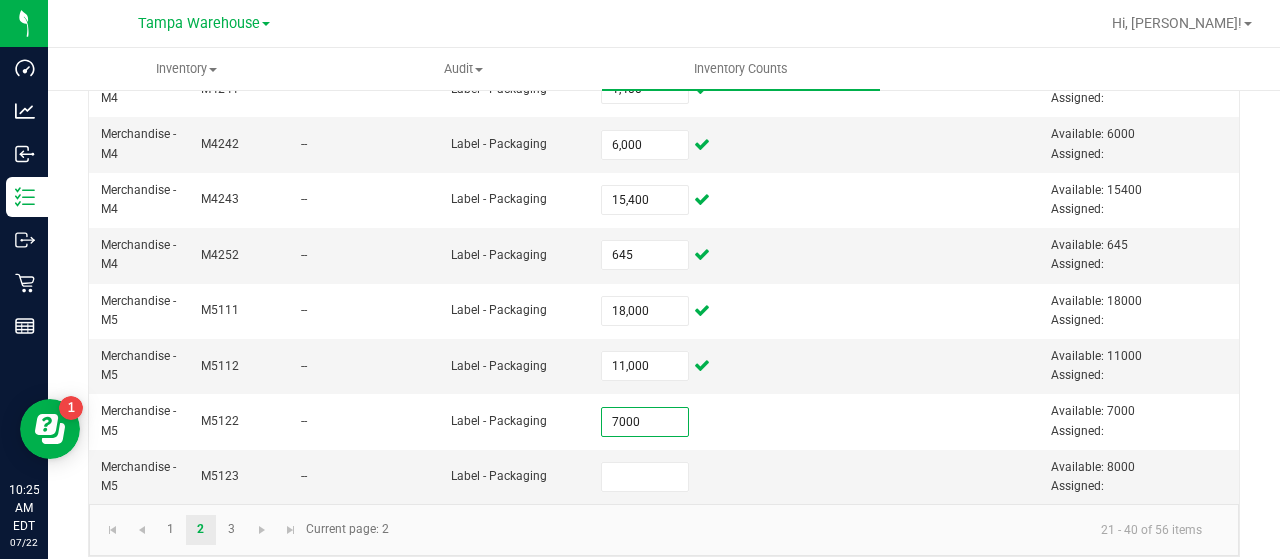type on "7,000" 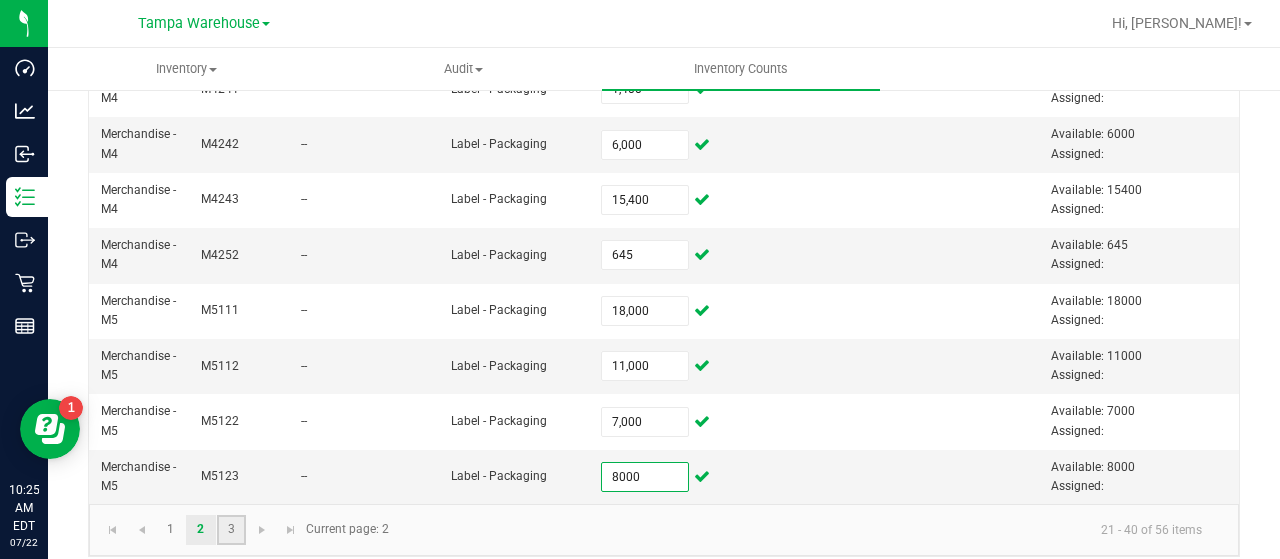 type on "8,000" 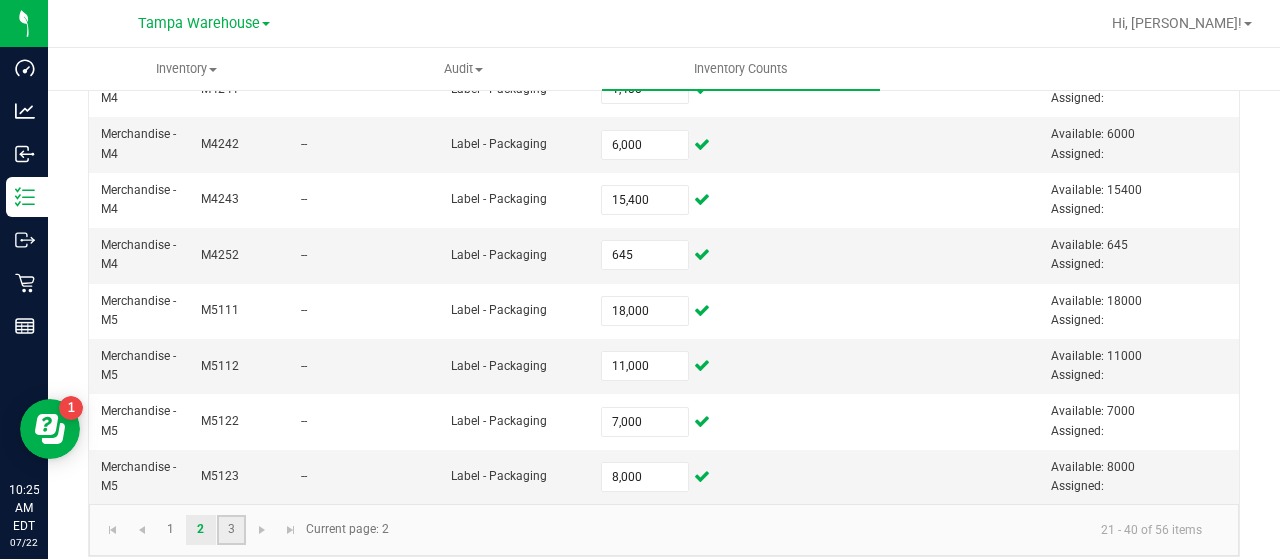 click on "3" 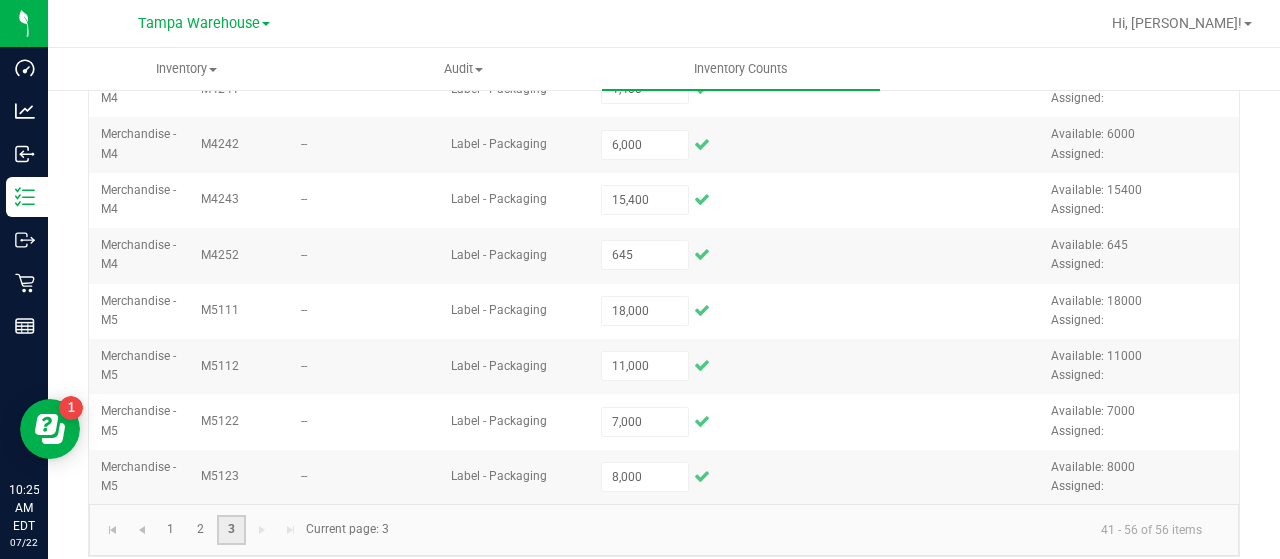 type 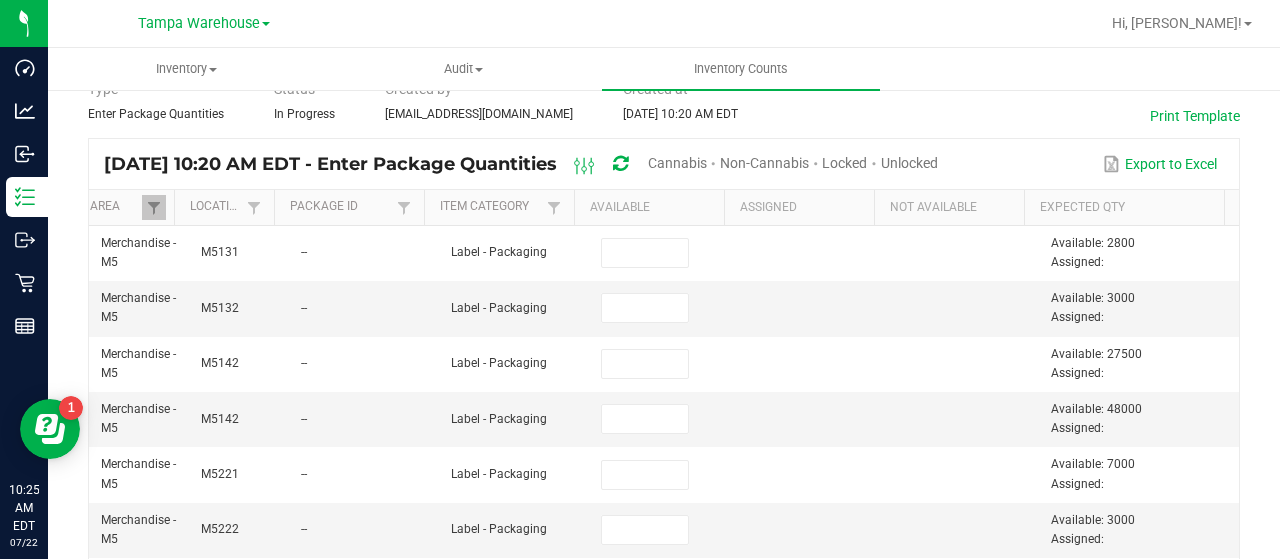 scroll, scrollTop: 94, scrollLeft: 0, axis: vertical 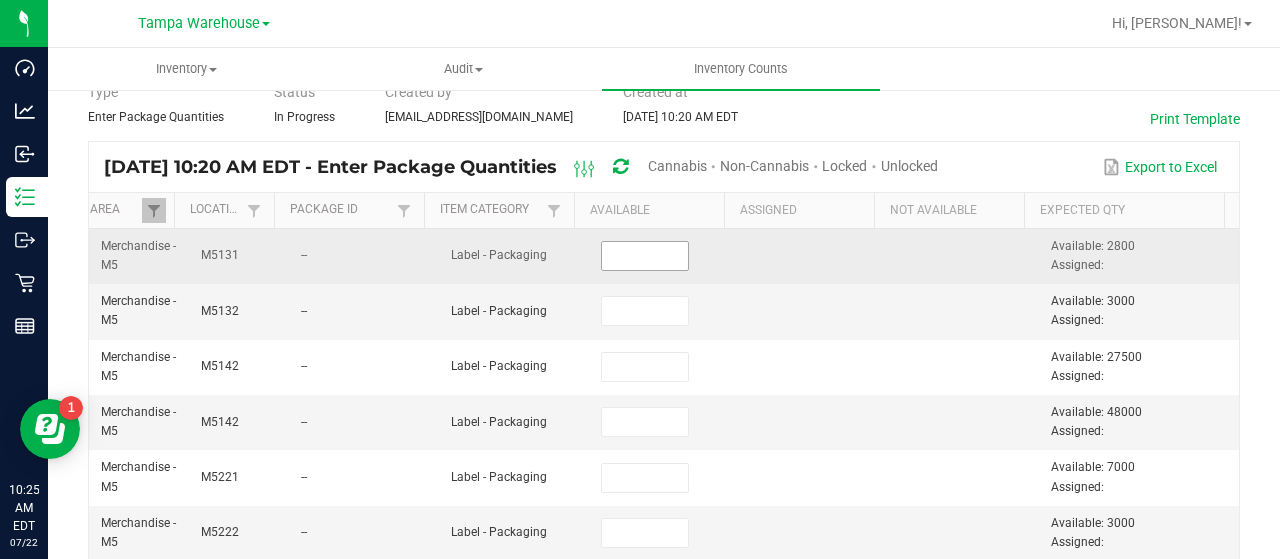 click at bounding box center [645, 256] 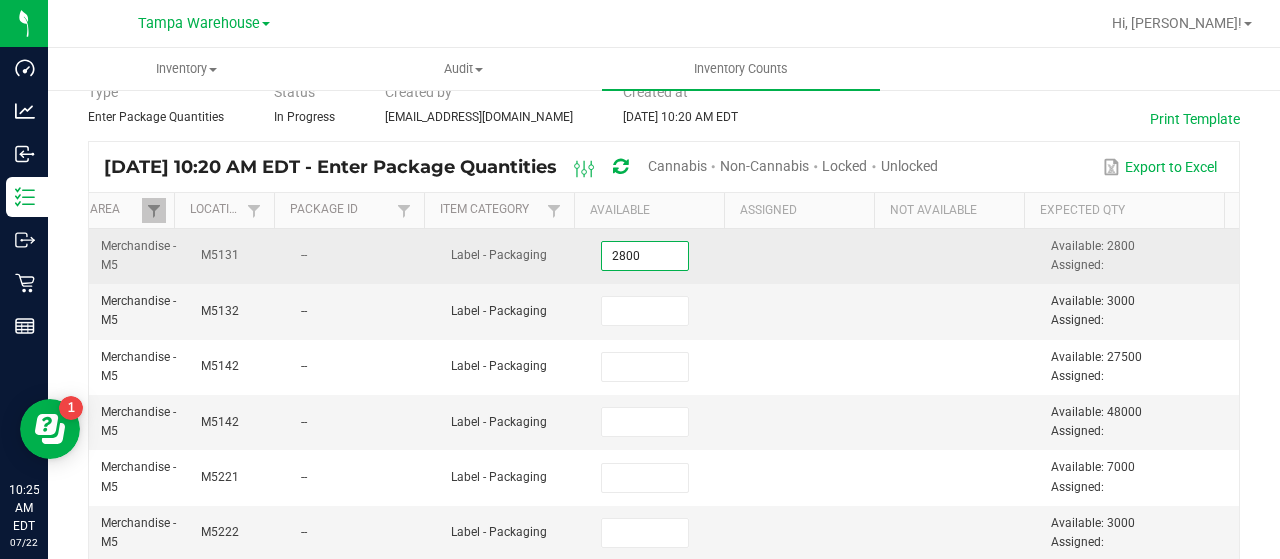 type on "2,800" 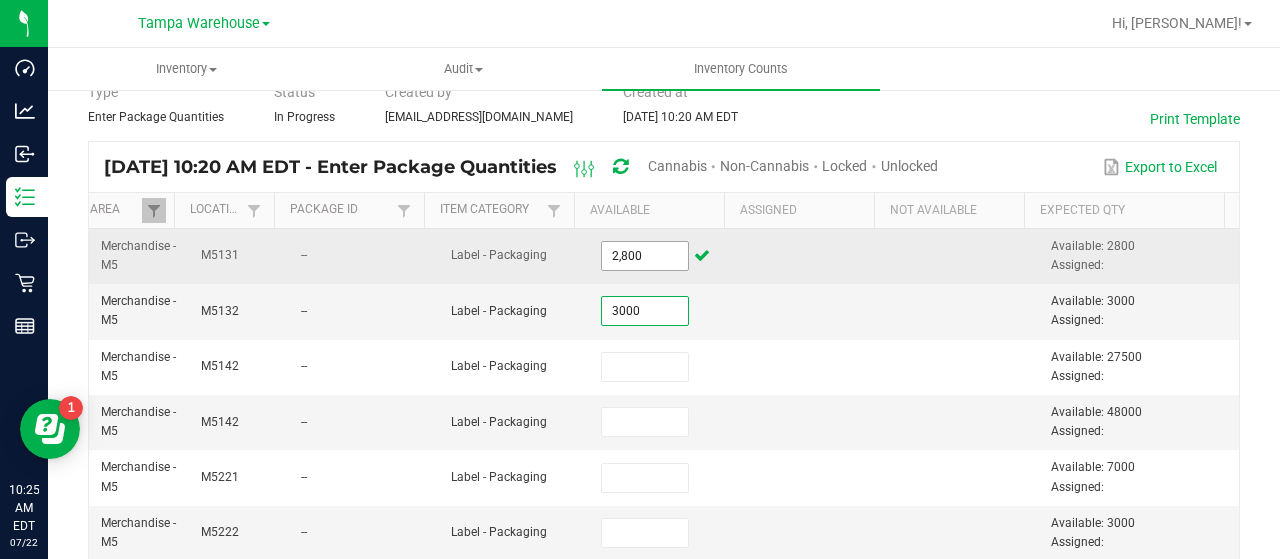 type on "3,000" 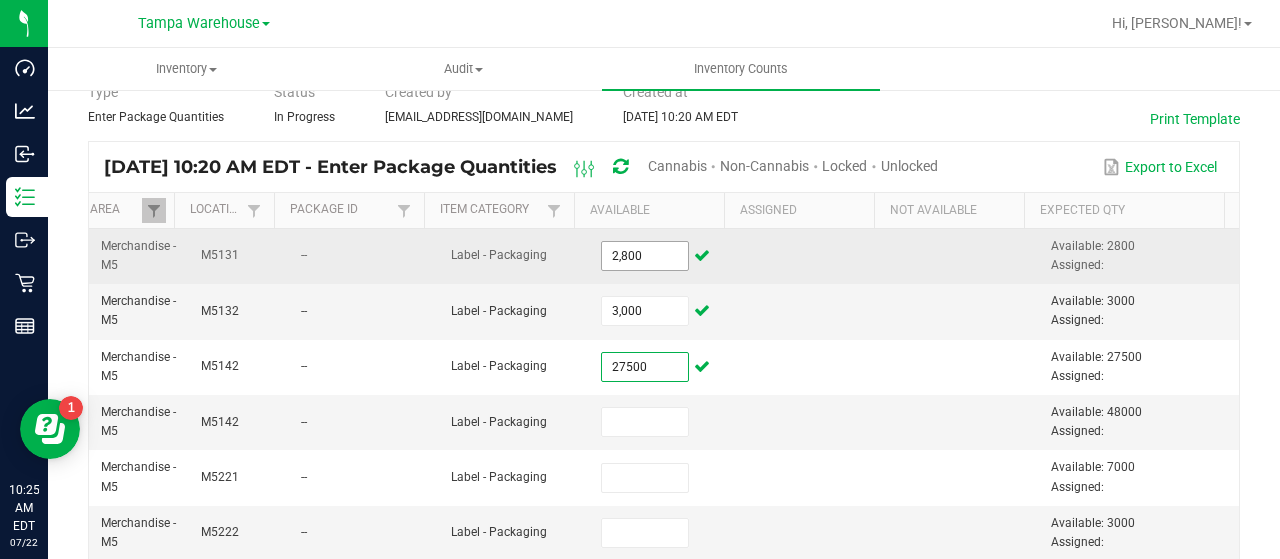type on "27,500" 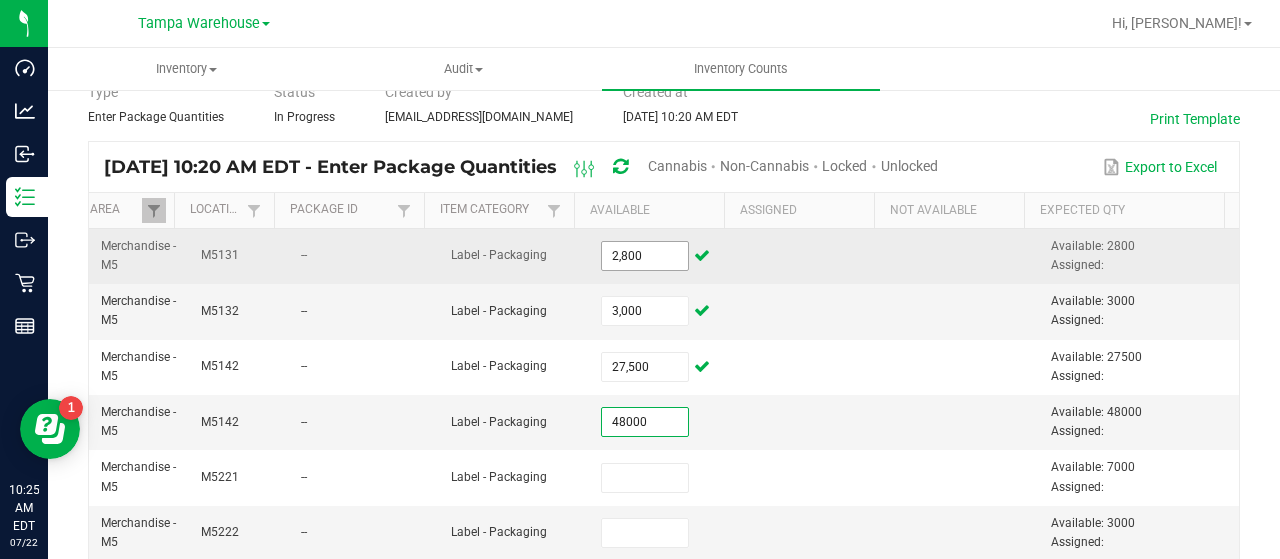 type on "48,000" 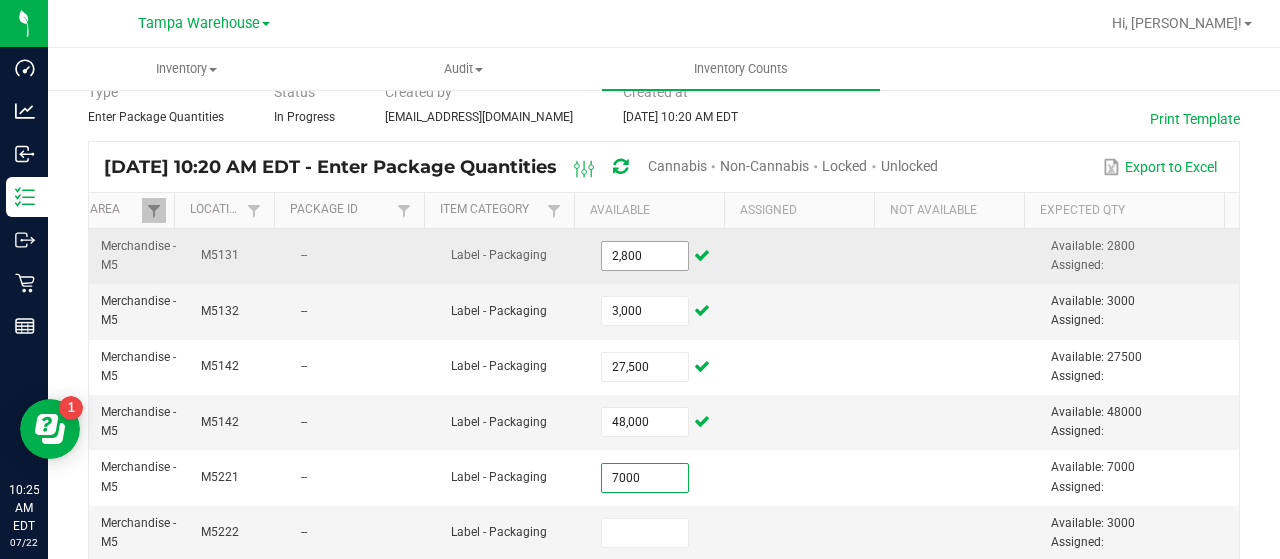 type on "7,000" 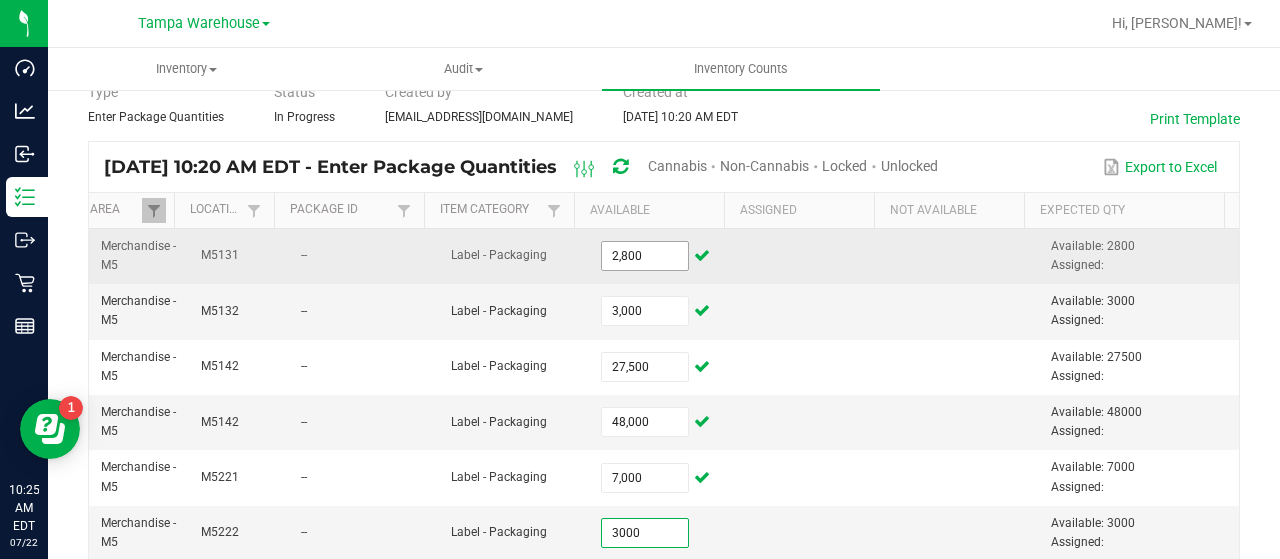 type on "3,000" 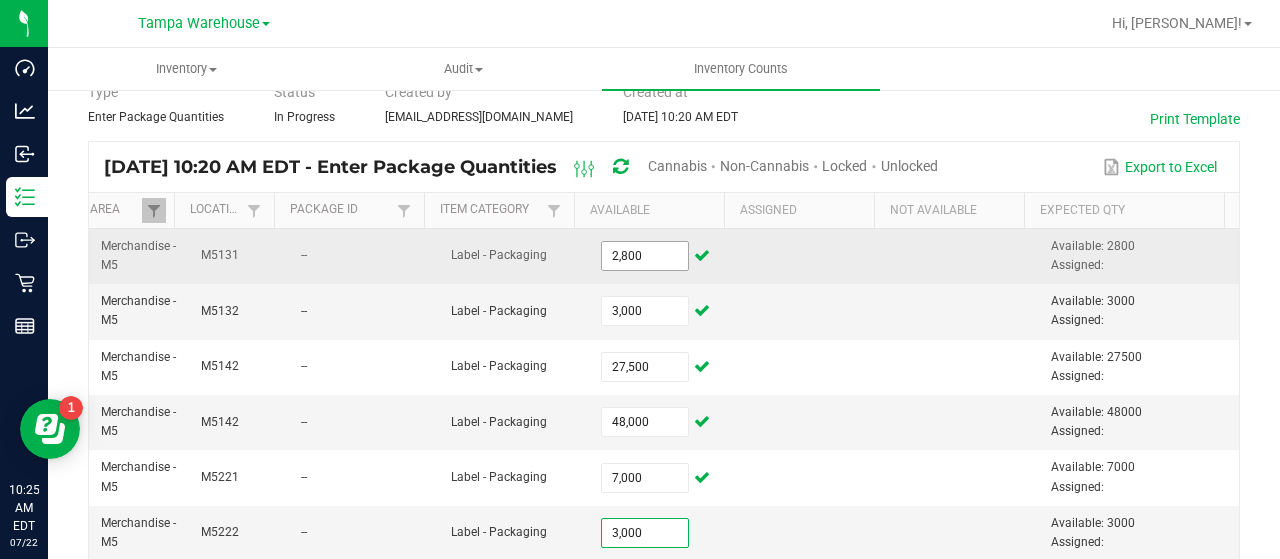 scroll, scrollTop: 375, scrollLeft: 0, axis: vertical 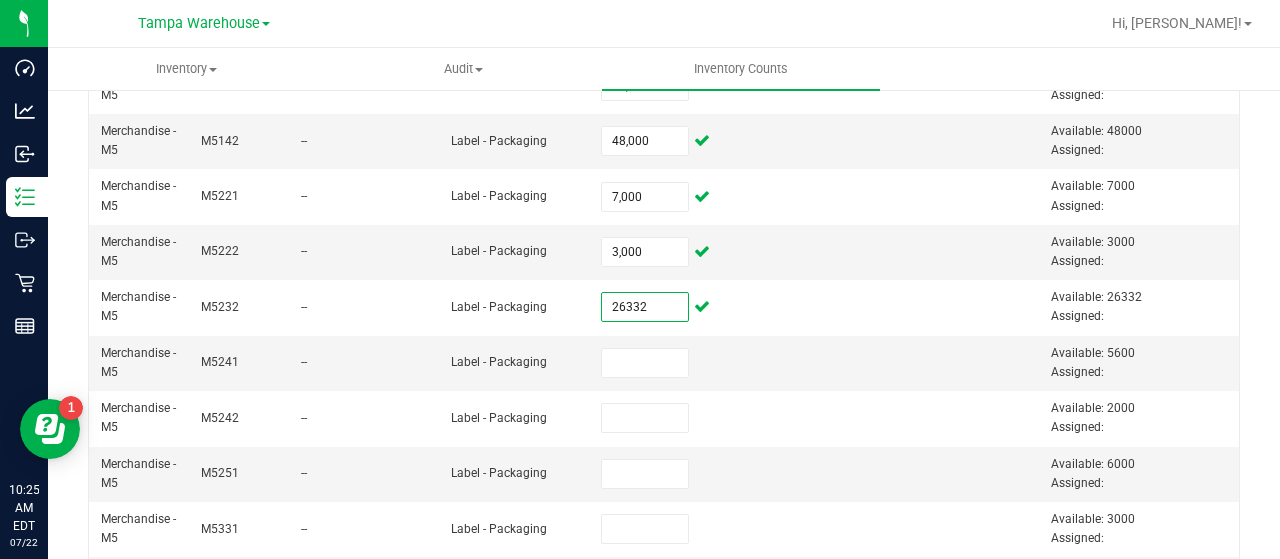 type on "26,332" 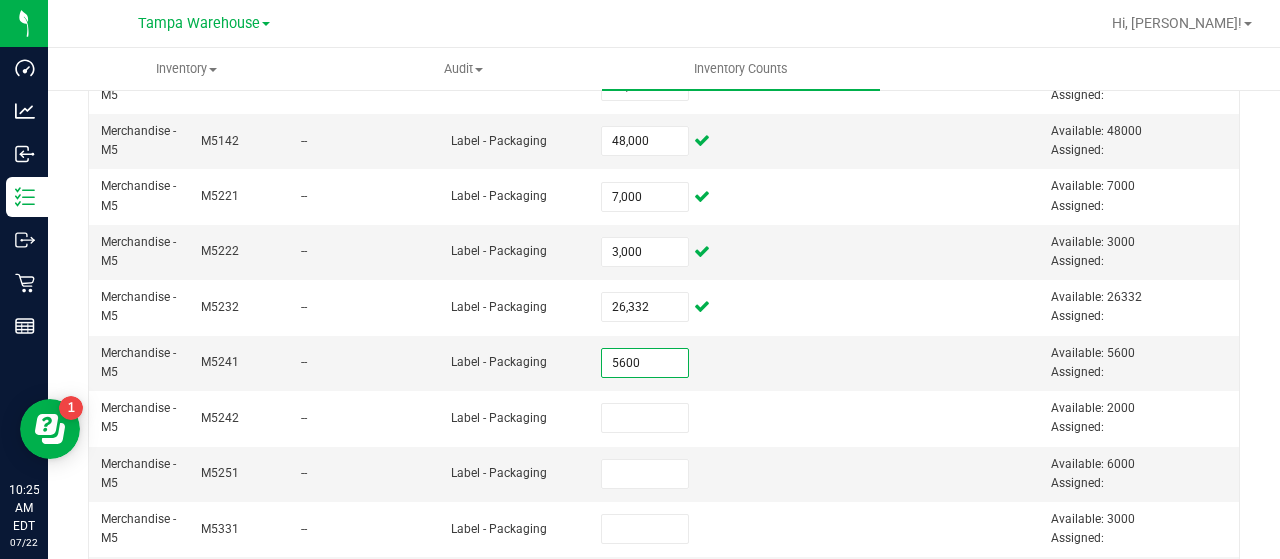 type on "5,600" 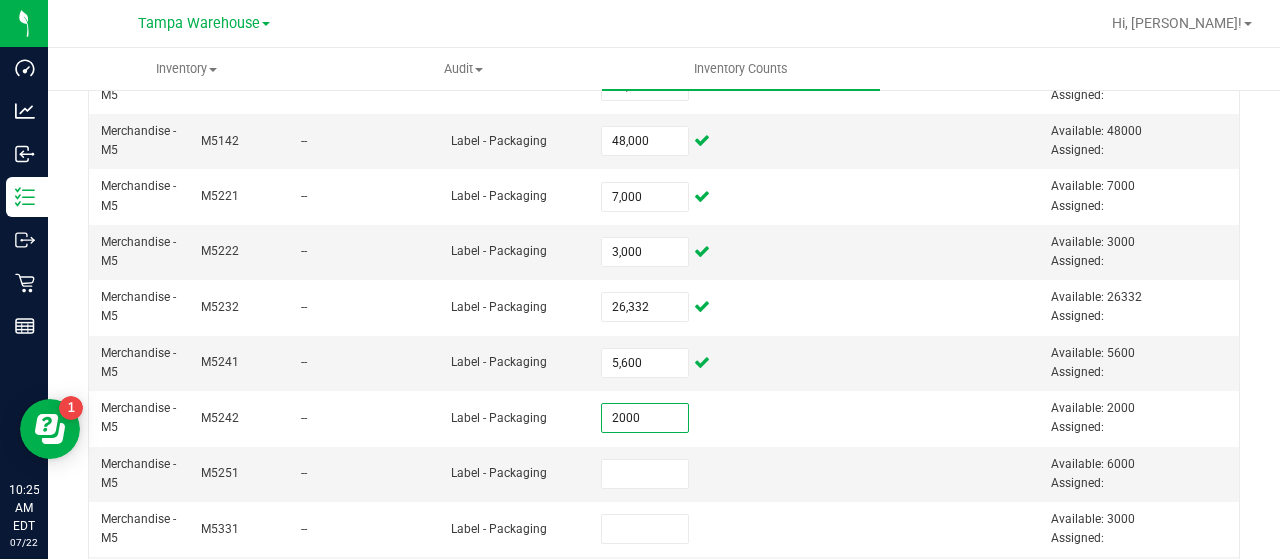 type on "2,000" 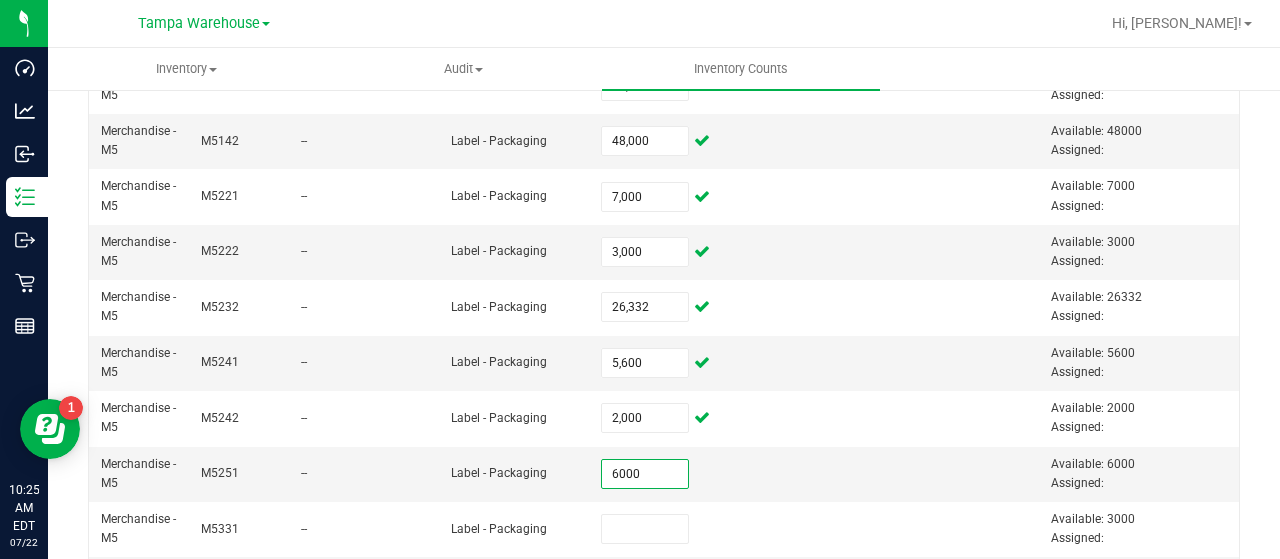 type on "6,000" 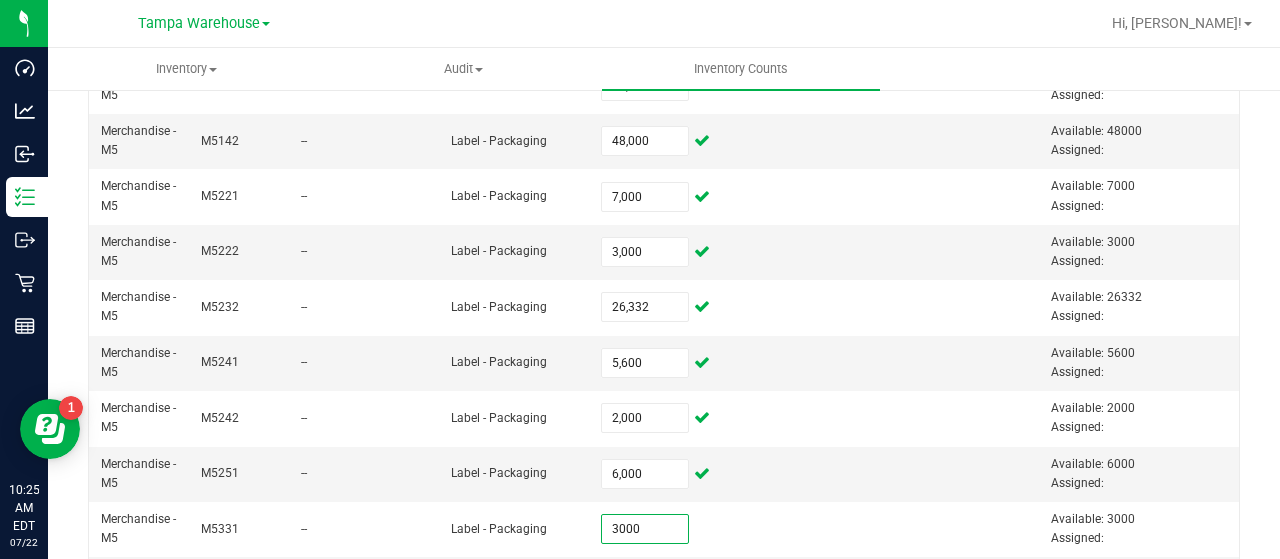 type on "3,000" 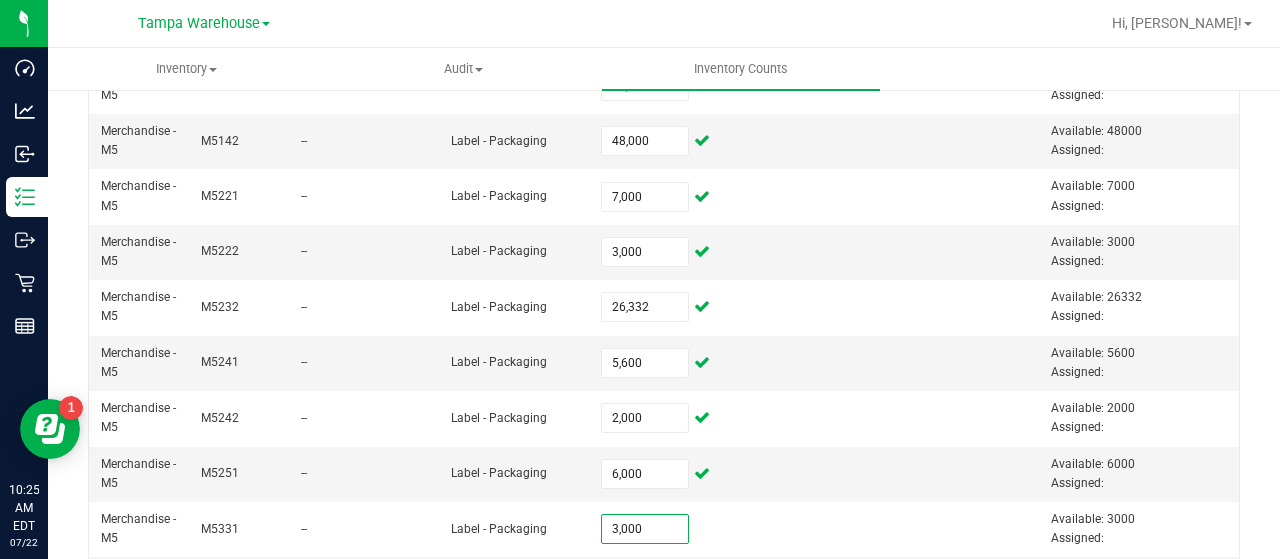 scroll, scrollTop: 650, scrollLeft: 0, axis: vertical 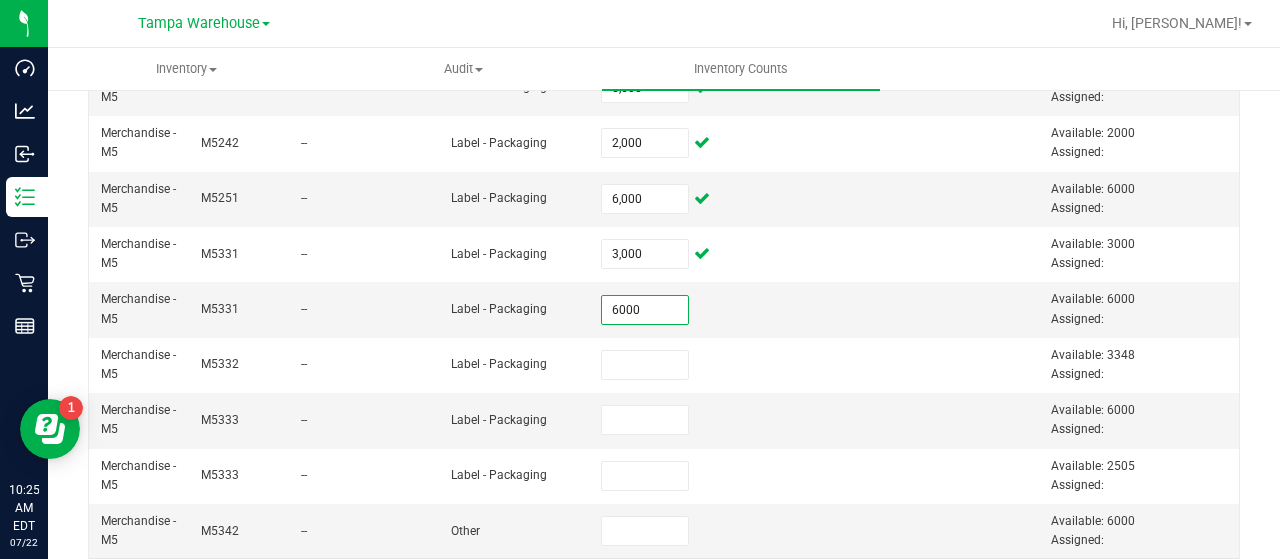 type on "6,000" 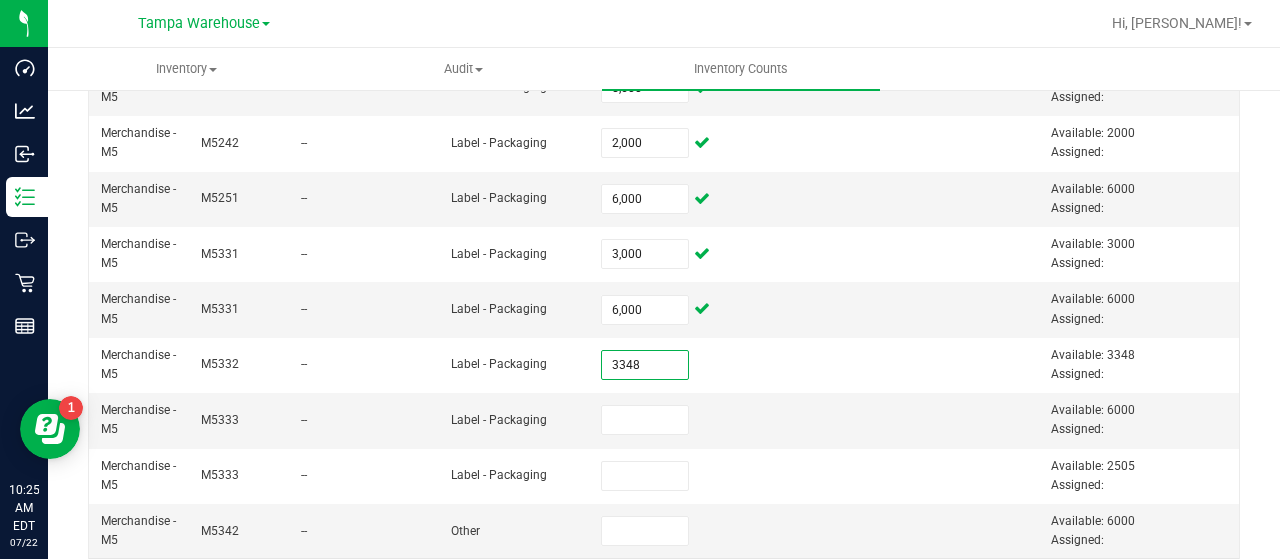 type on "3,348" 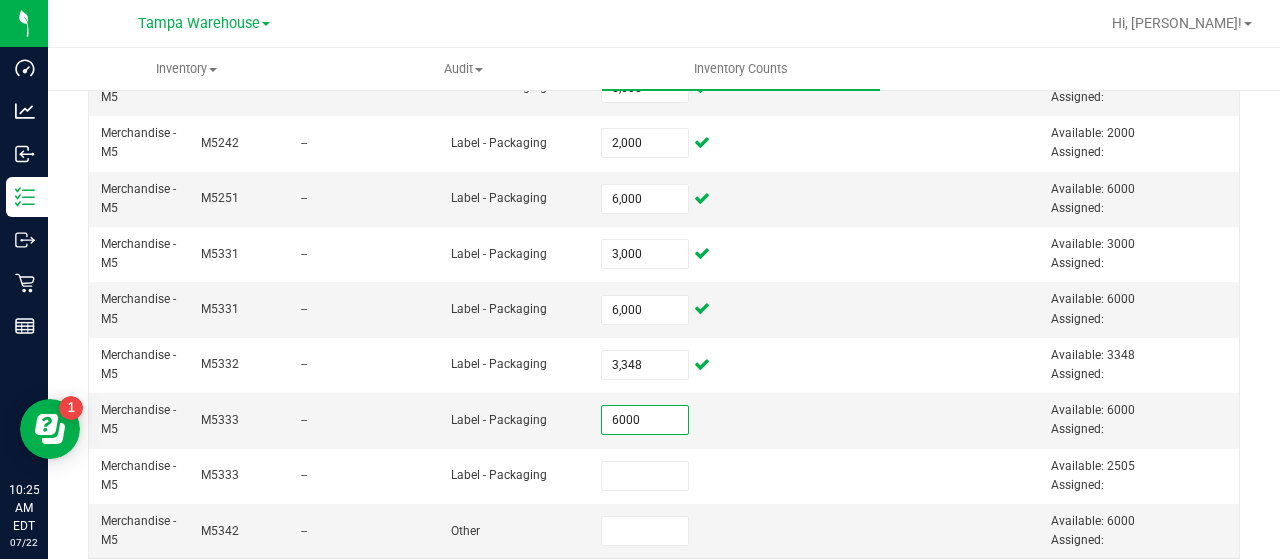 type on "6,000" 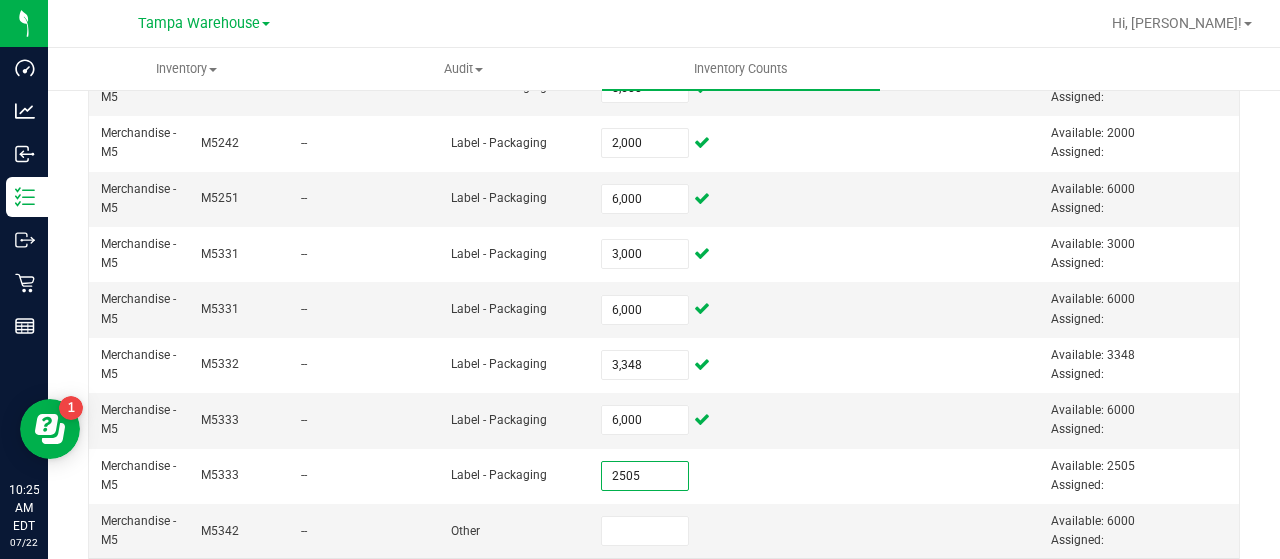 type on "2,505" 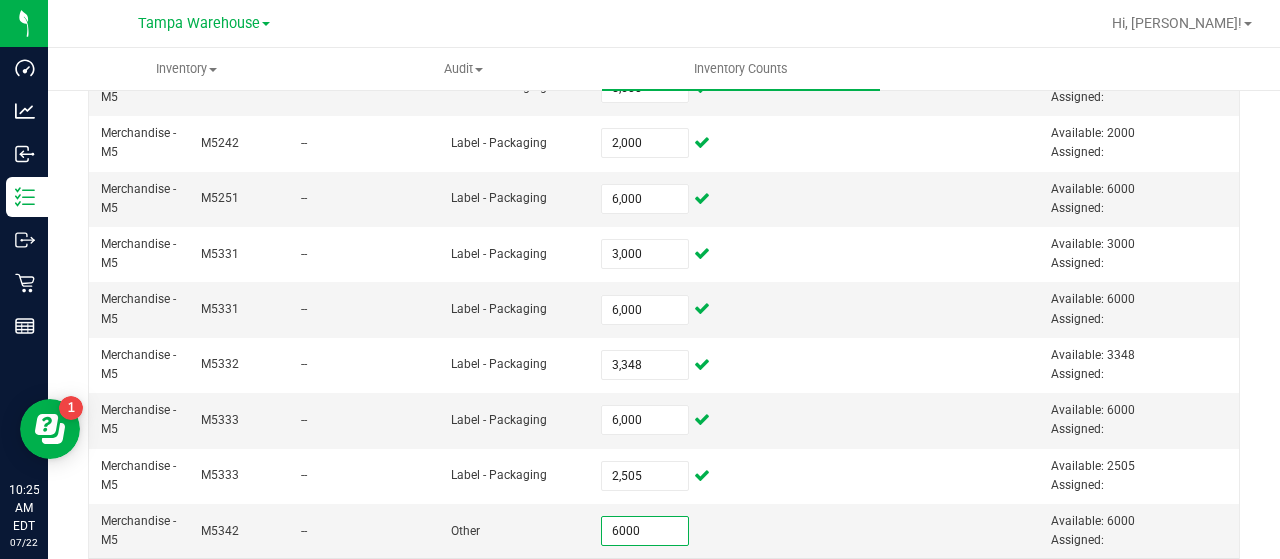 type on "6,000" 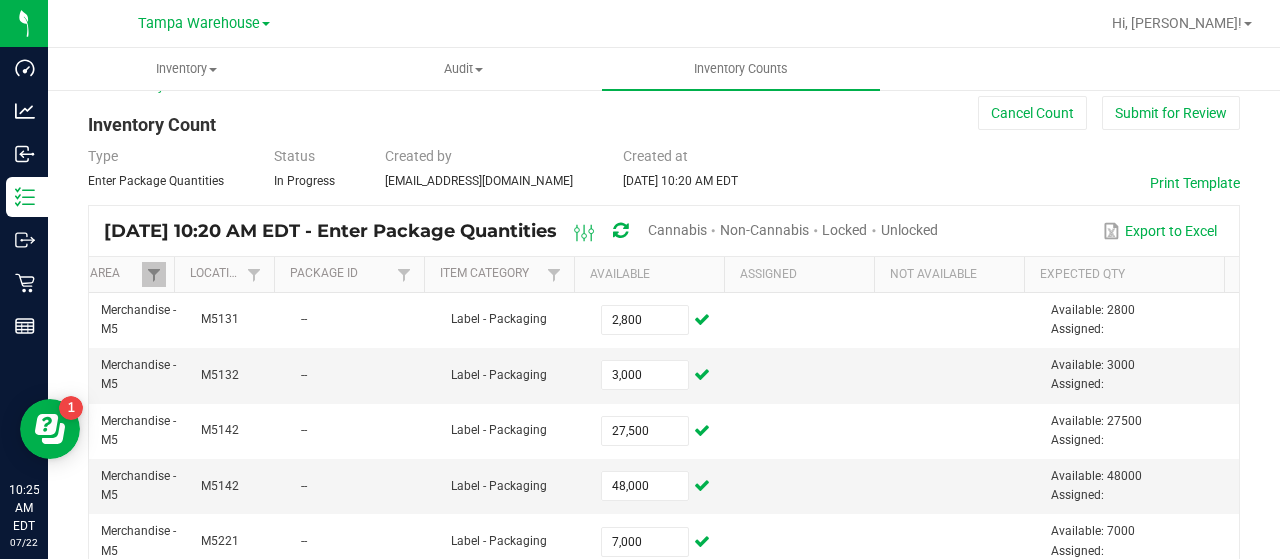 scroll, scrollTop: 0, scrollLeft: 0, axis: both 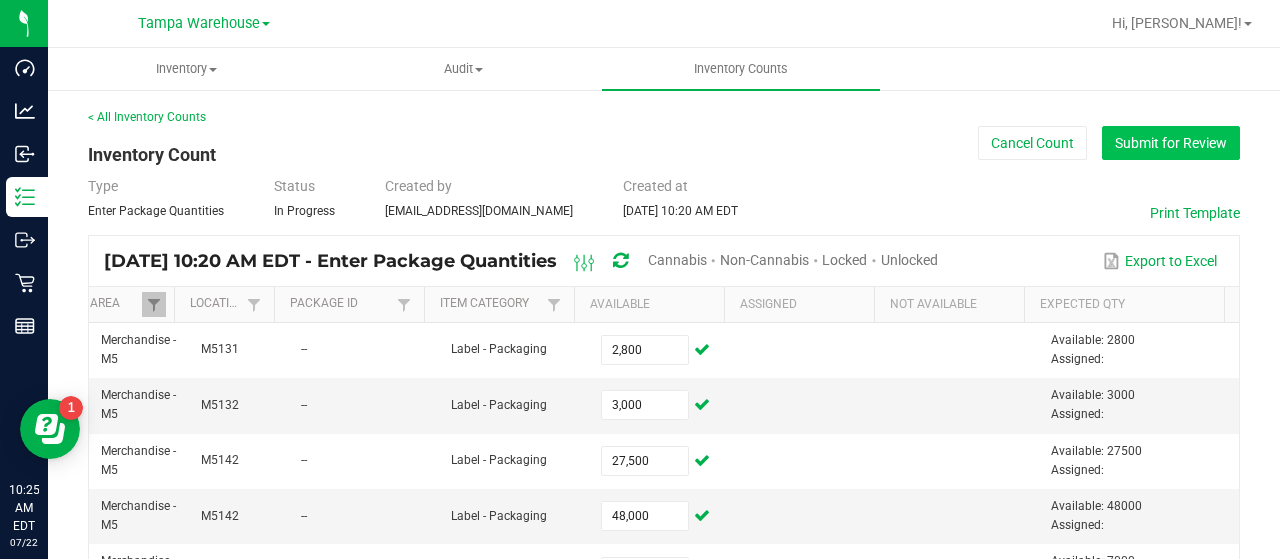 click on "Submit for Review" at bounding box center [1171, 143] 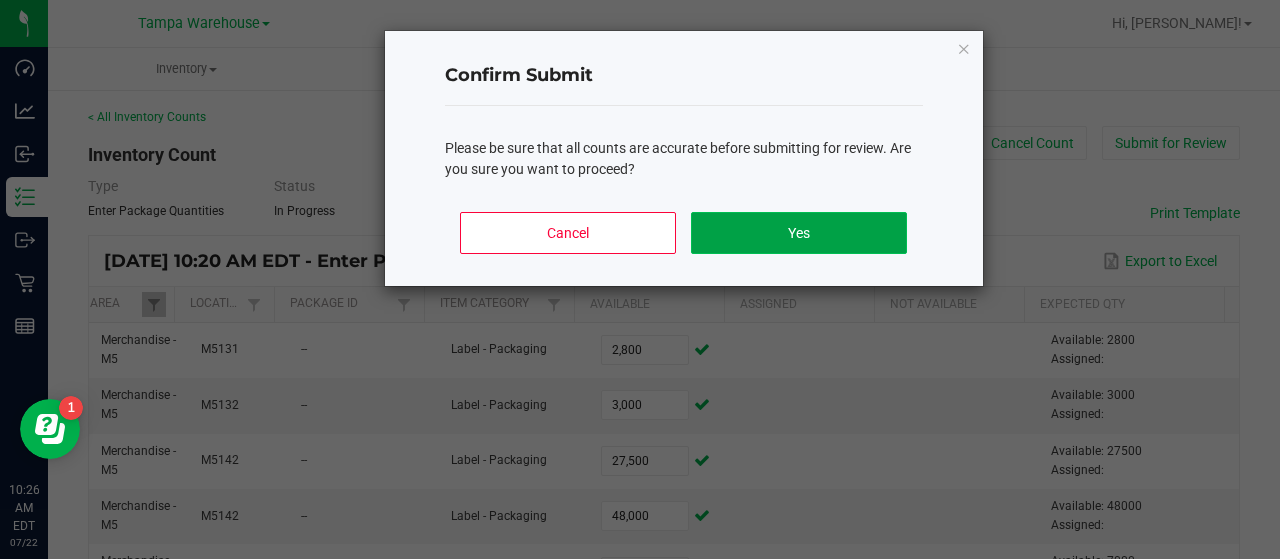 click on "Yes" 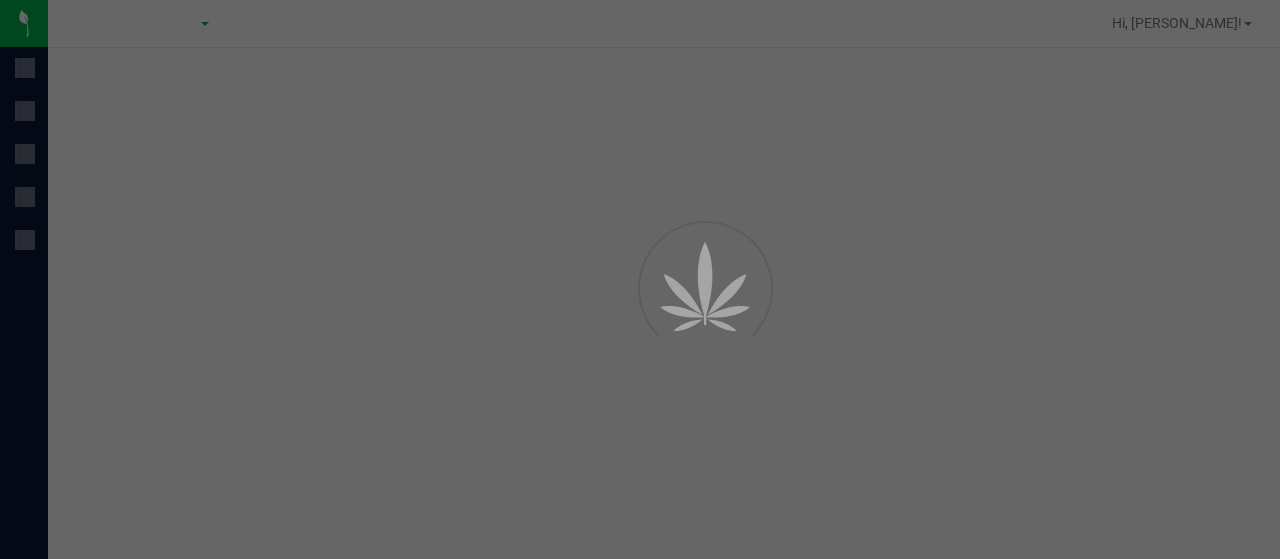 scroll, scrollTop: 0, scrollLeft: 0, axis: both 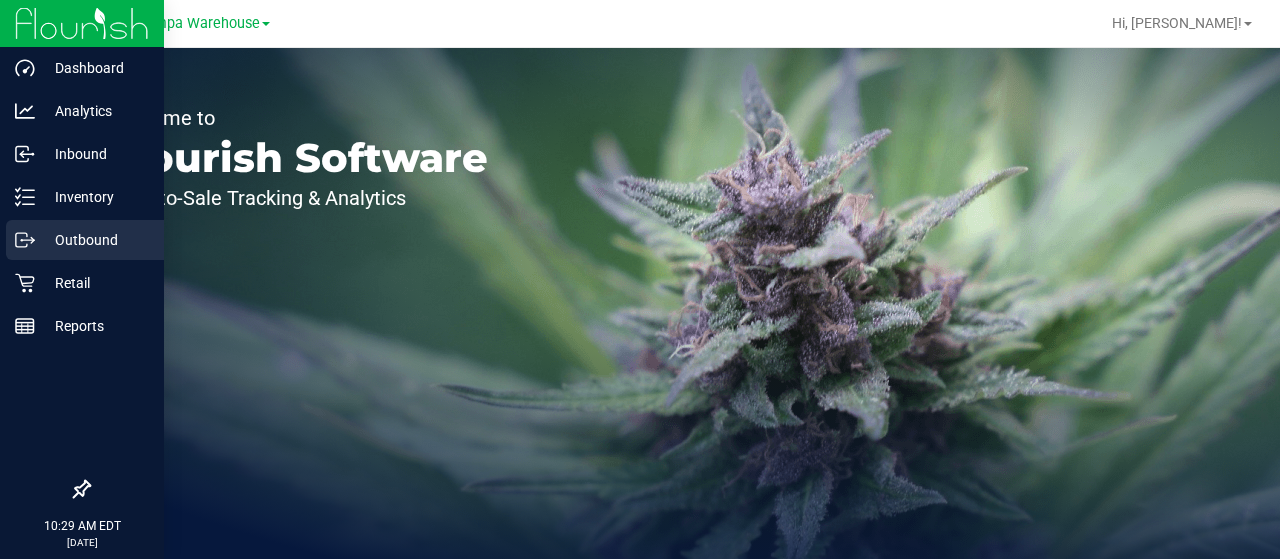 click on "Outbound" at bounding box center (95, 240) 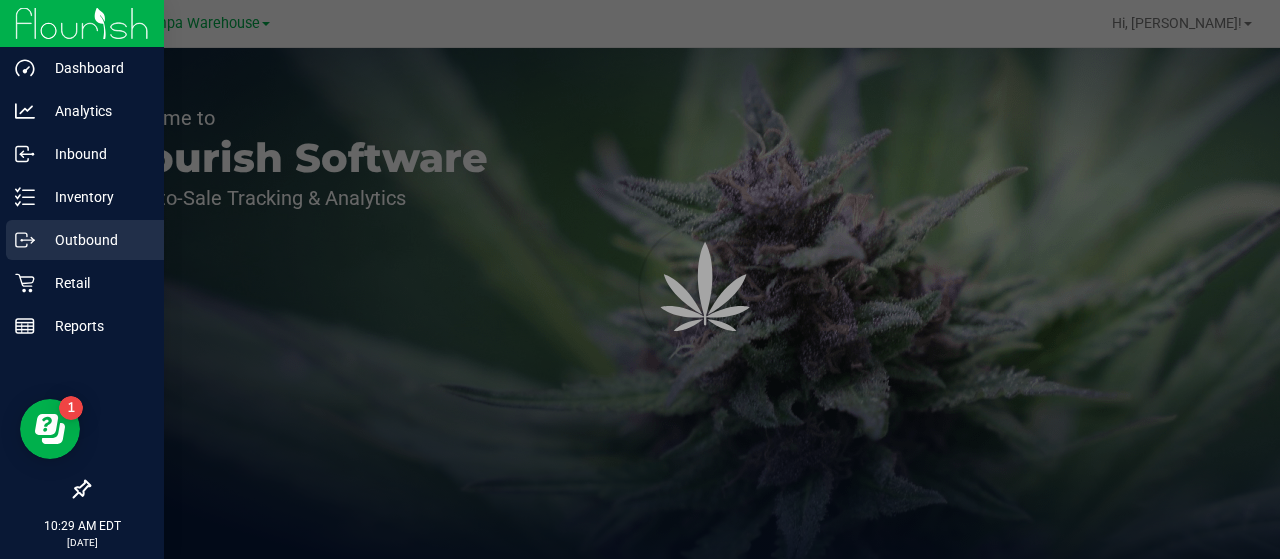 scroll, scrollTop: 0, scrollLeft: 0, axis: both 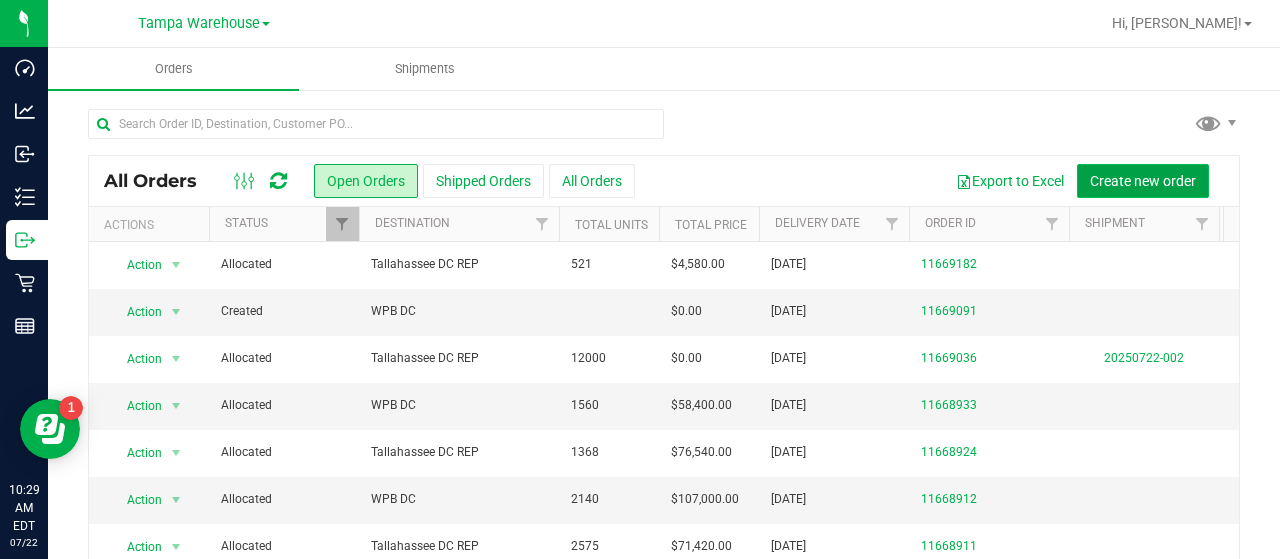 click on "Create new order" at bounding box center [1143, 181] 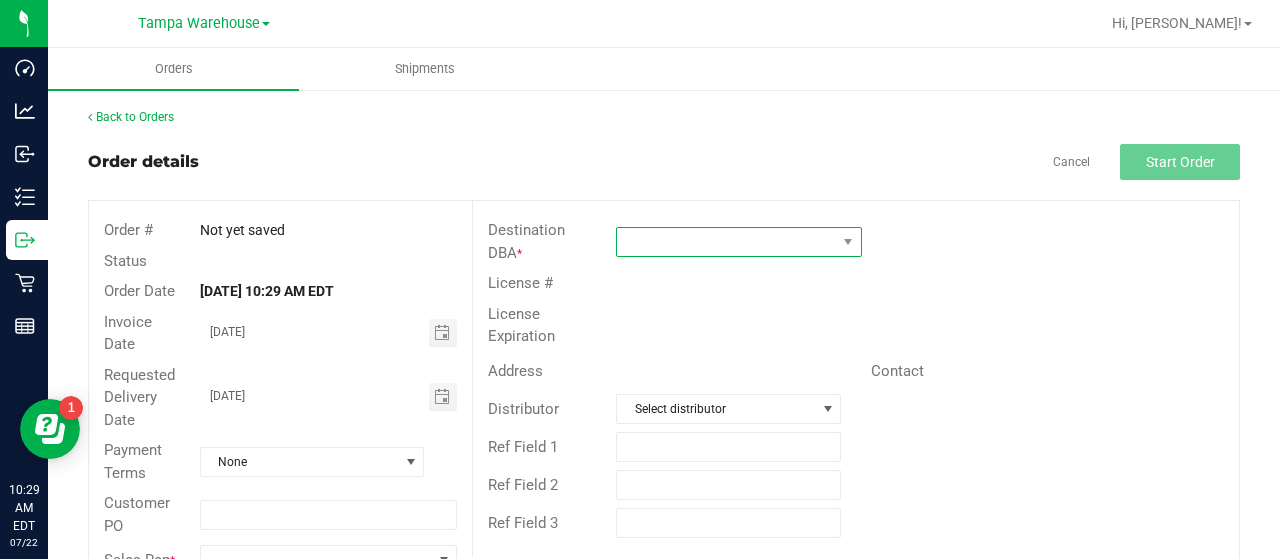 click at bounding box center (726, 242) 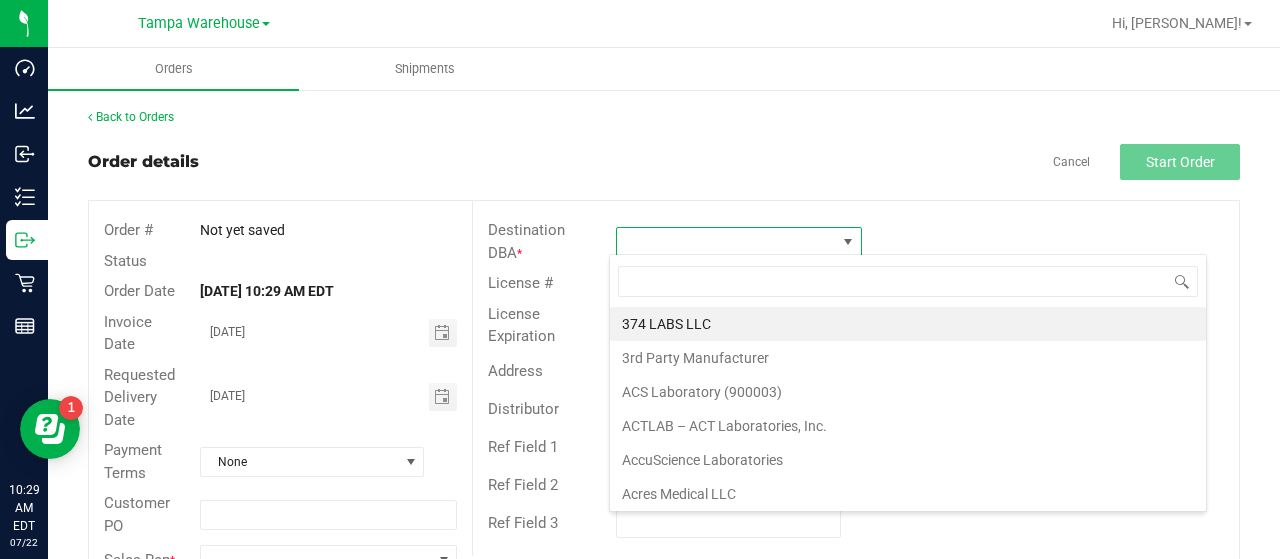 scroll, scrollTop: 99970, scrollLeft: 99758, axis: both 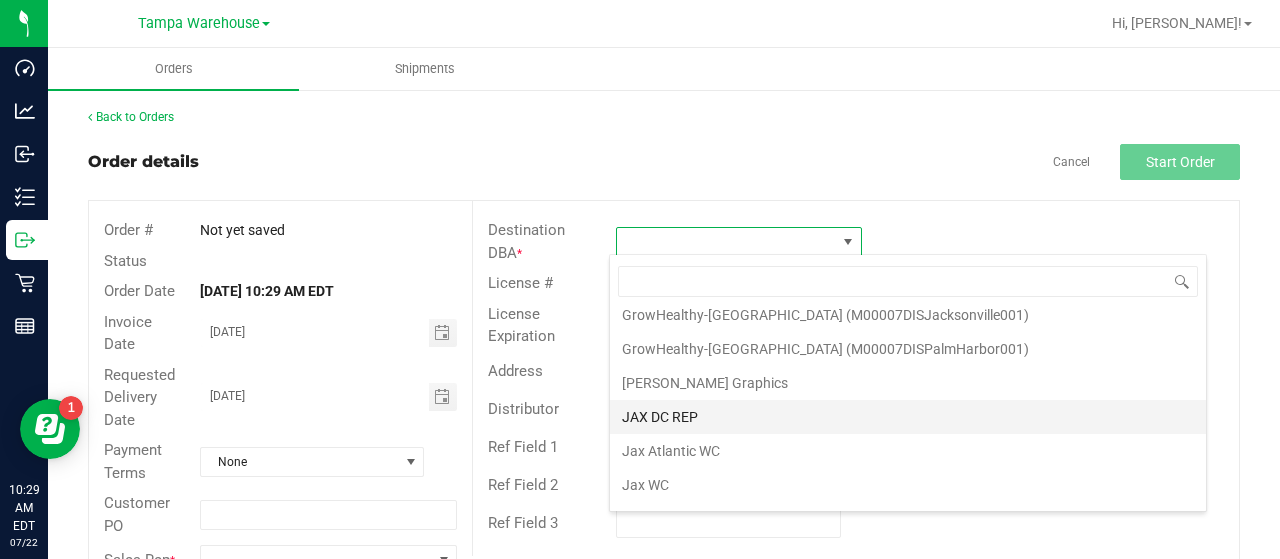 click on "JAX DC REP" at bounding box center [908, 417] 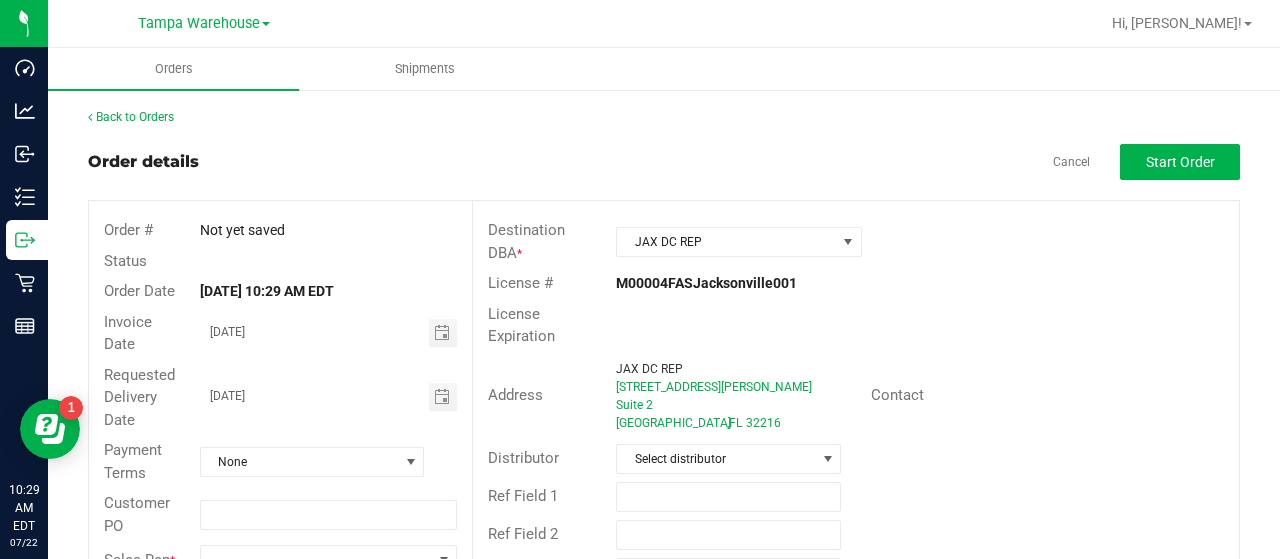 click on "License Expiration" at bounding box center [856, 325] 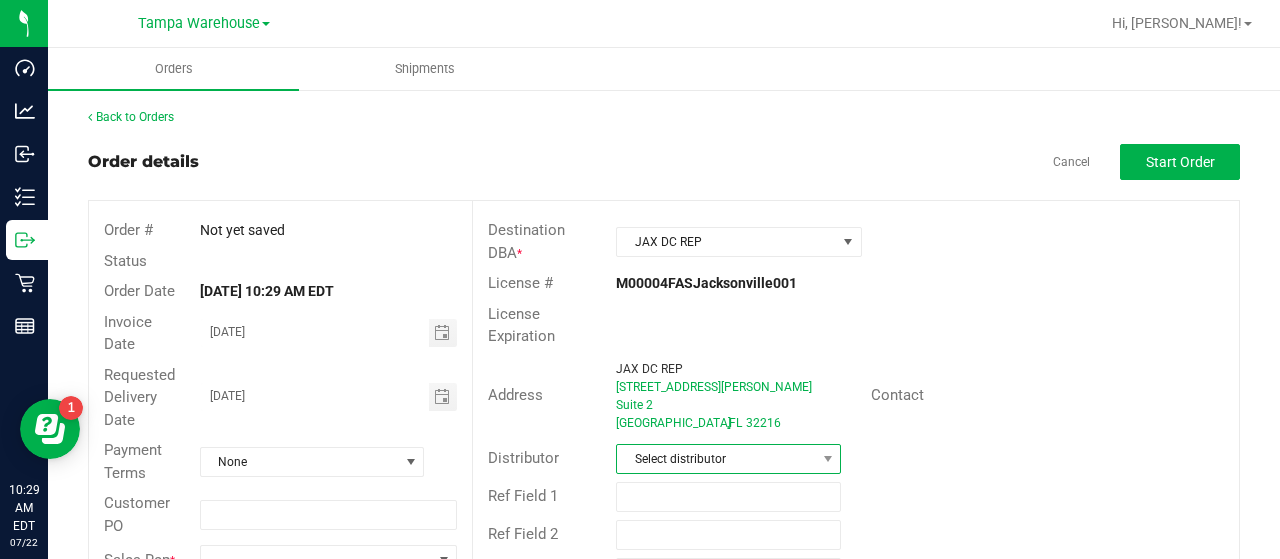 click on "Select distributor" at bounding box center (716, 459) 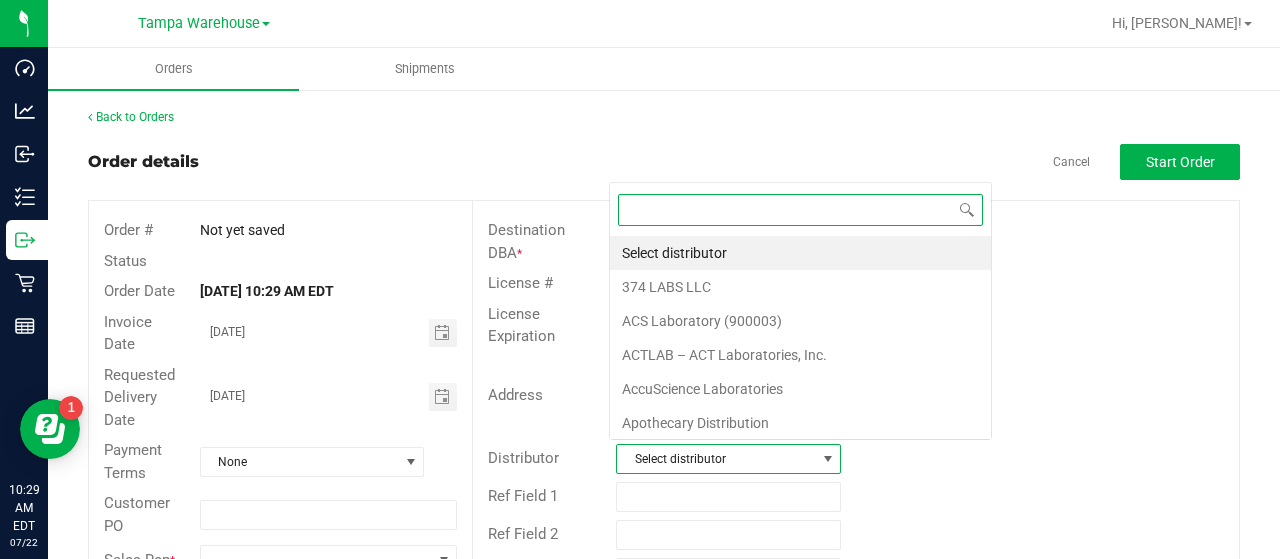 scroll, scrollTop: 0, scrollLeft: 0, axis: both 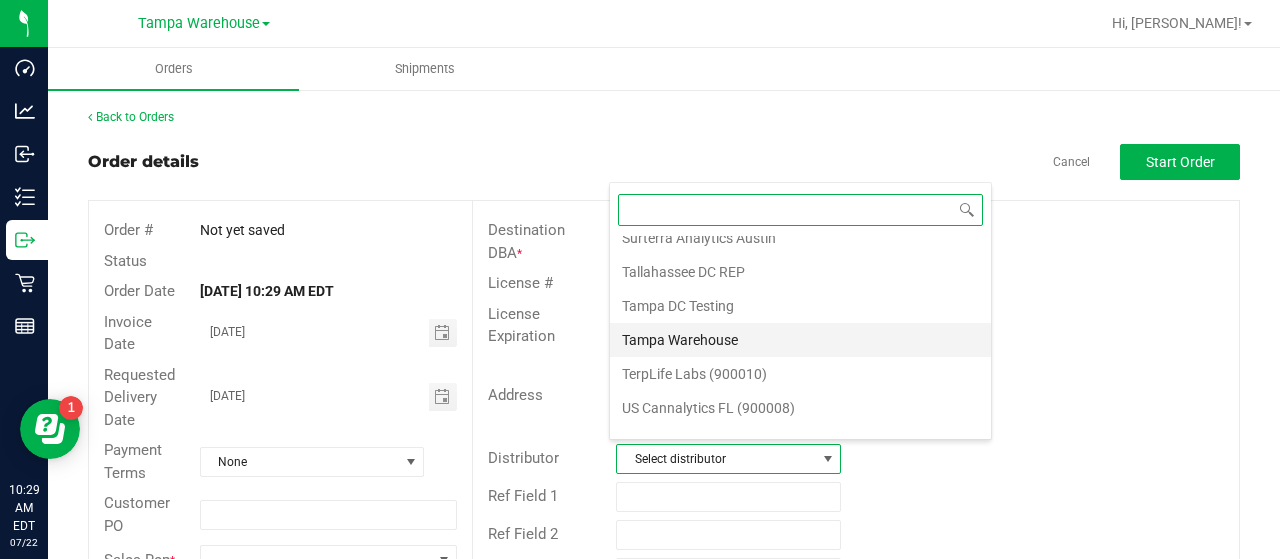 click on "Tampa Warehouse" at bounding box center [800, 340] 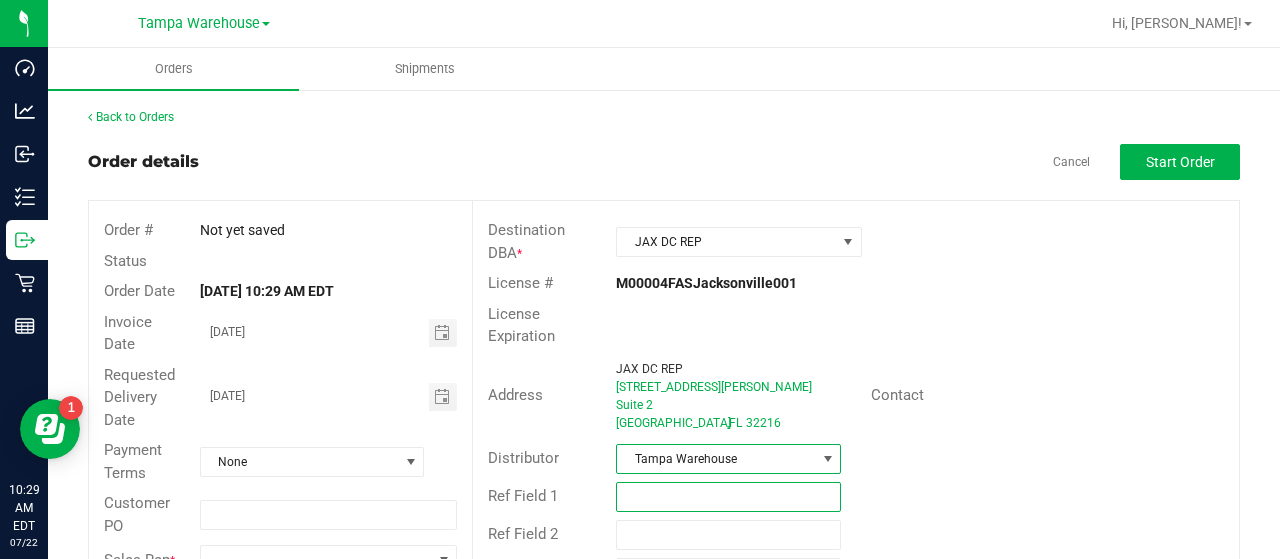 click at bounding box center (728, 497) 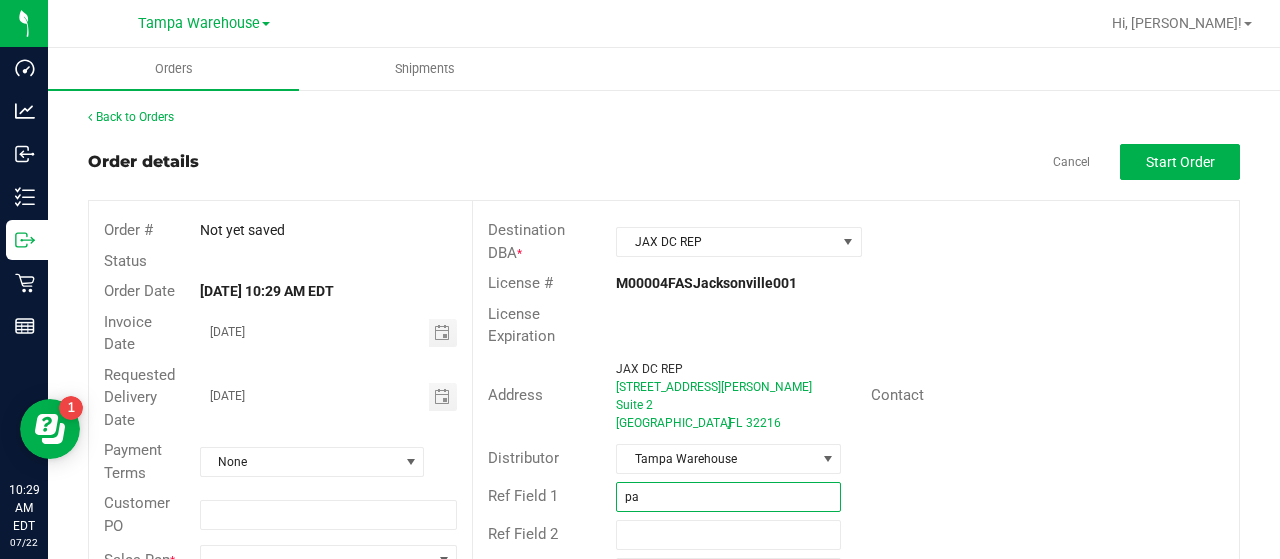type on "p" 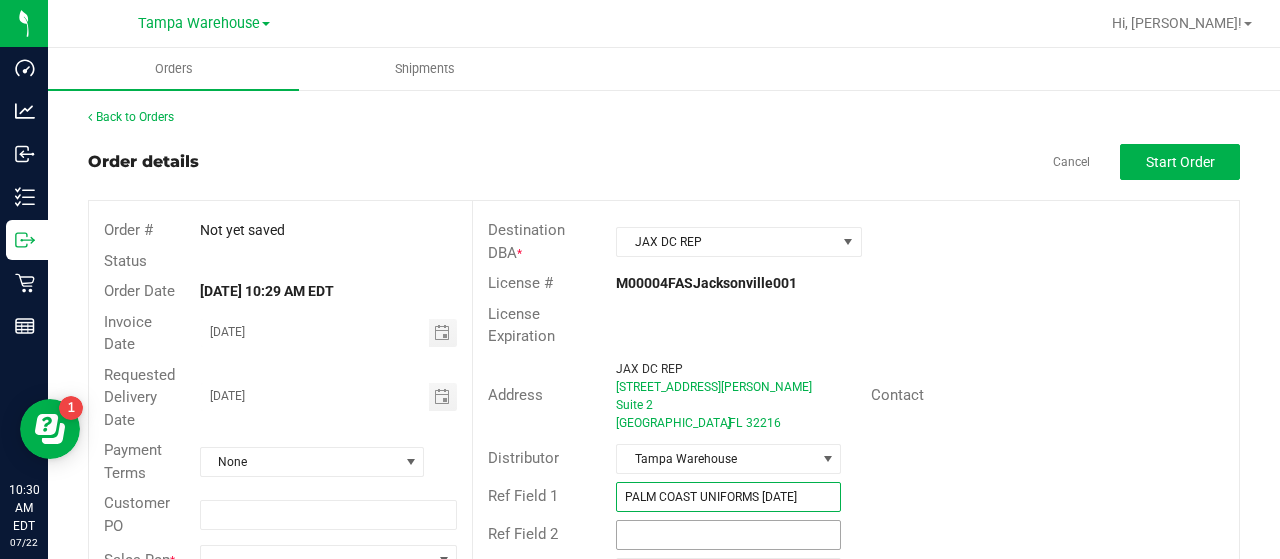 type on "PALM COAST UNIFORMS 7/22/25" 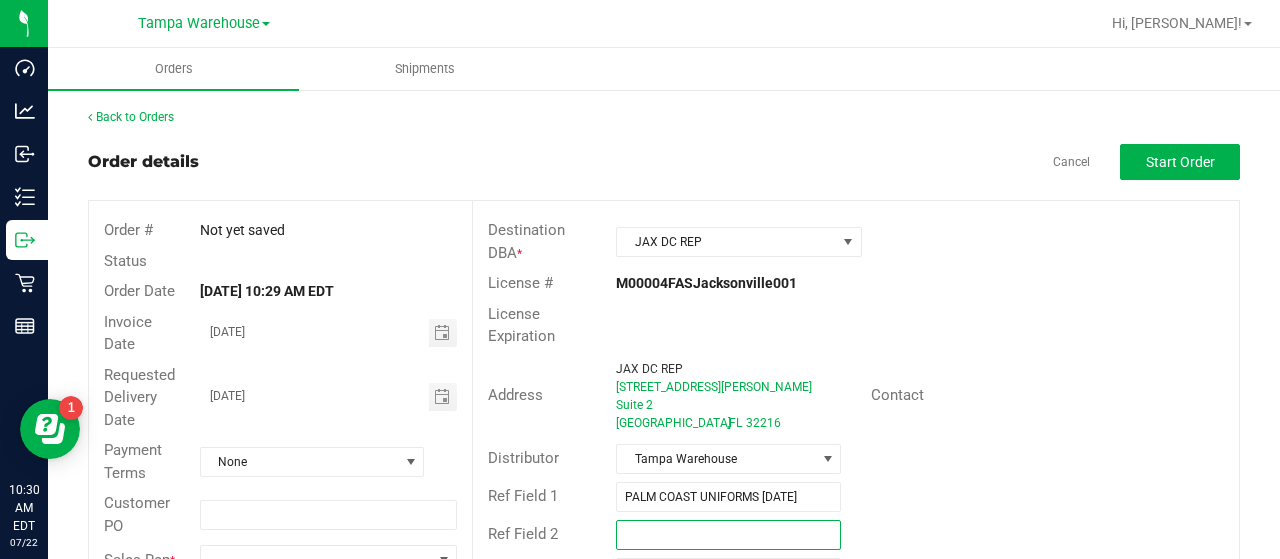 click at bounding box center [728, 535] 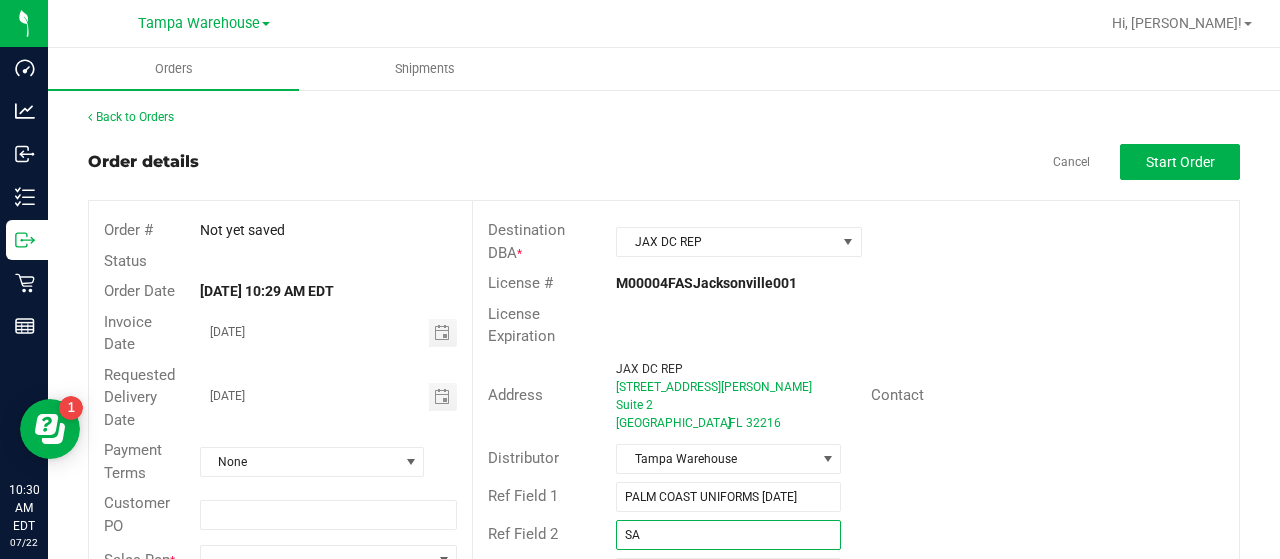 type on "S" 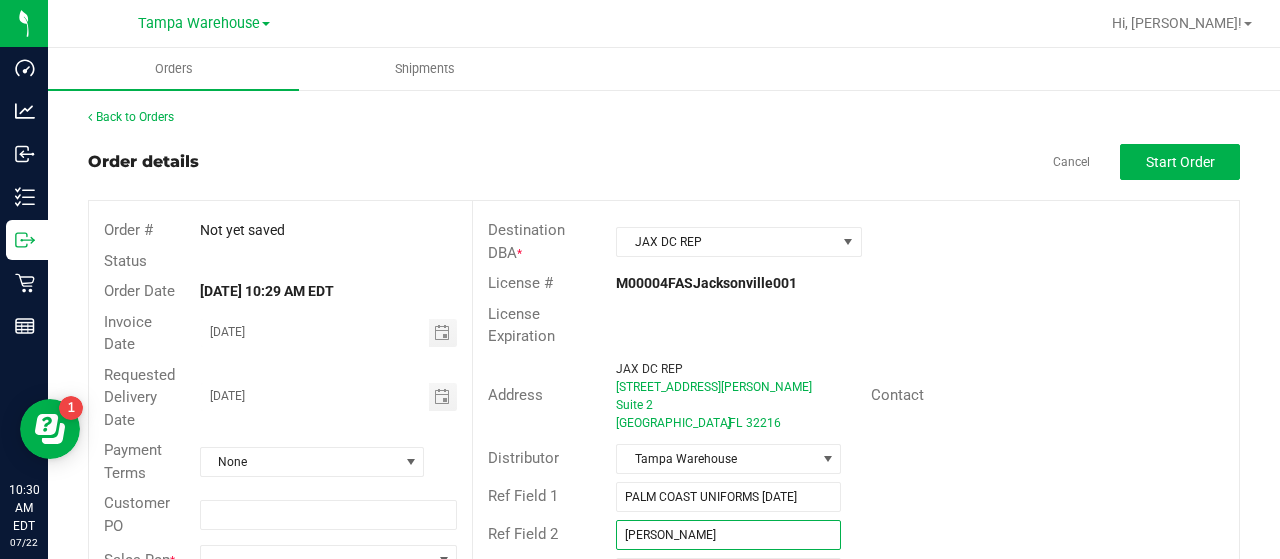 scroll, scrollTop: 62, scrollLeft: 0, axis: vertical 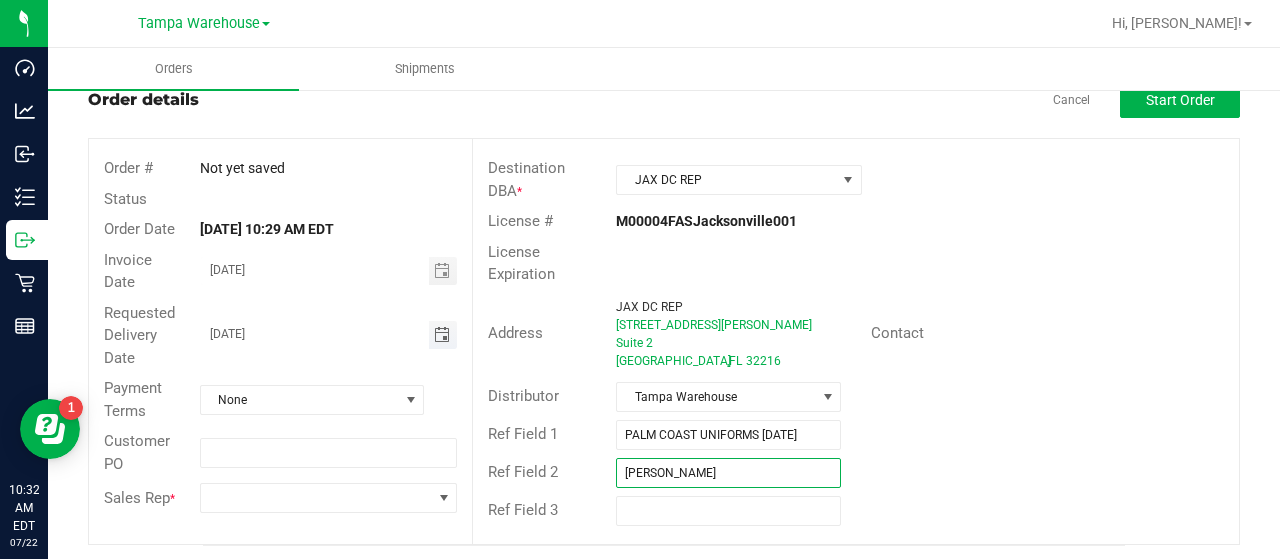 click at bounding box center [442, 335] 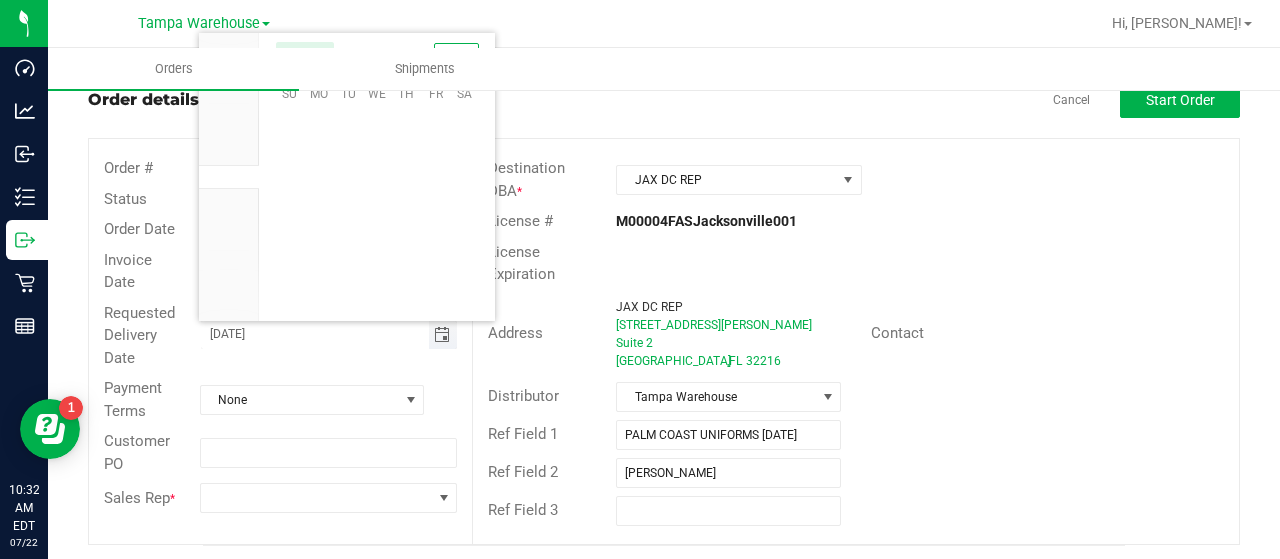 scroll, scrollTop: 36144, scrollLeft: 0, axis: vertical 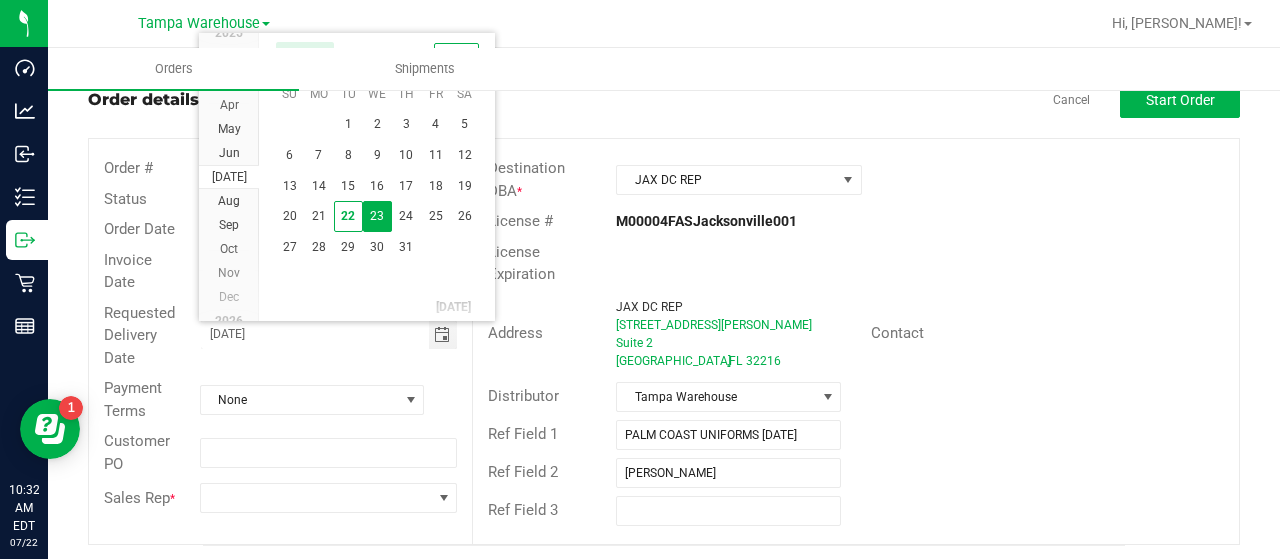 click on "23" at bounding box center [377, 216] 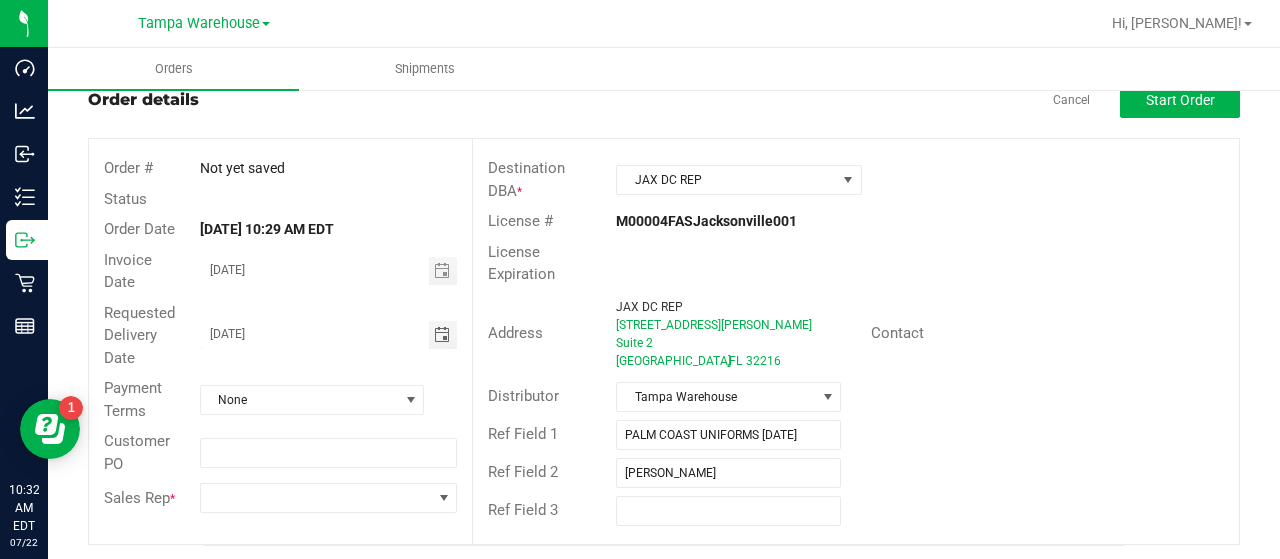click on "Requested Delivery Date  07/23/2025" at bounding box center [280, 336] 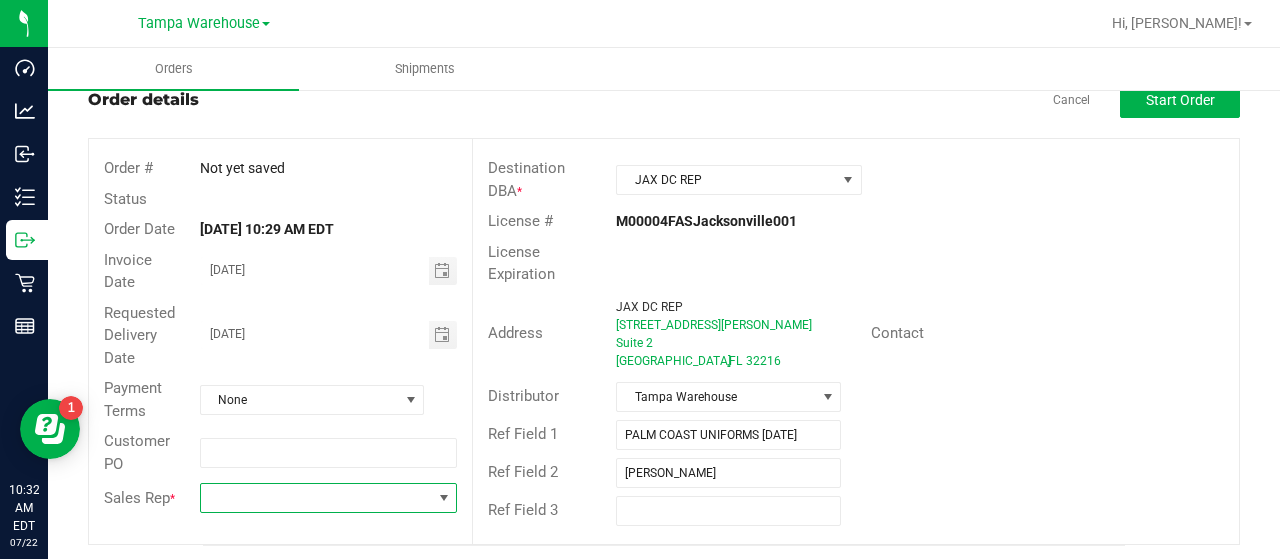 click at bounding box center [316, 498] 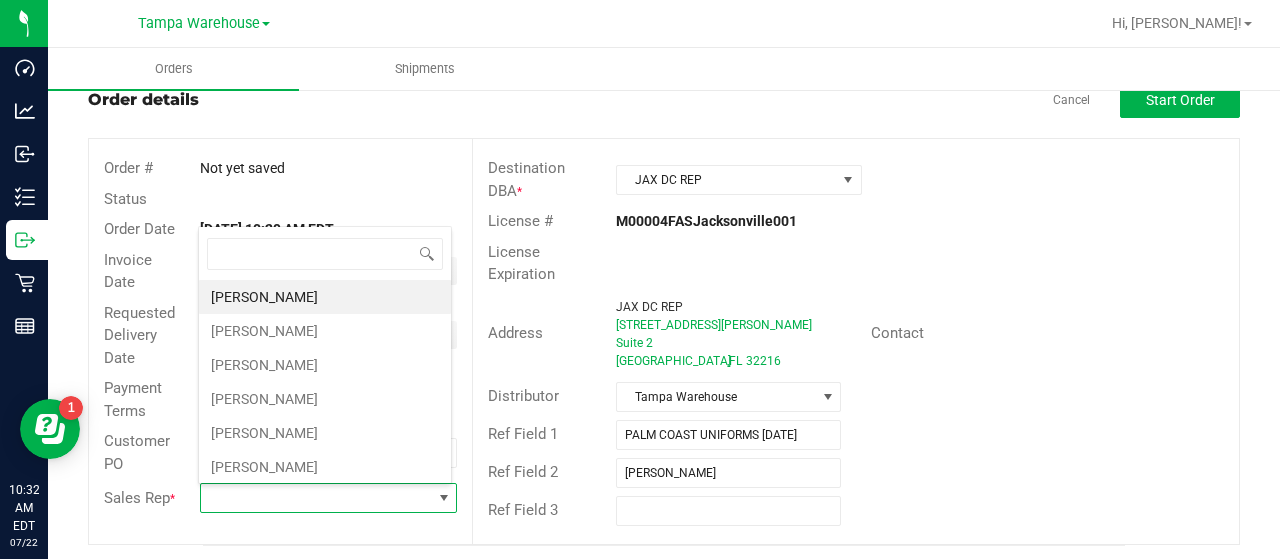 scroll, scrollTop: 99970, scrollLeft: 99746, axis: both 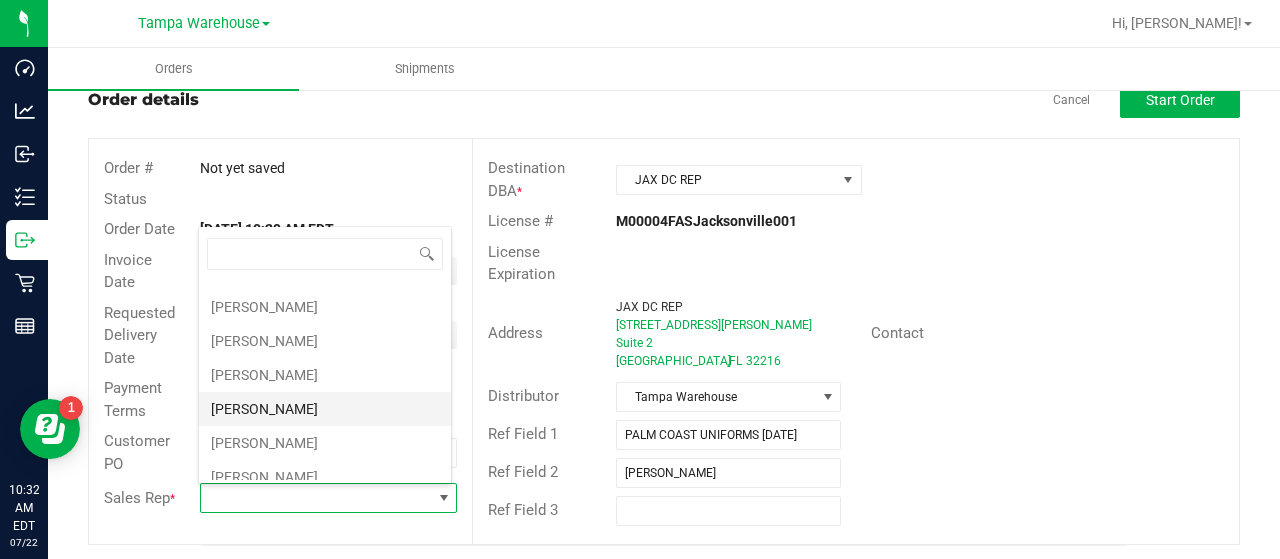 click on "Christopher Soriano" at bounding box center [325, 409] 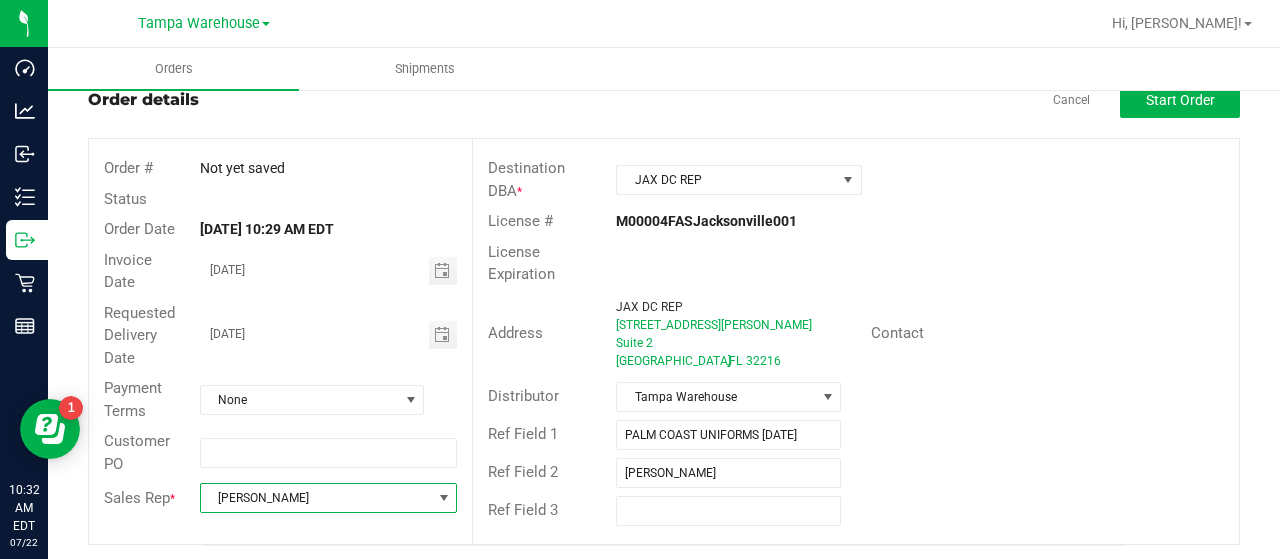 click on "Ref Field 1  PALM COAST UNIFORMS 7/22/25" at bounding box center (856, 435) 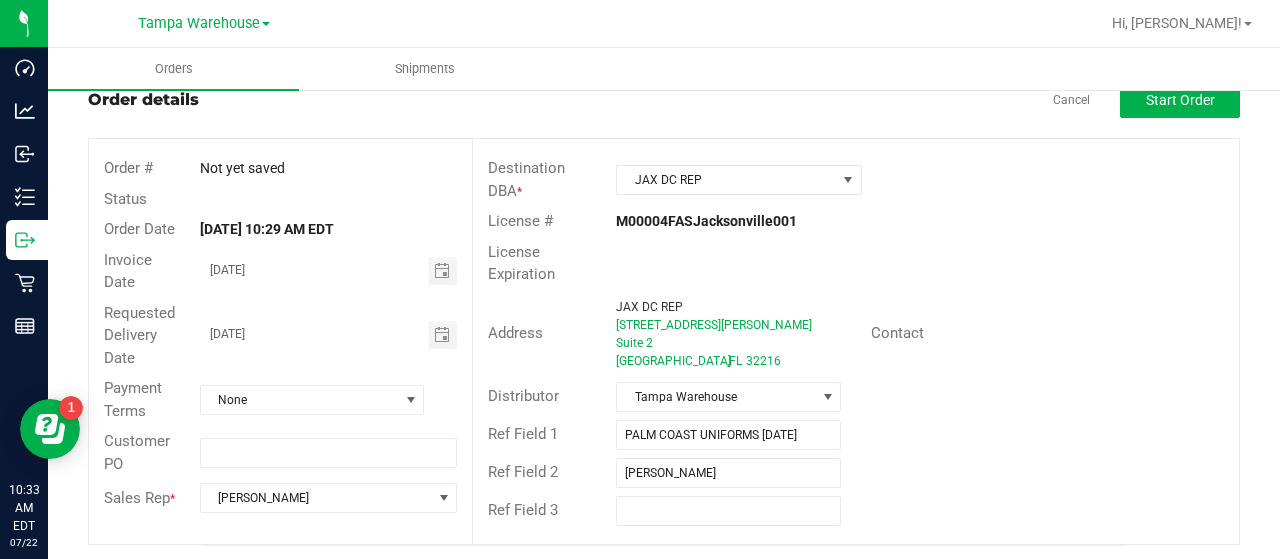 scroll, scrollTop: 0, scrollLeft: 0, axis: both 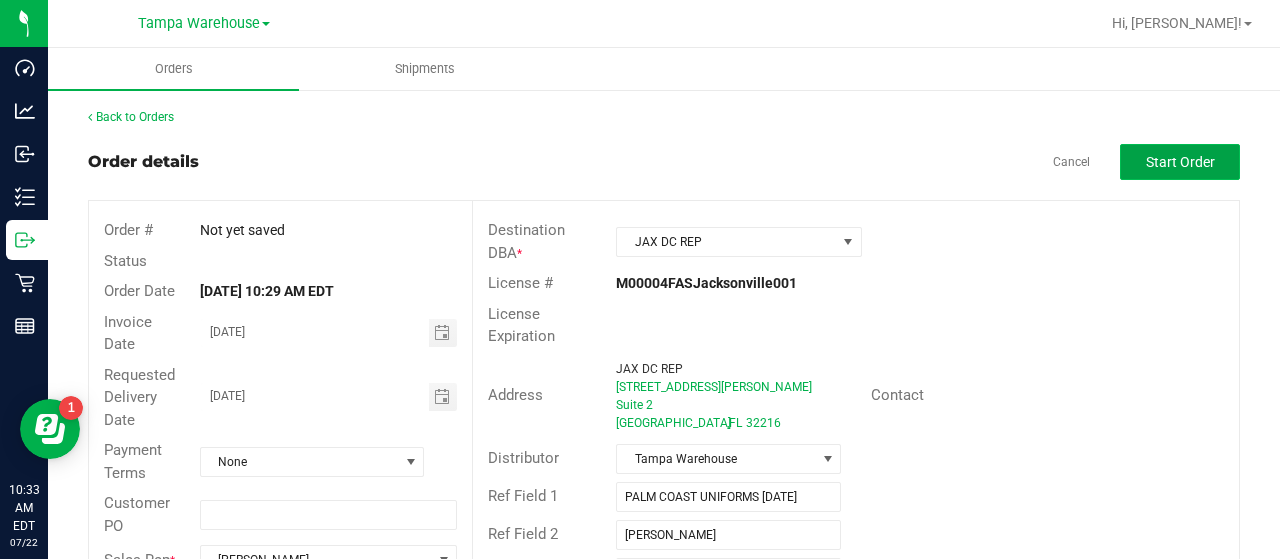 click on "Start Order" at bounding box center [1180, 162] 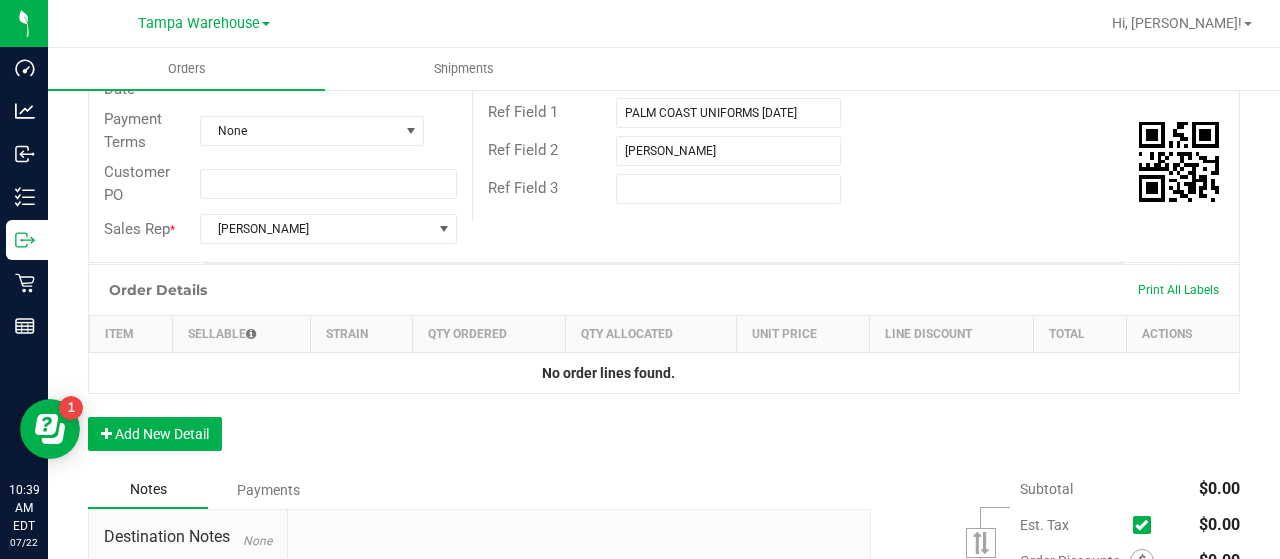 scroll, scrollTop: 420, scrollLeft: 0, axis: vertical 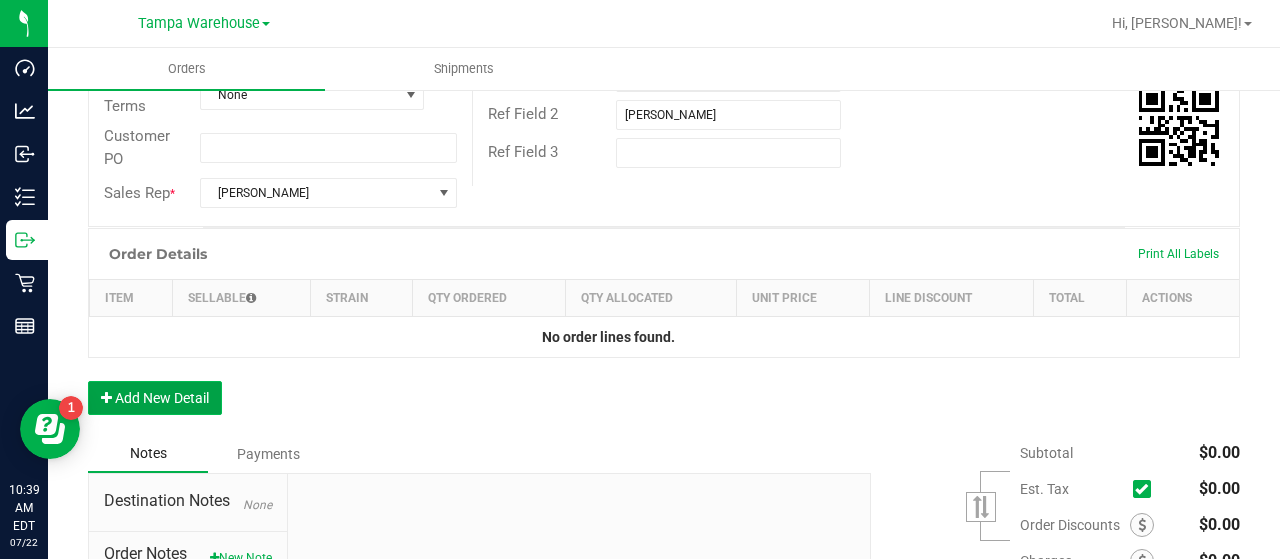 click on "Add New Detail" at bounding box center [155, 398] 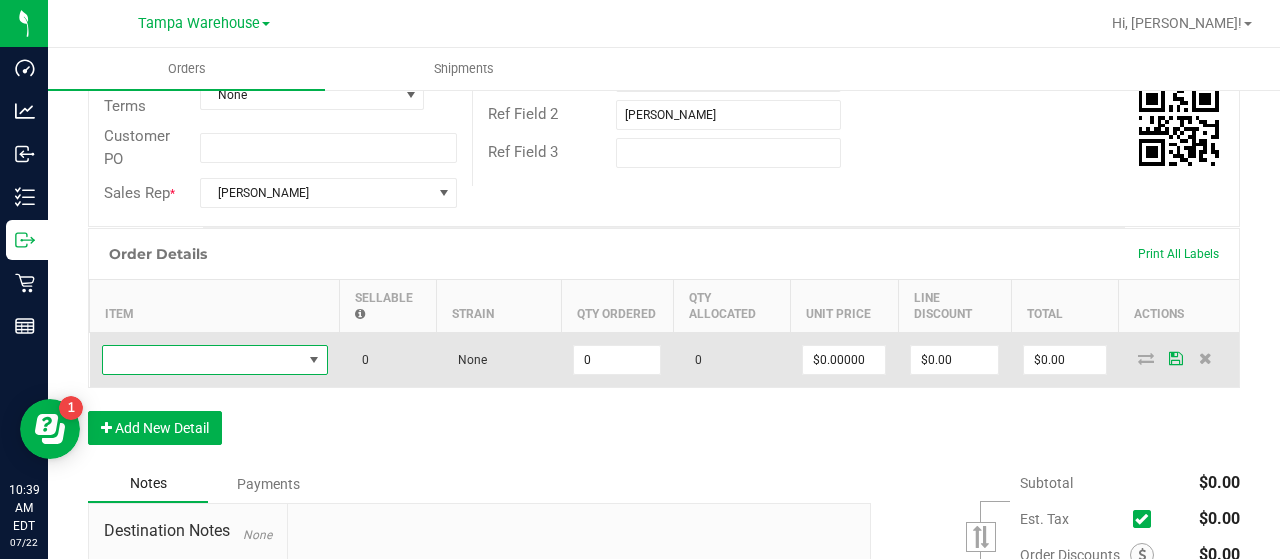 click at bounding box center [202, 360] 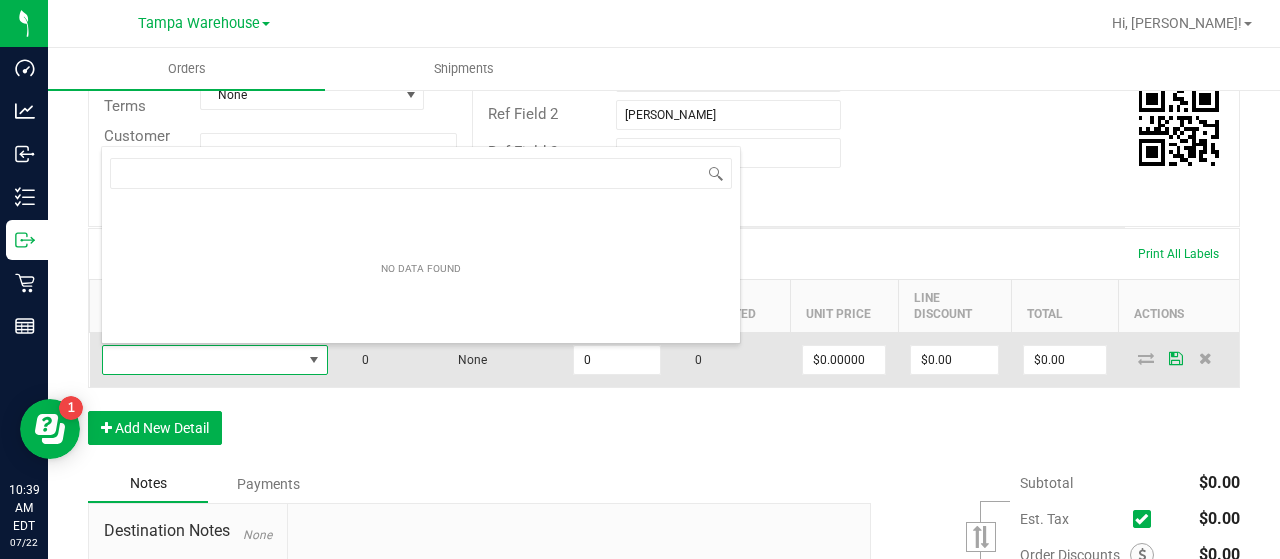 scroll, scrollTop: 99970, scrollLeft: 99774, axis: both 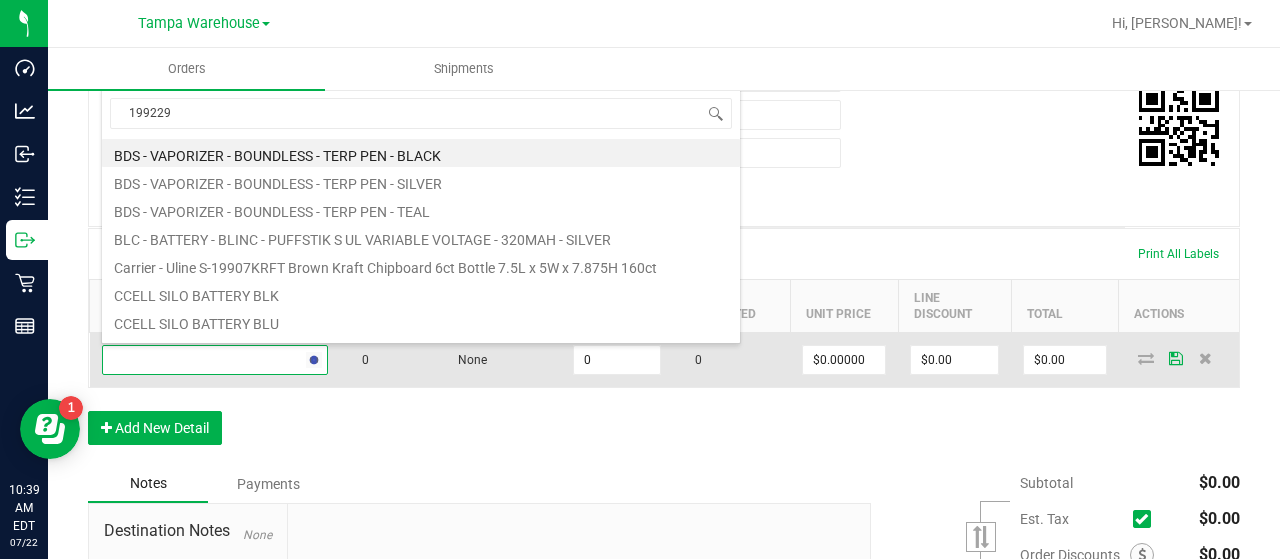 type on "1992299" 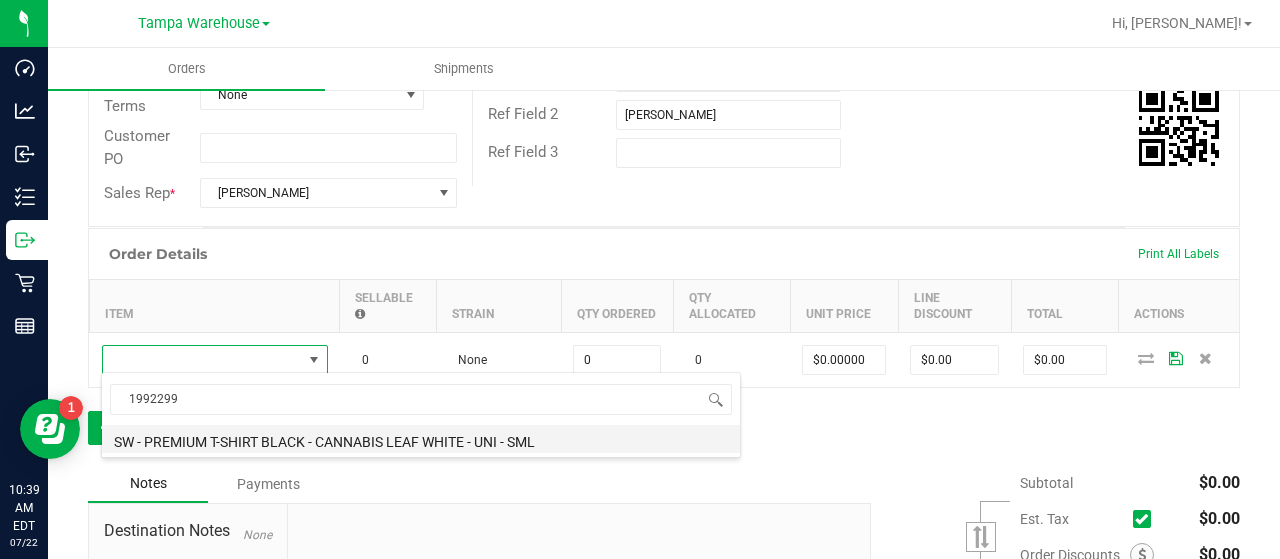 click on "SW - PREMIUM T-SHIRT BLACK - CANNABIS LEAF WHITE - UNI - SML" at bounding box center (421, 439) 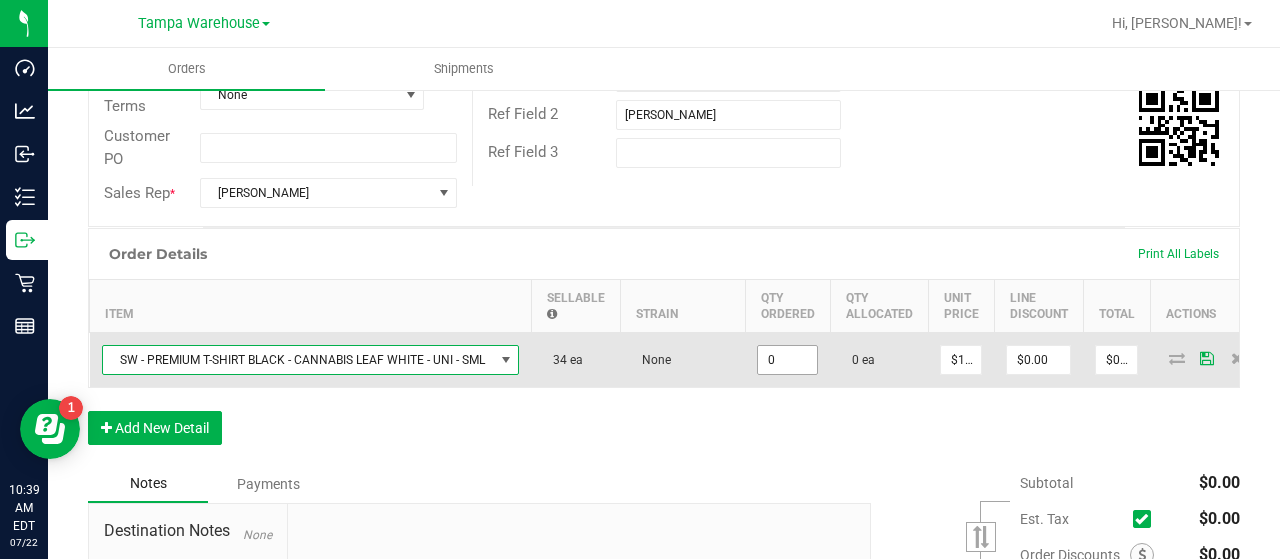 click on "0" at bounding box center (787, 360) 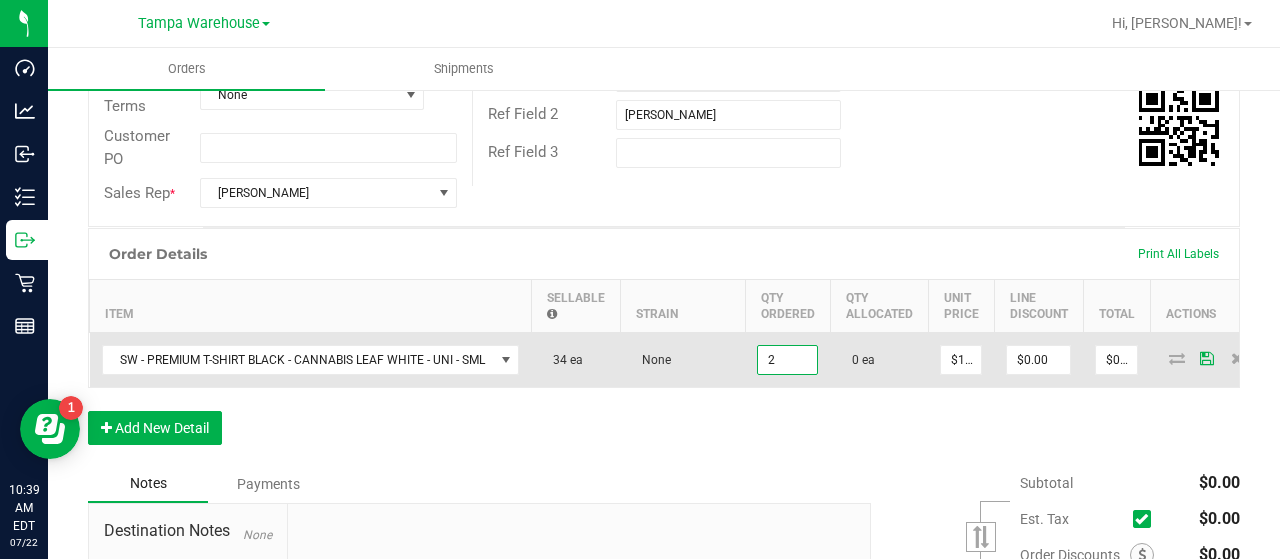 type on "2 ea" 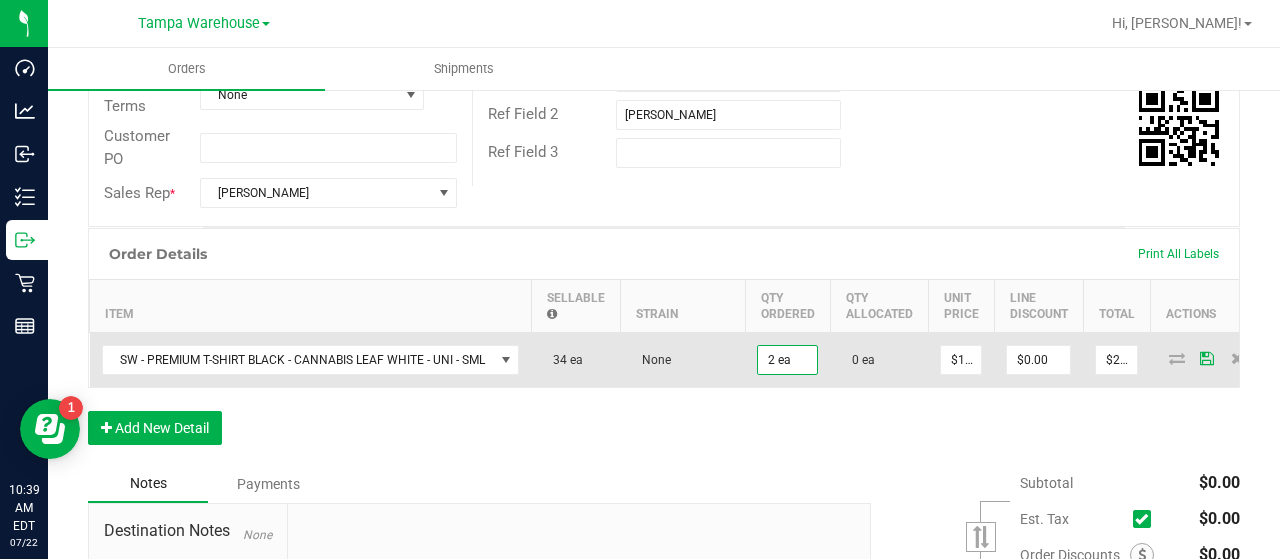 click at bounding box center (1177, 358) 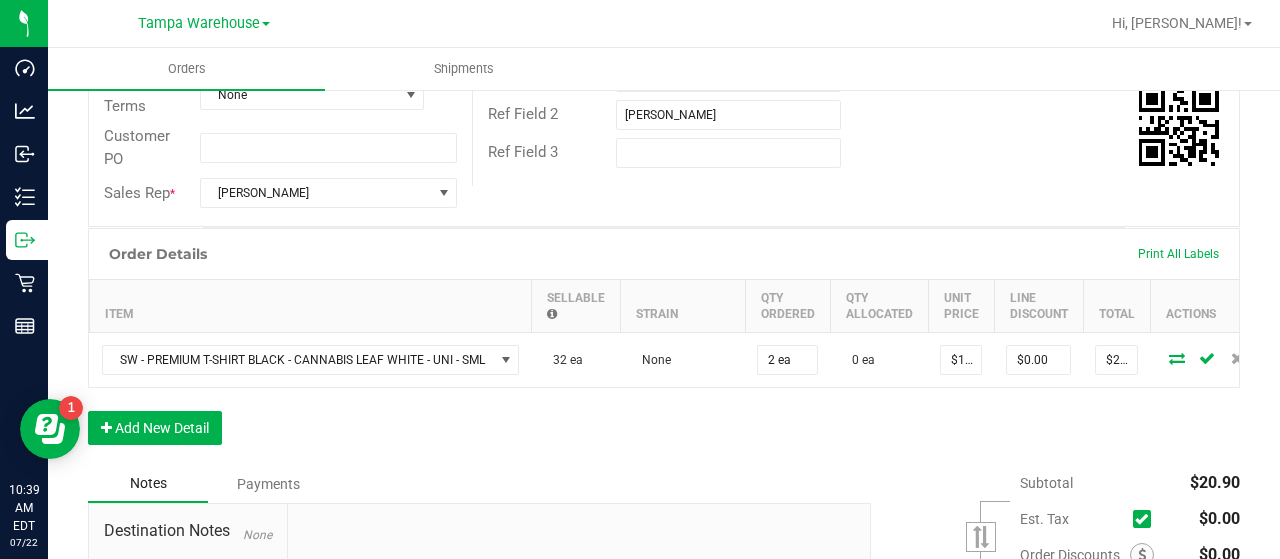 click at bounding box center [1177, 358] 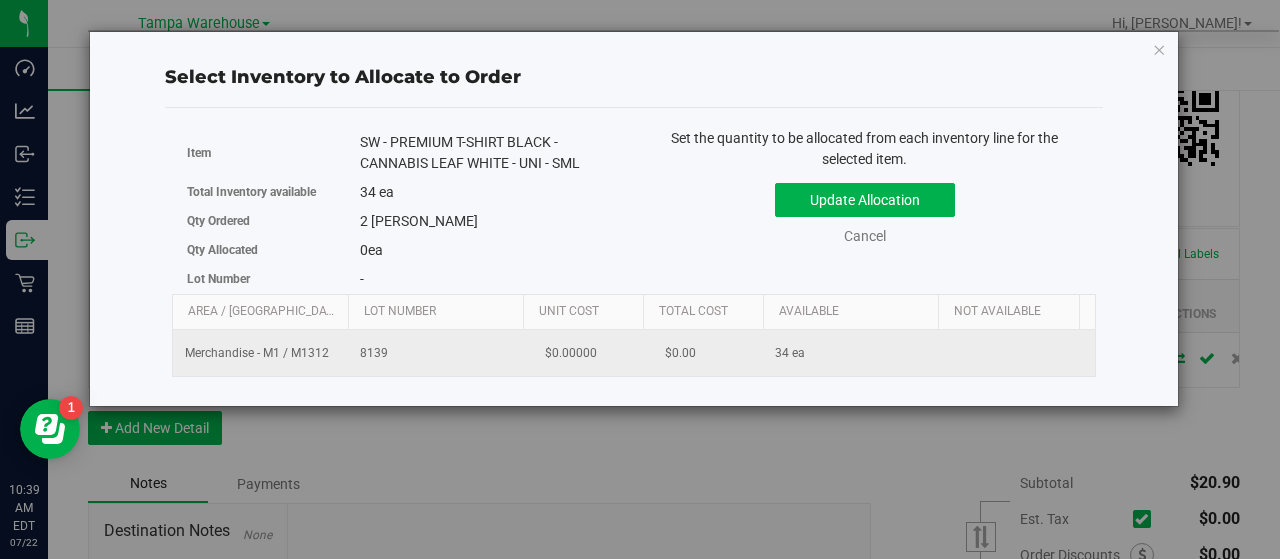 scroll, scrollTop: 0, scrollLeft: 176, axis: horizontal 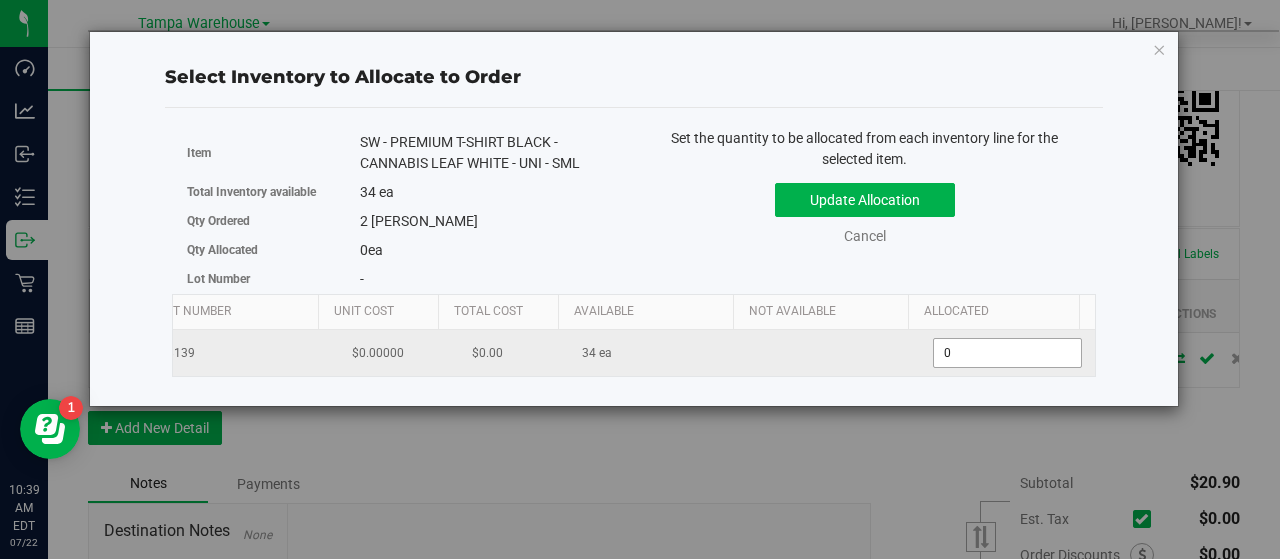 click on "0 0" at bounding box center (1007, 353) 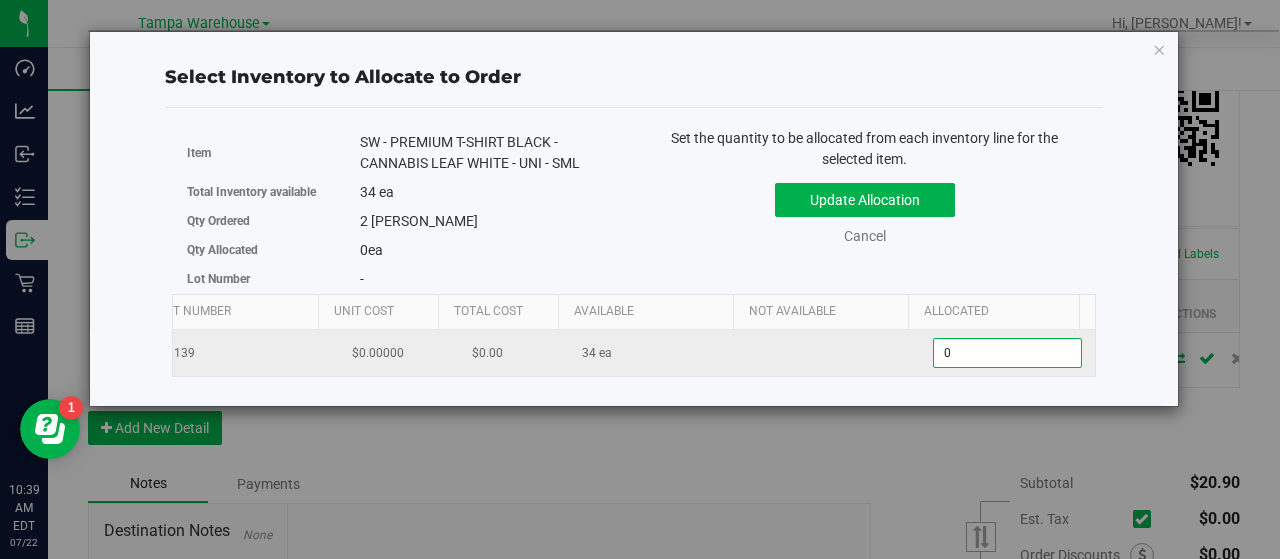 click on "0" at bounding box center (1007, 353) 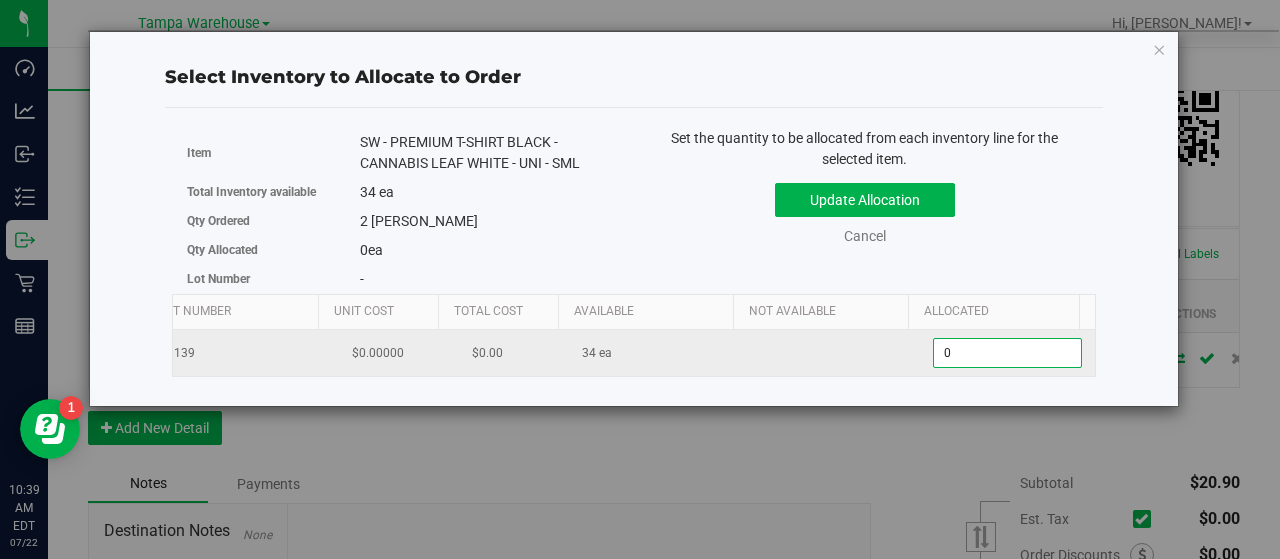 type on "2" 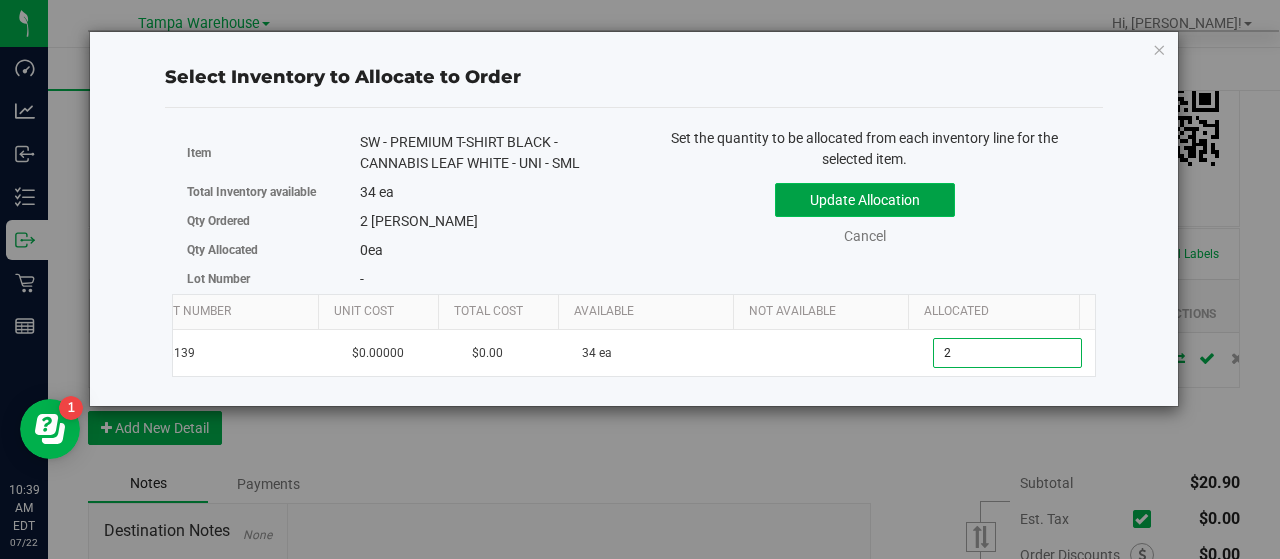 type on "2" 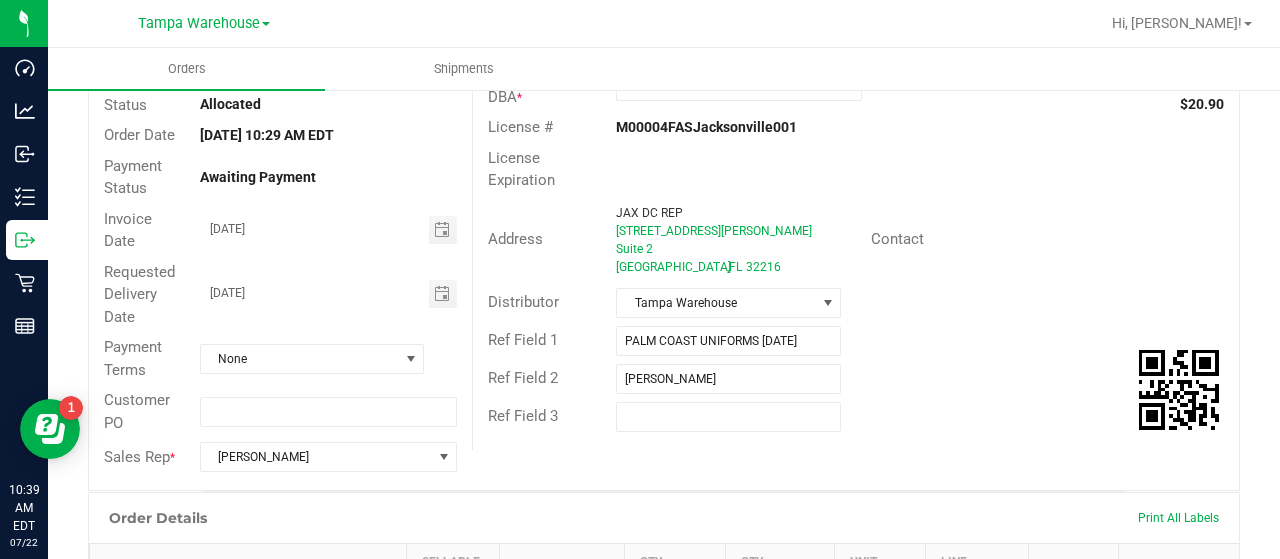 scroll, scrollTop: 0, scrollLeft: 0, axis: both 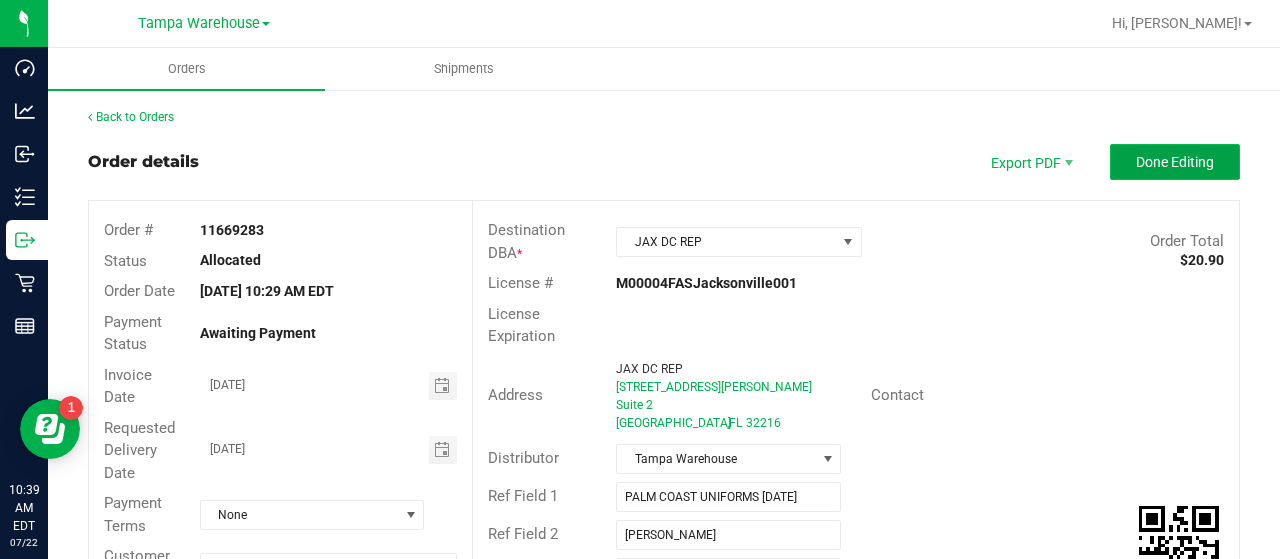 click on "Done Editing" at bounding box center (1175, 162) 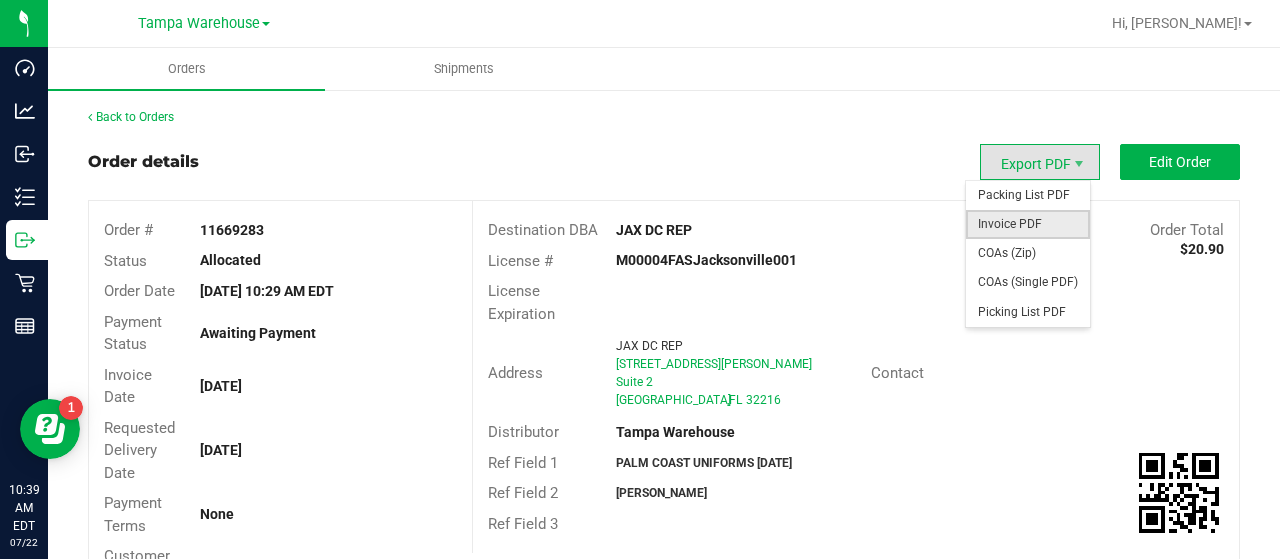 click on "Invoice PDF" at bounding box center [1028, 224] 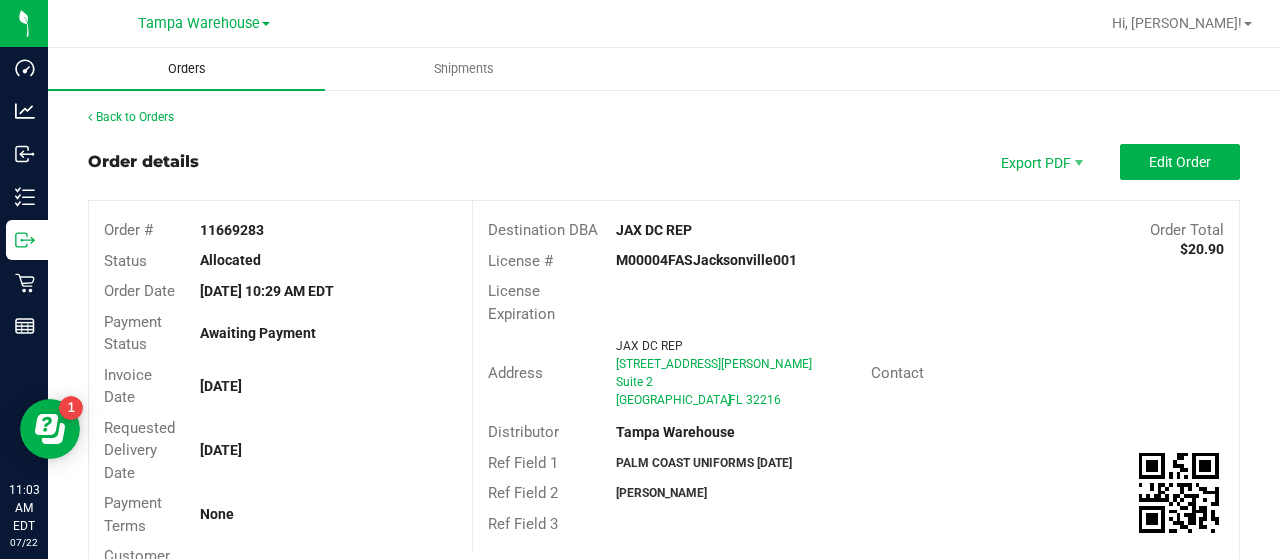click on "Orders" at bounding box center (187, 69) 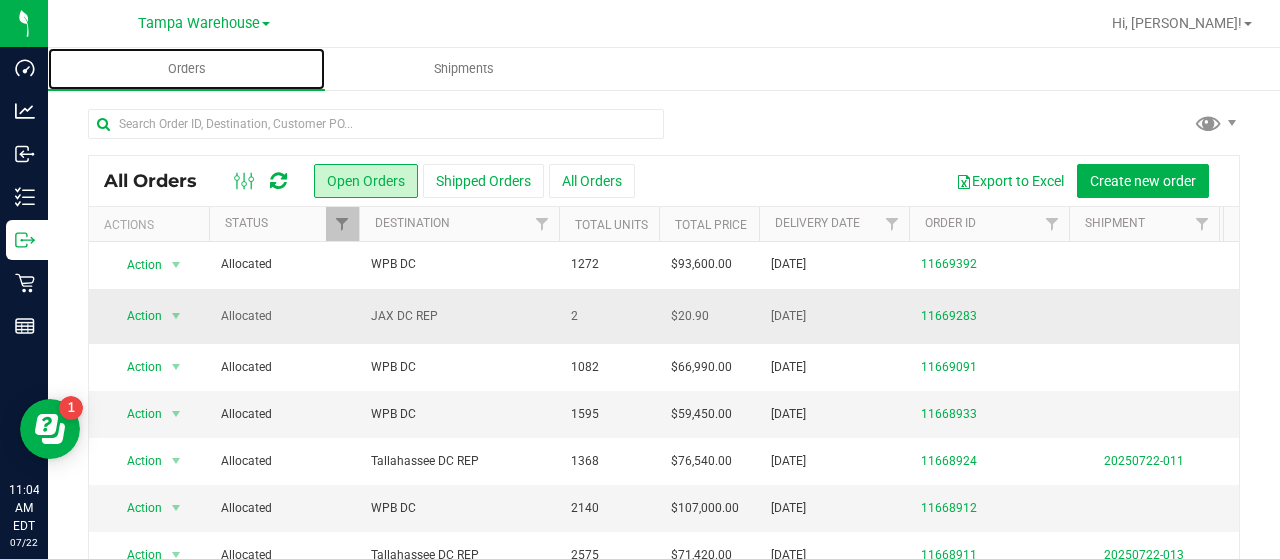 scroll, scrollTop: 0, scrollLeft: 212, axis: horizontal 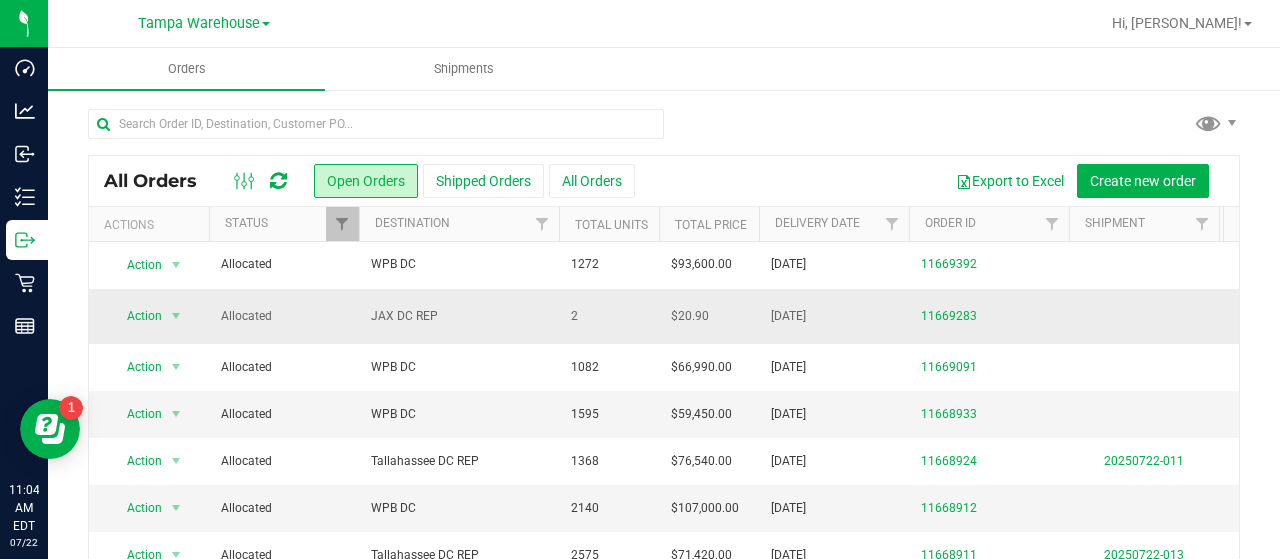 click on "JAX DC REP" at bounding box center [459, 316] 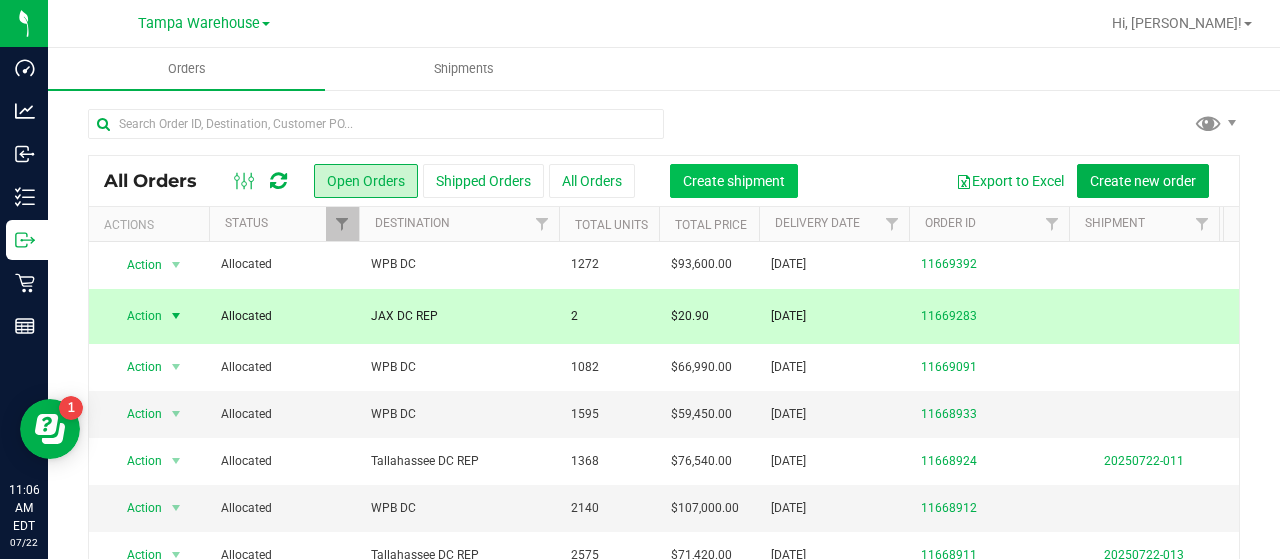 click on "Create shipment" at bounding box center (734, 181) 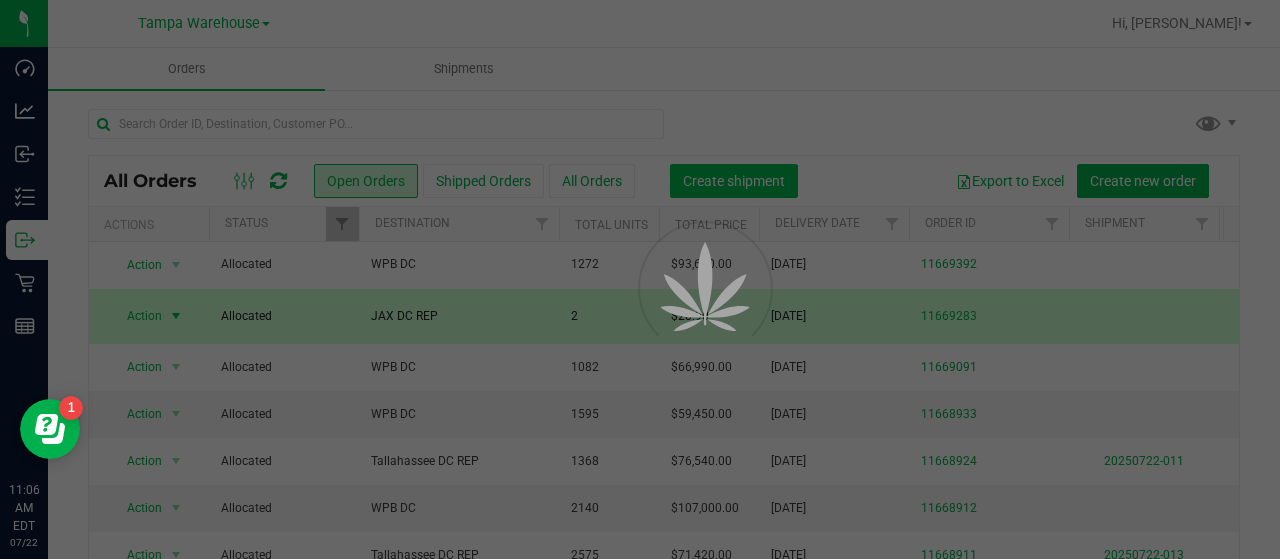 click at bounding box center [640, 279] 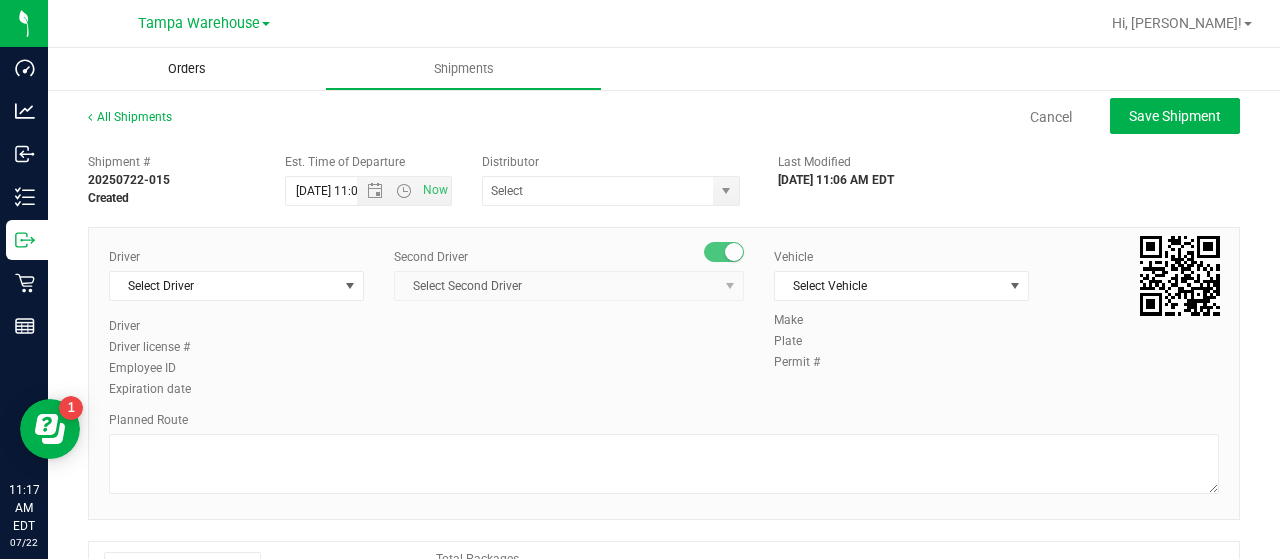 click on "Orders" at bounding box center (187, 69) 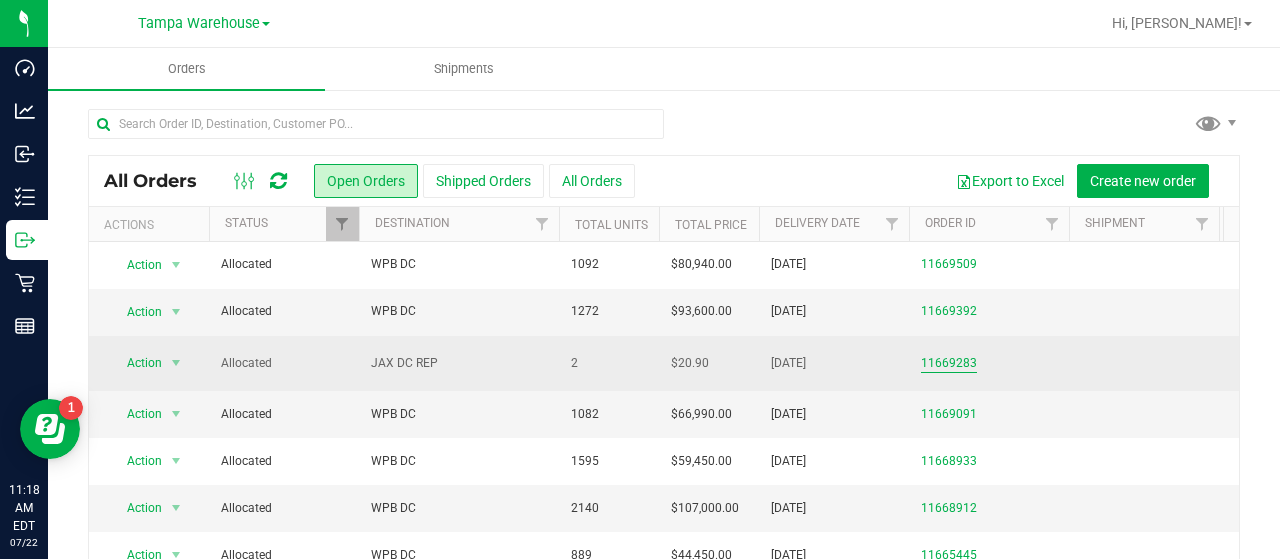 click on "11669283" at bounding box center (949, 363) 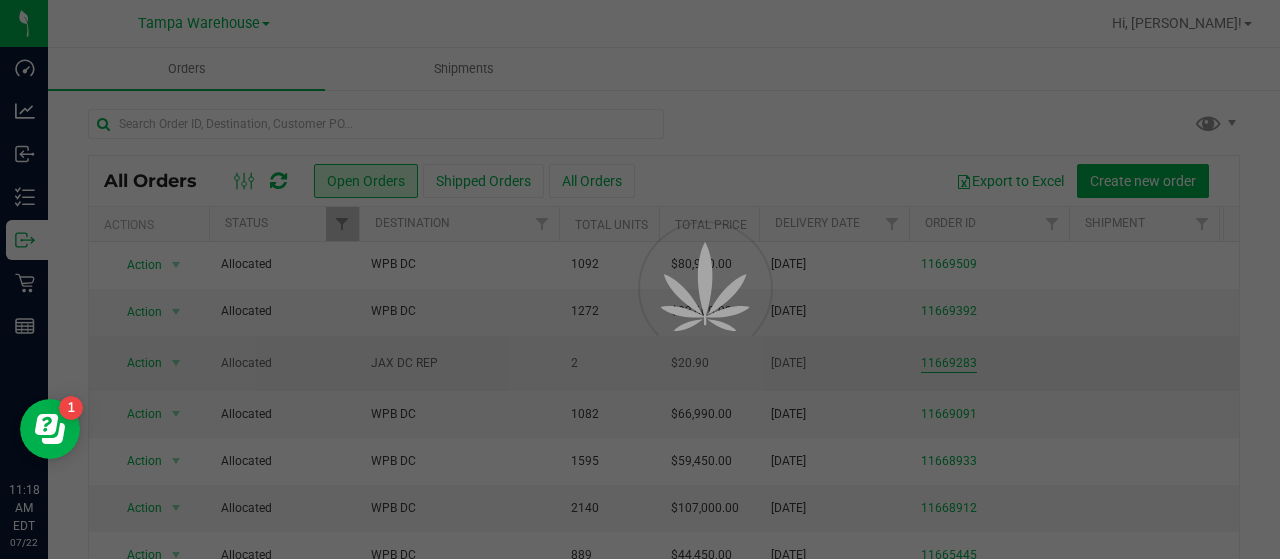 click at bounding box center [640, 279] 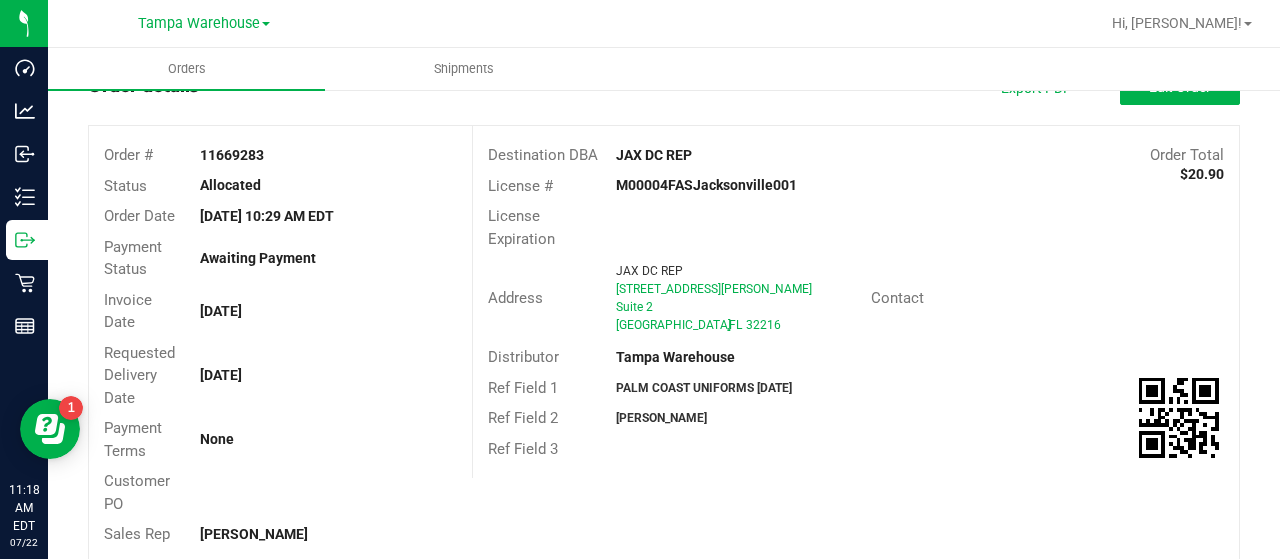 scroll, scrollTop: 0, scrollLeft: 0, axis: both 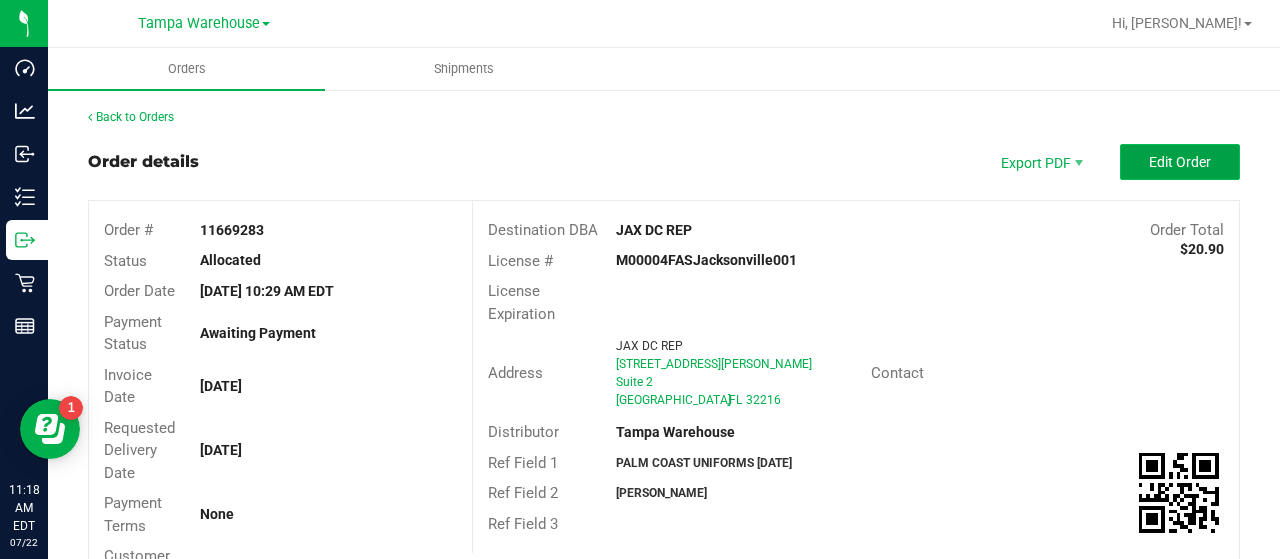 click on "Edit Order" at bounding box center (1180, 162) 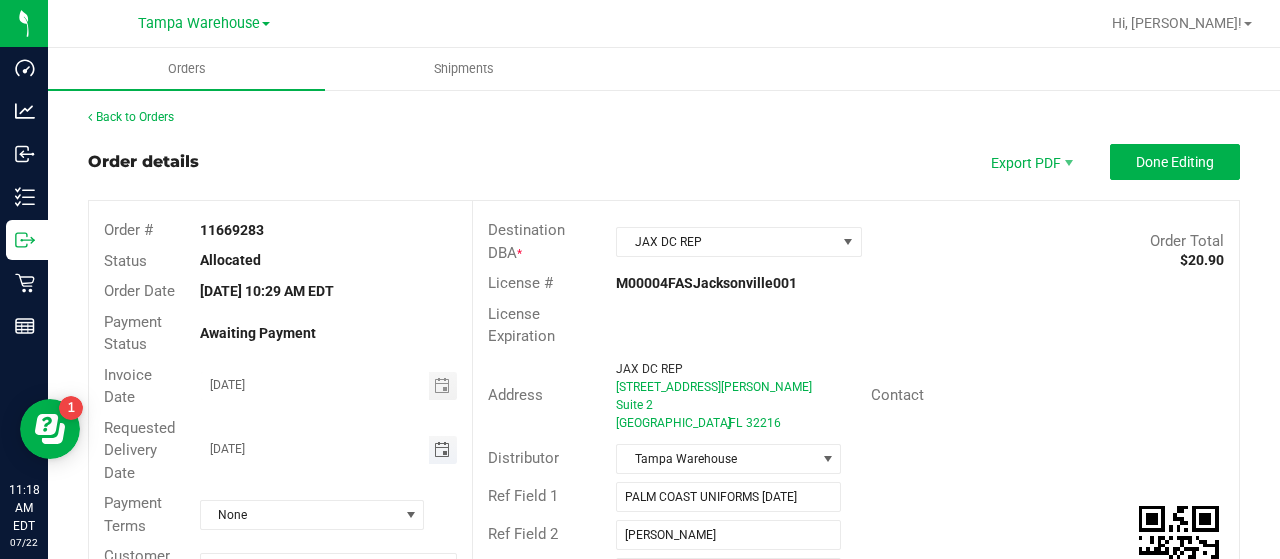 click at bounding box center (442, 450) 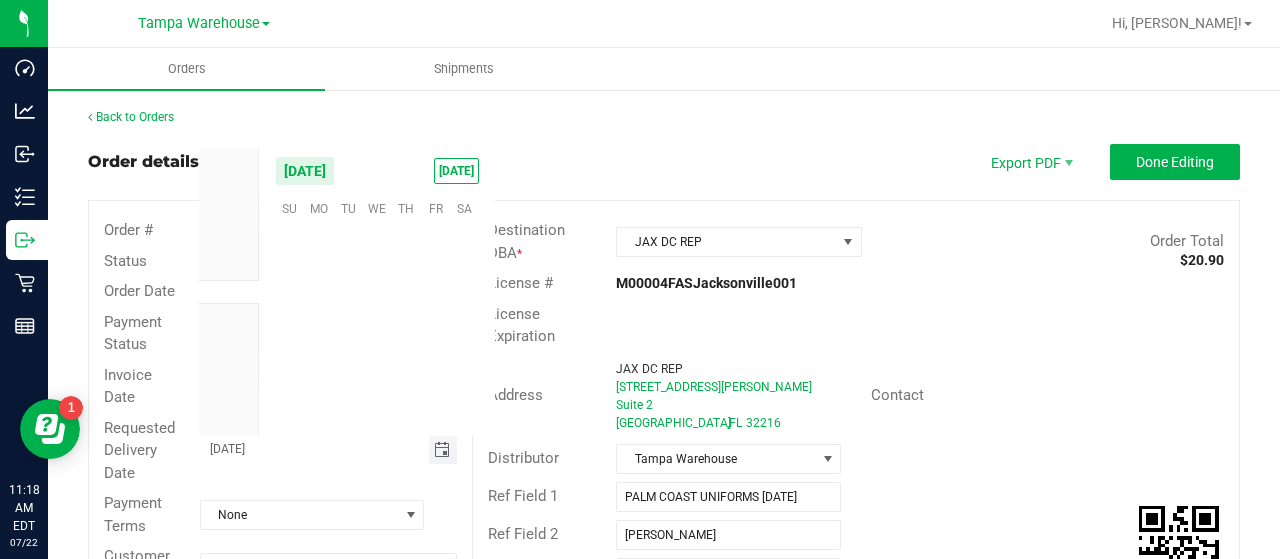scroll, scrollTop: 0, scrollLeft: 0, axis: both 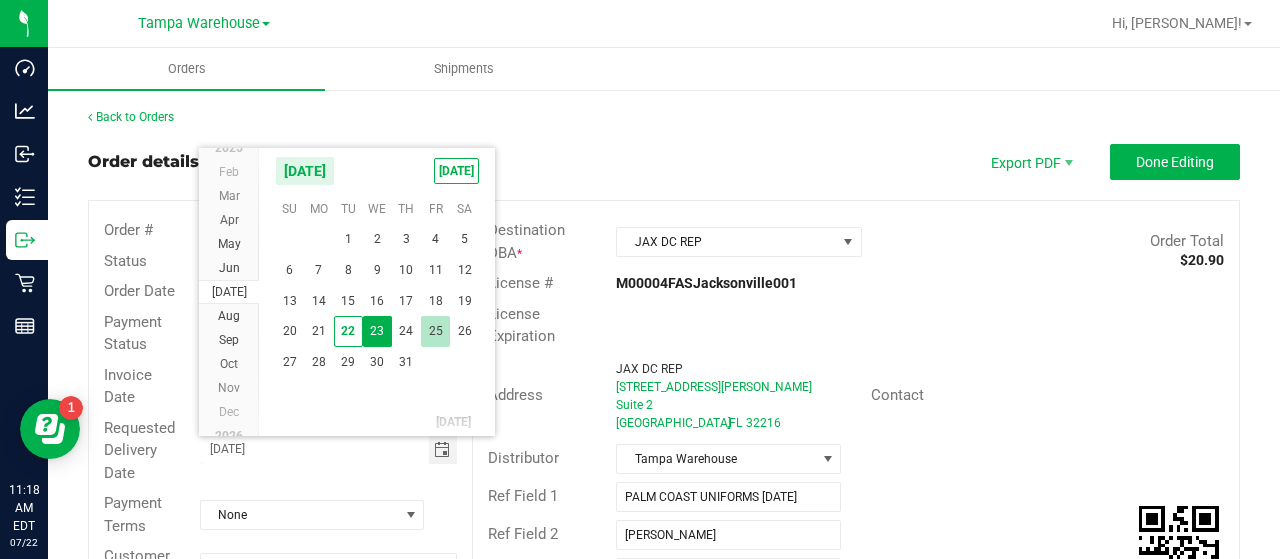click on "25" at bounding box center [435, 331] 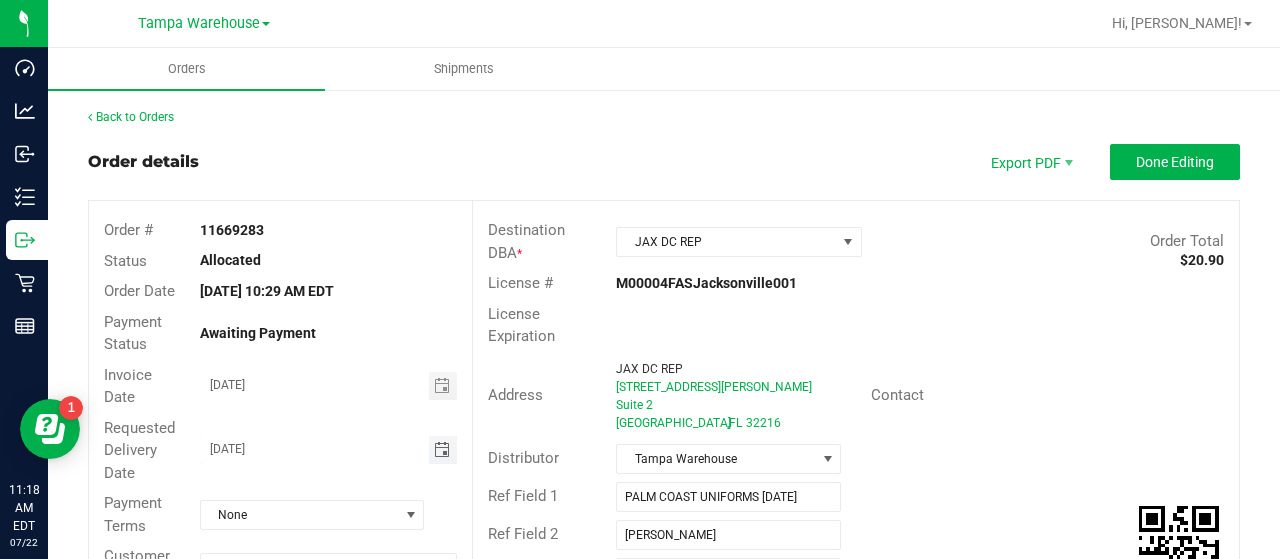 click on "07/25/2025" at bounding box center [315, 448] 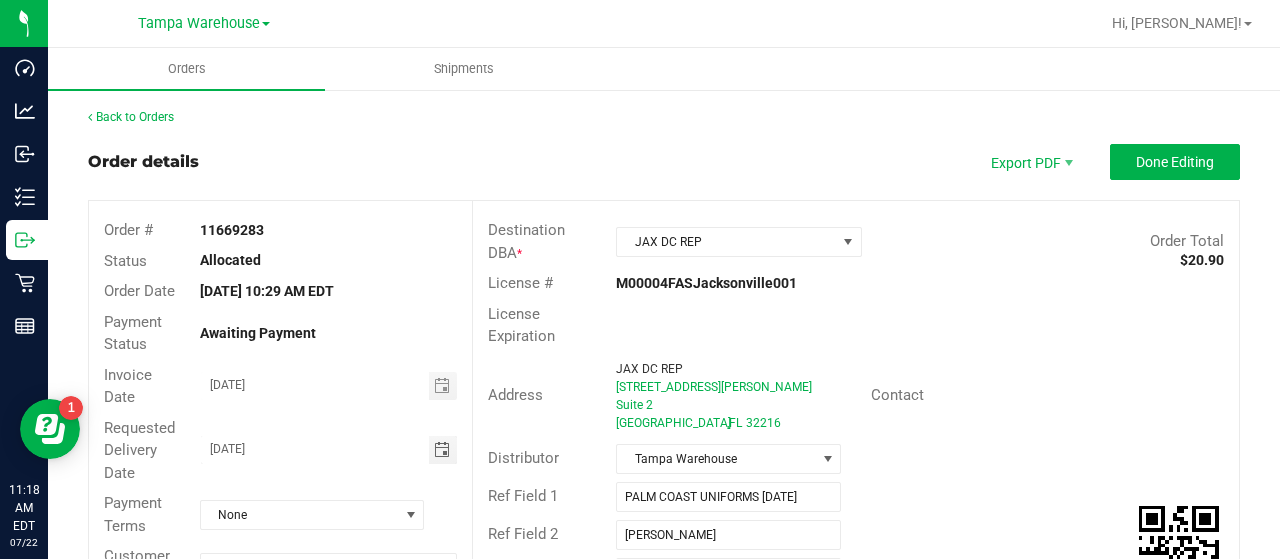 click on "Order Total   $20.90" at bounding box center [1079, 241] 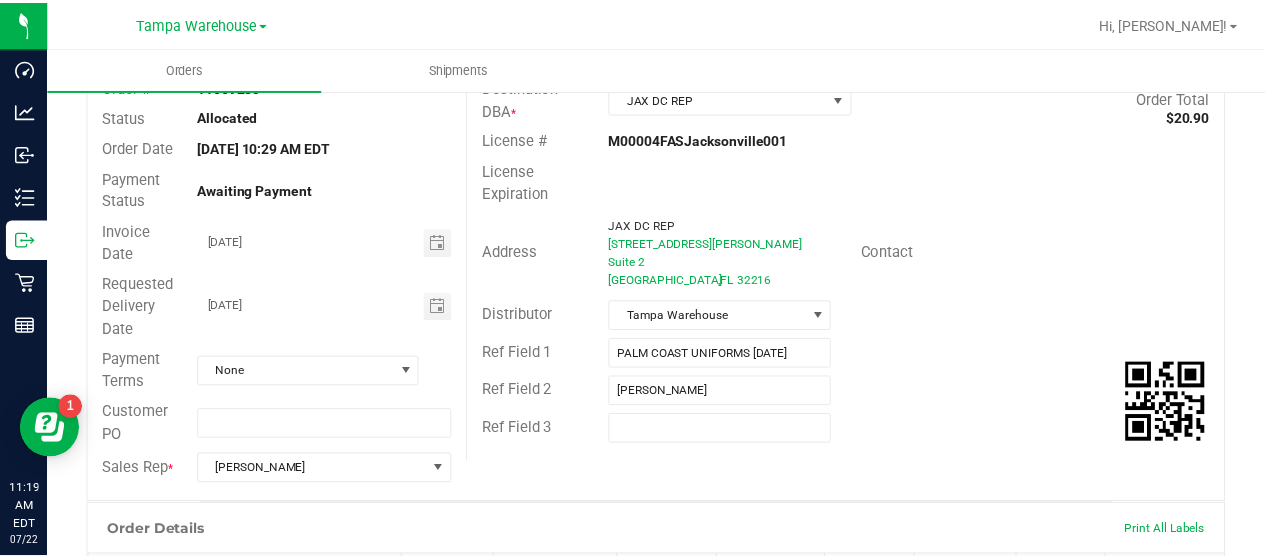scroll, scrollTop: 0, scrollLeft: 0, axis: both 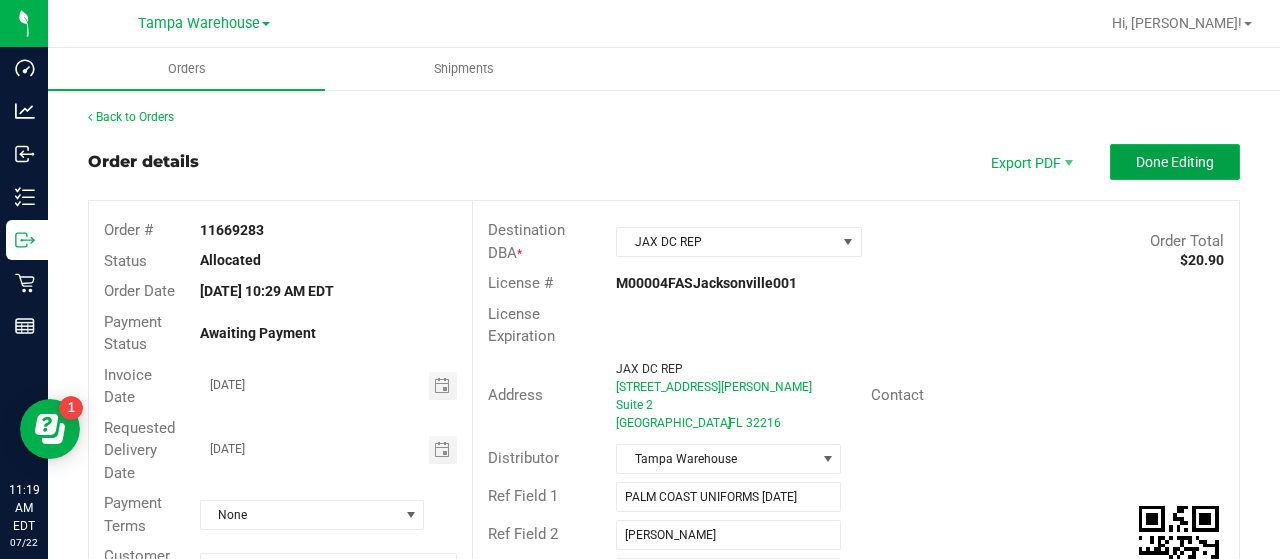 click on "Done Editing" at bounding box center [1175, 162] 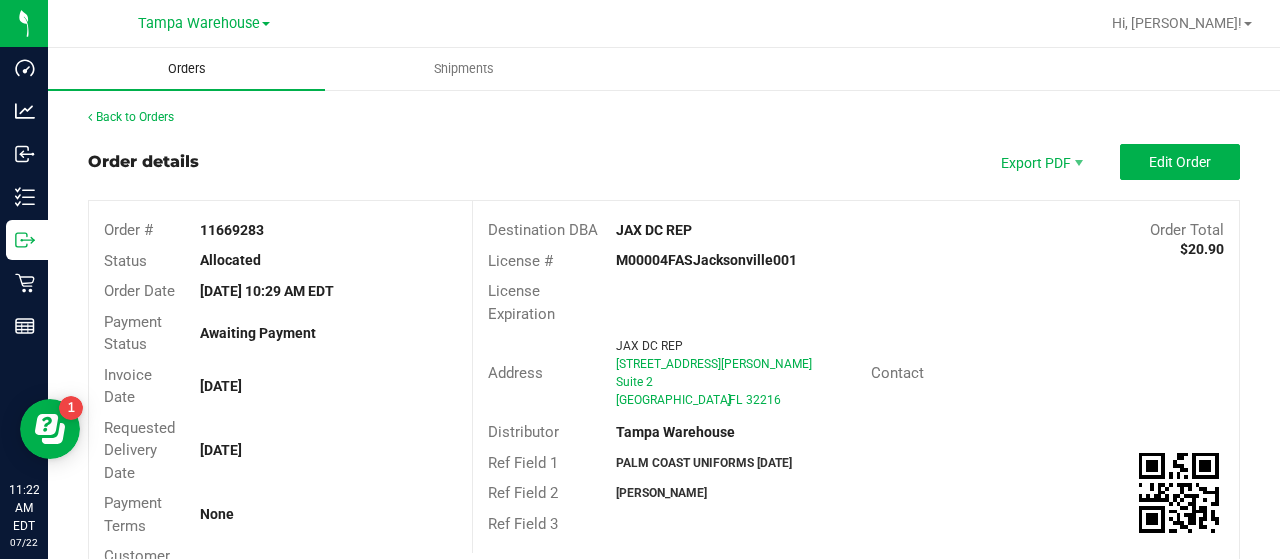 click on "Orders" at bounding box center [187, 69] 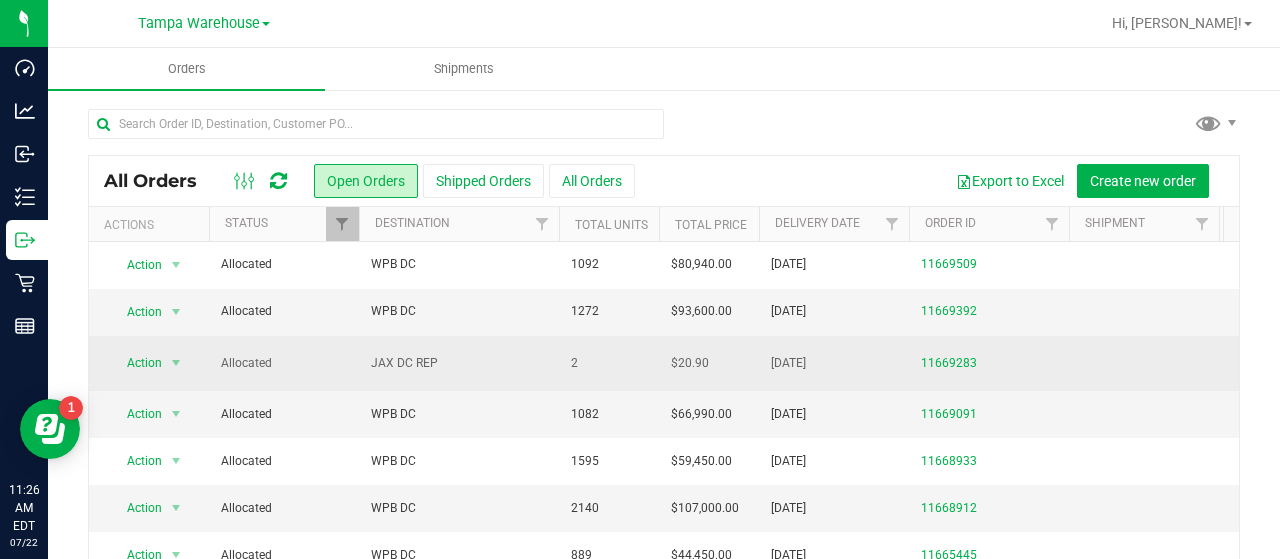 click on "JAX DC REP" at bounding box center (459, 363) 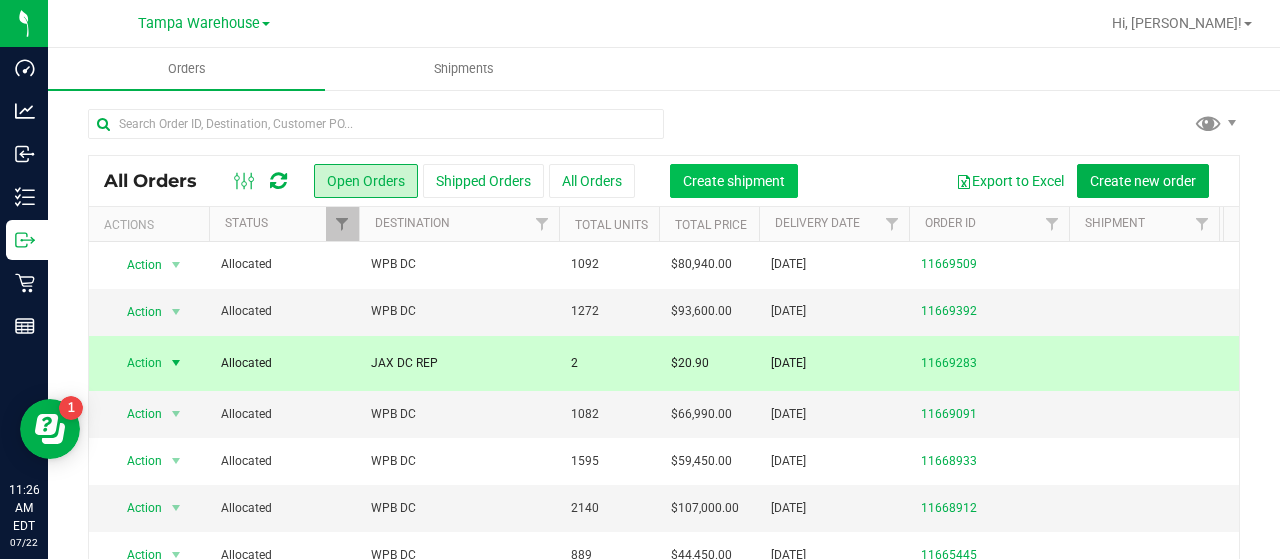 click on "Create shipment" at bounding box center (734, 181) 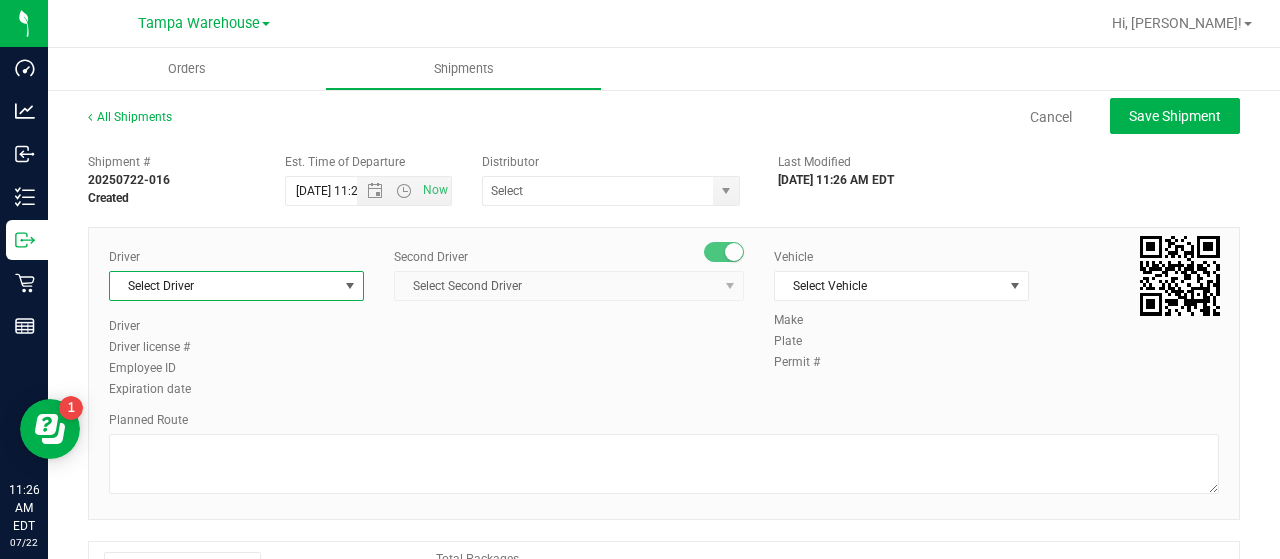 click at bounding box center [350, 286] 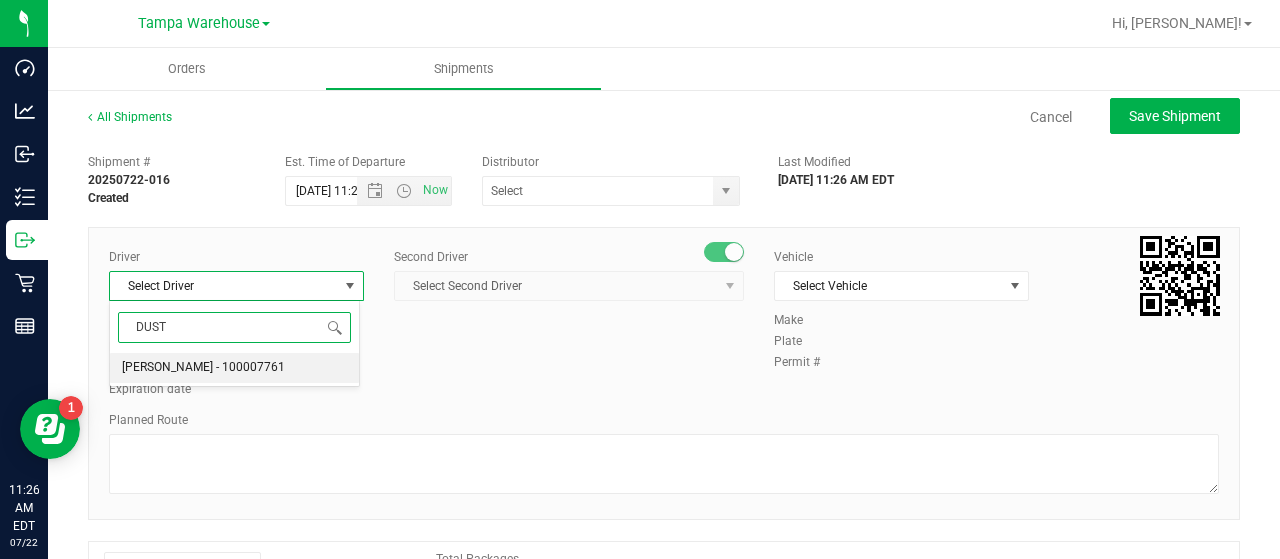 click on "Dustin Zonneville - 100007761" at bounding box center [203, 368] 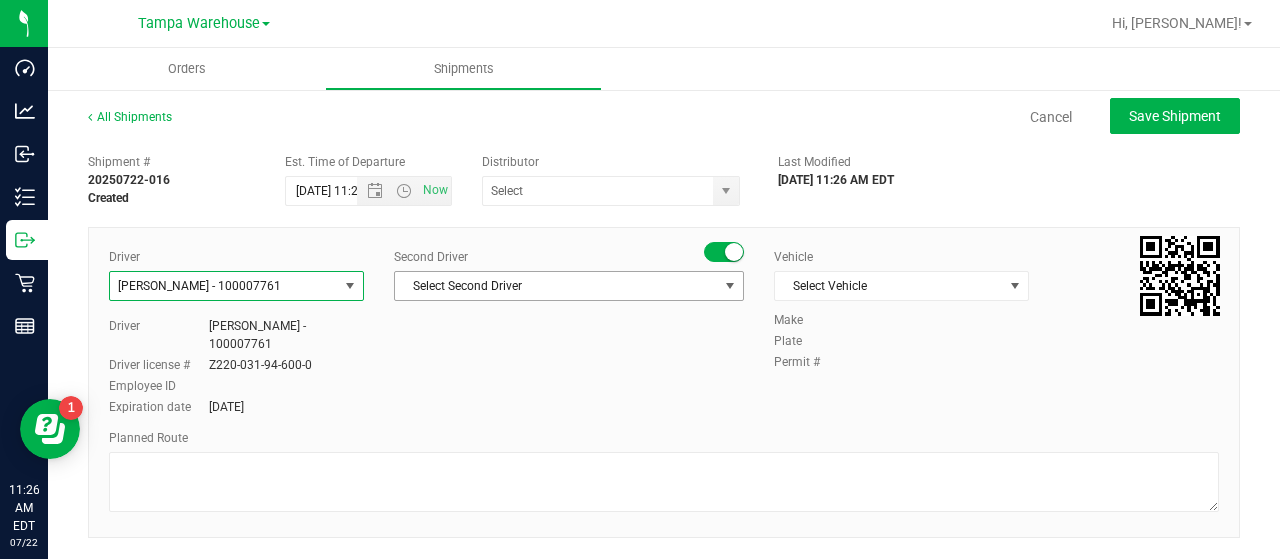 click on "Select Second Driver" at bounding box center (556, 286) 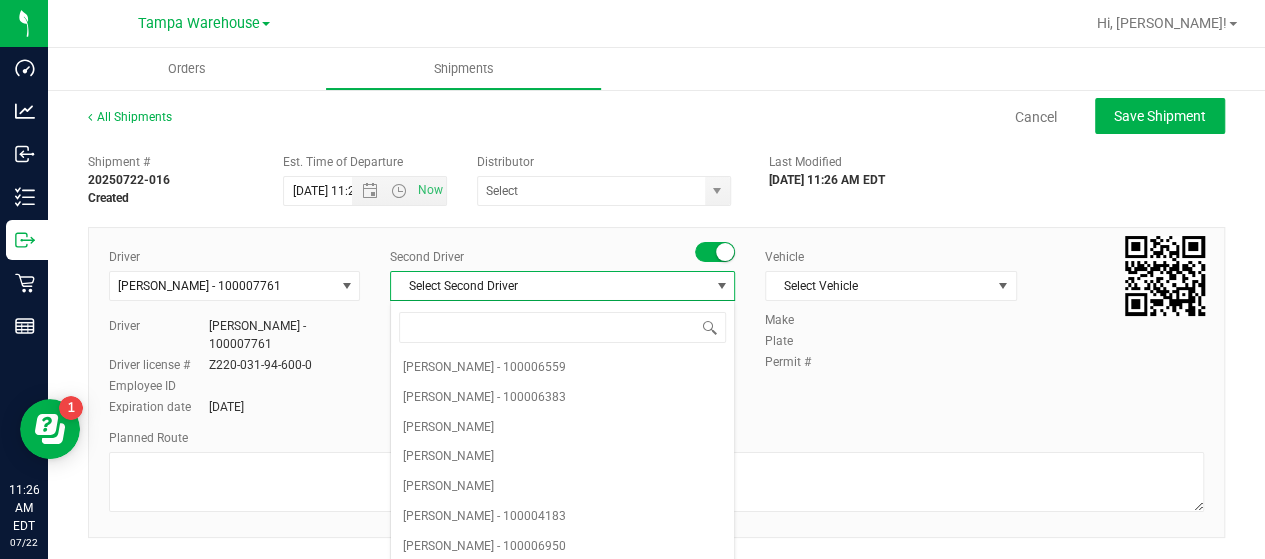 click on "Select Second Driver" at bounding box center [550, 286] 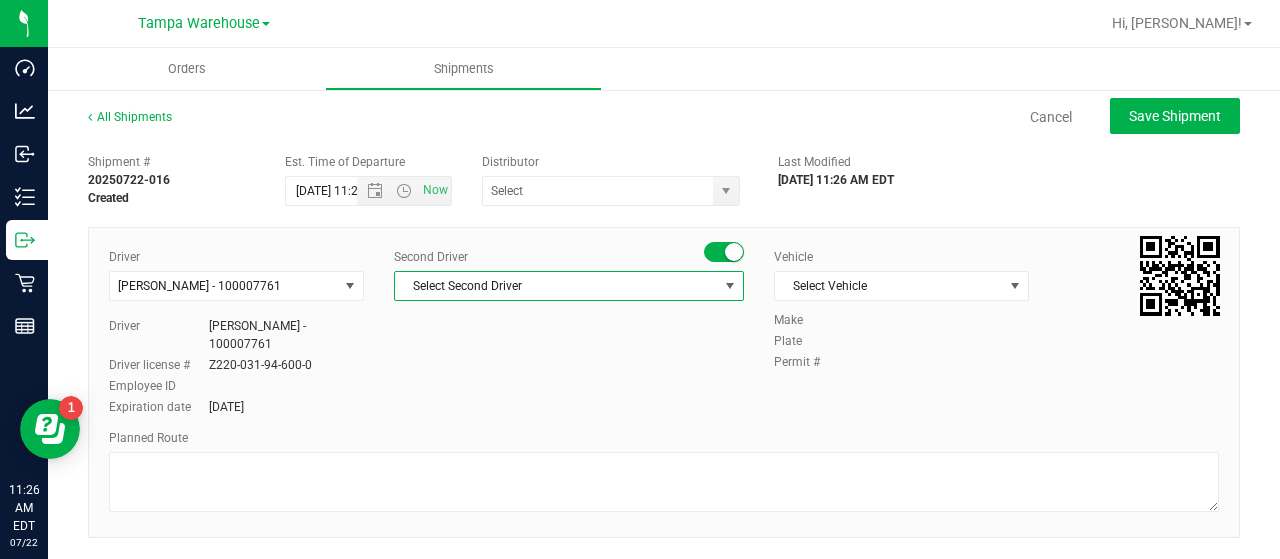 click on "Select Second Driver" at bounding box center (556, 286) 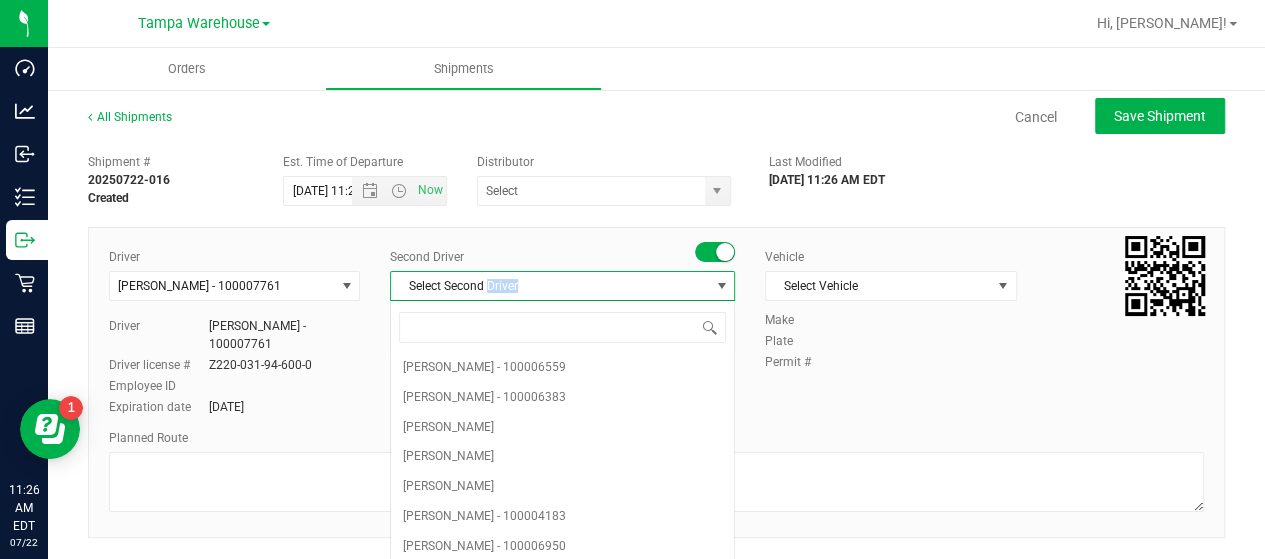 click on "Select Second Driver" at bounding box center [550, 286] 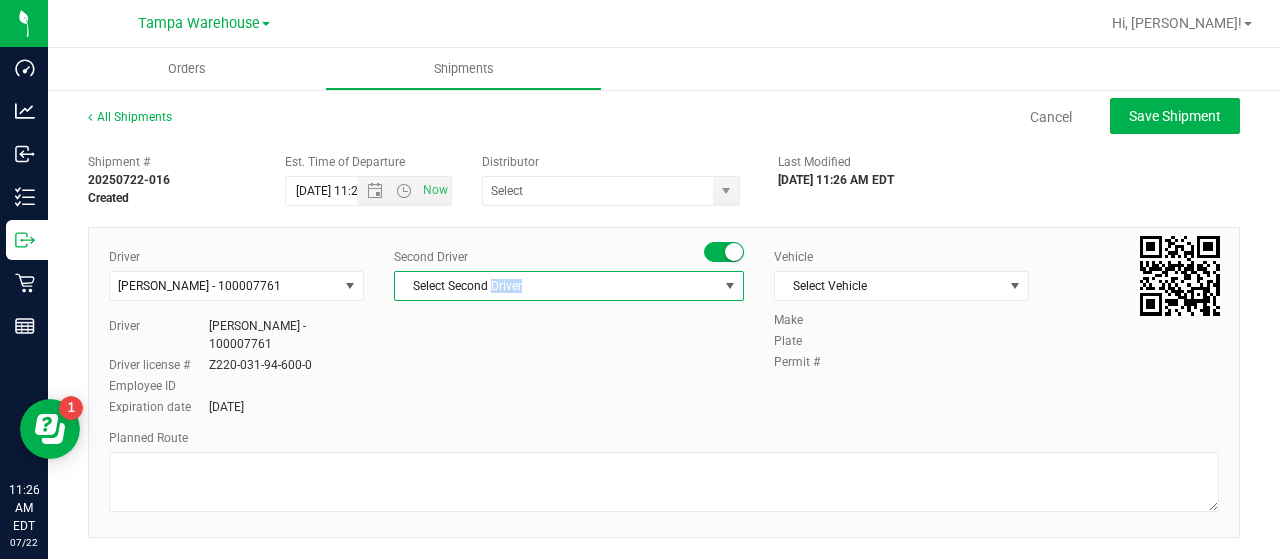 click on "Select Second Driver" at bounding box center (556, 286) 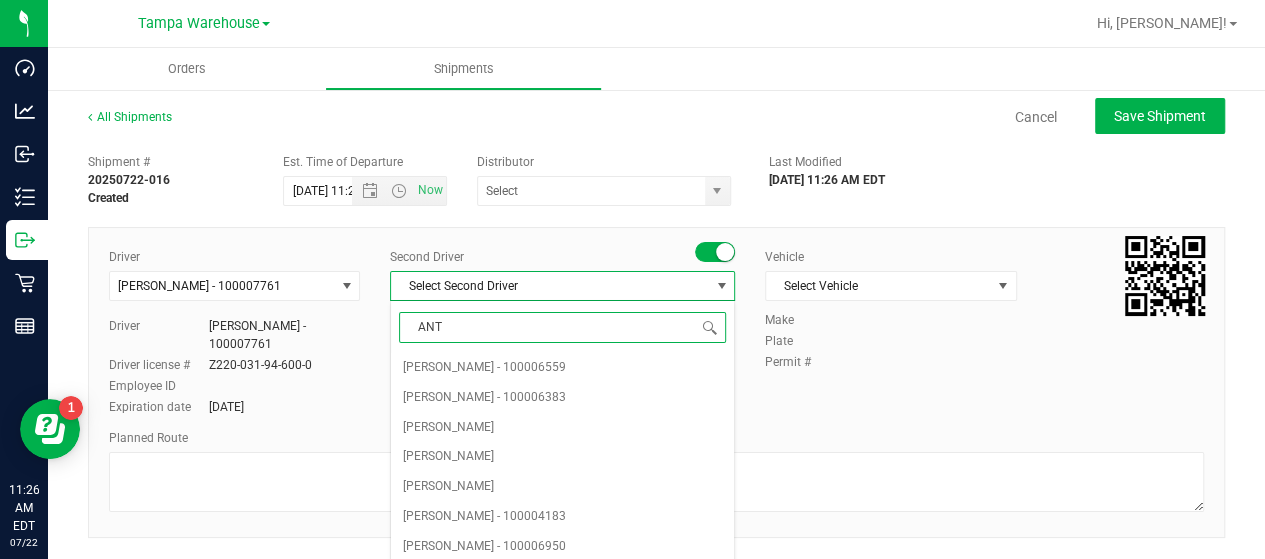 type on "ANTH" 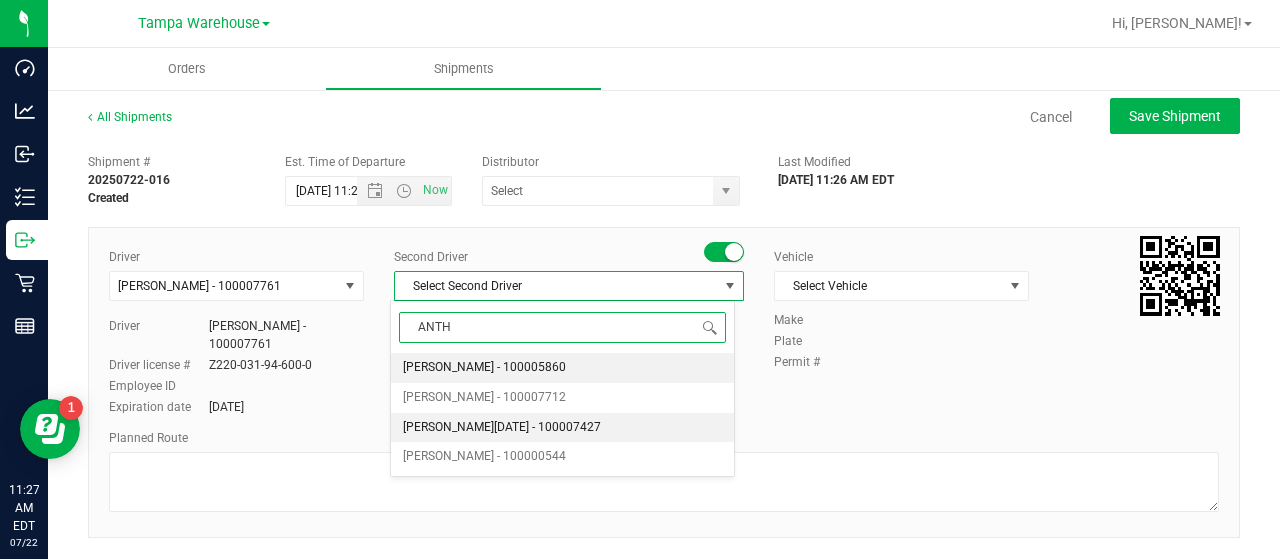 click on "Anthony Natale - 100007427" at bounding box center [502, 428] 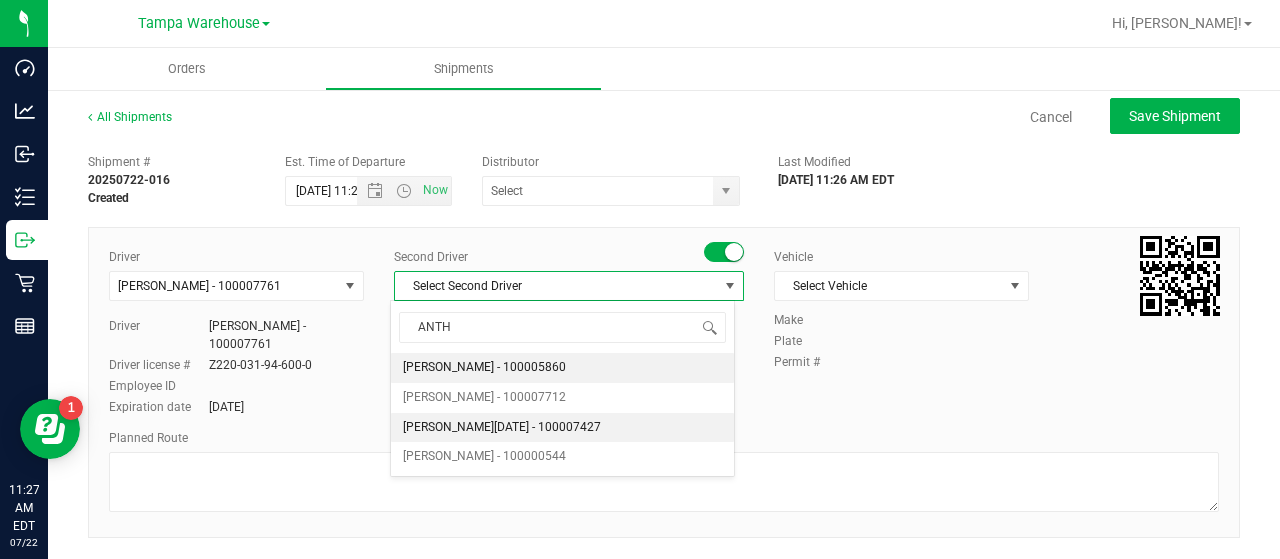 type 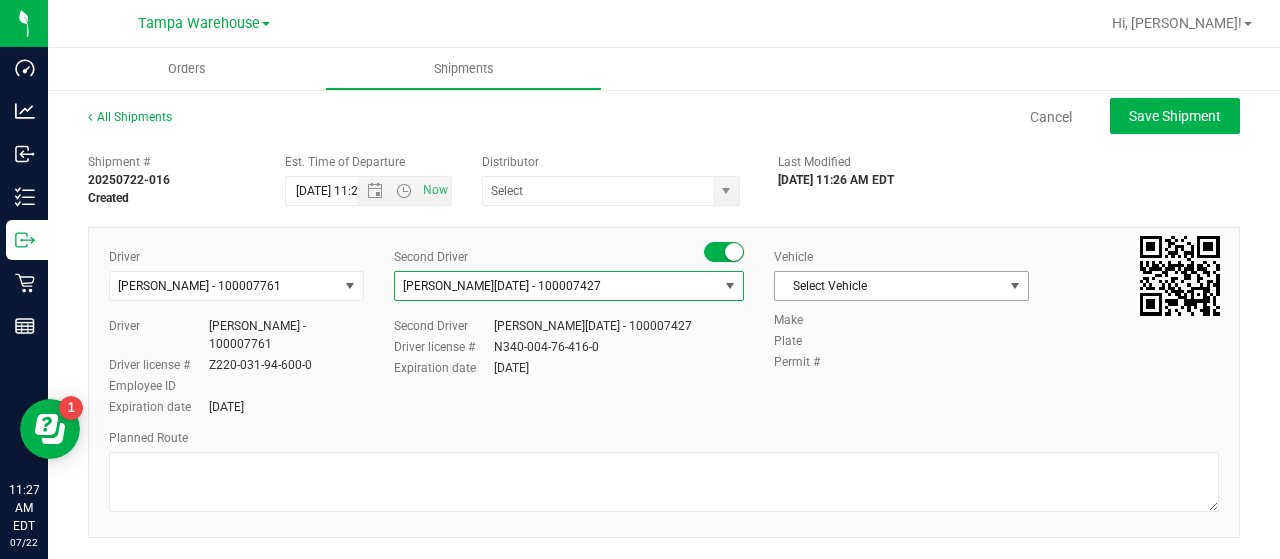 click on "Select Vehicle" at bounding box center (889, 286) 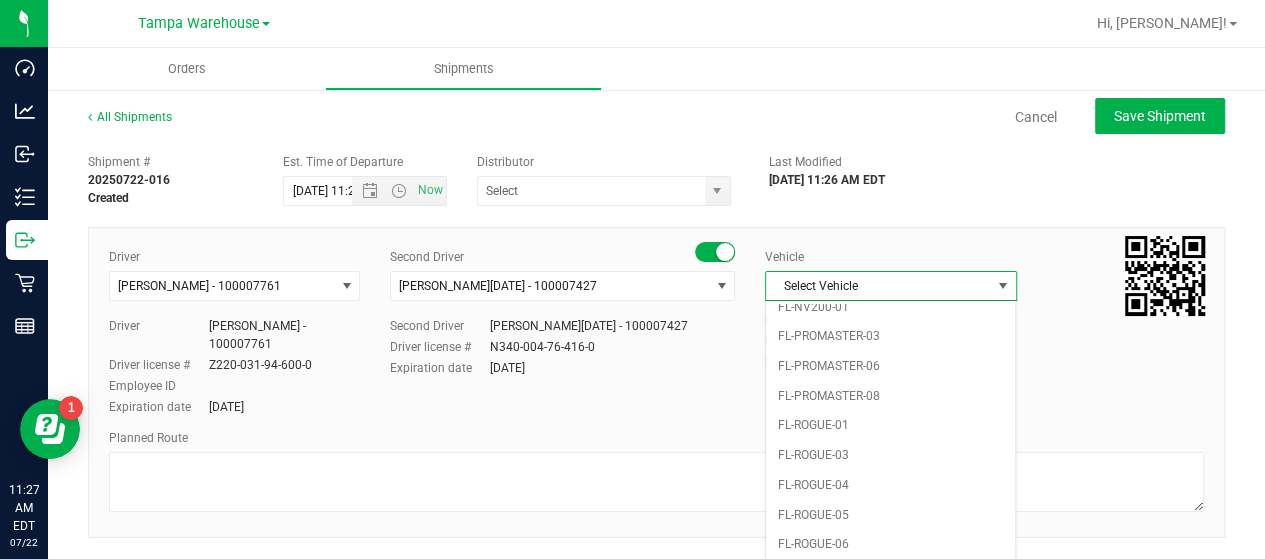 scroll, scrollTop: 444, scrollLeft: 0, axis: vertical 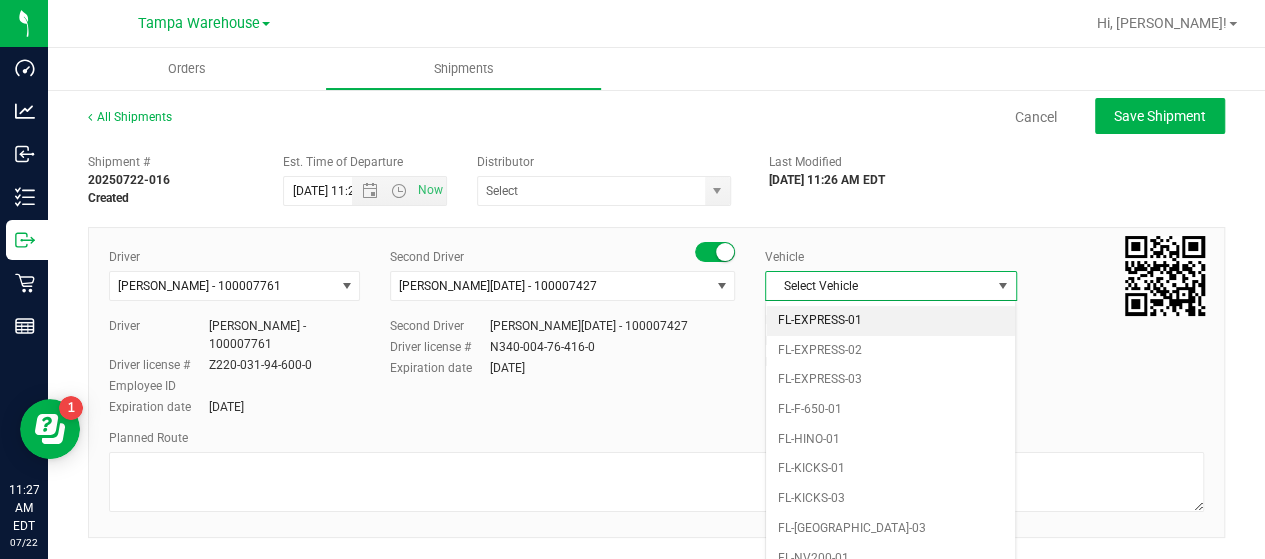click on "FL-EXPRESS-01" at bounding box center (890, 321) 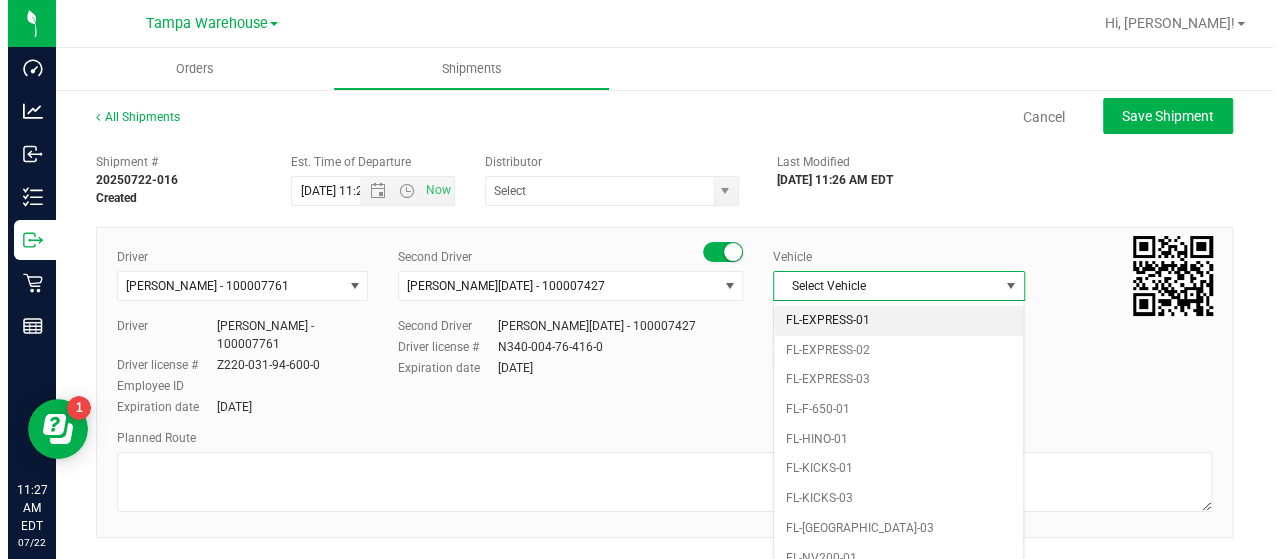 scroll, scrollTop: 0, scrollLeft: 0, axis: both 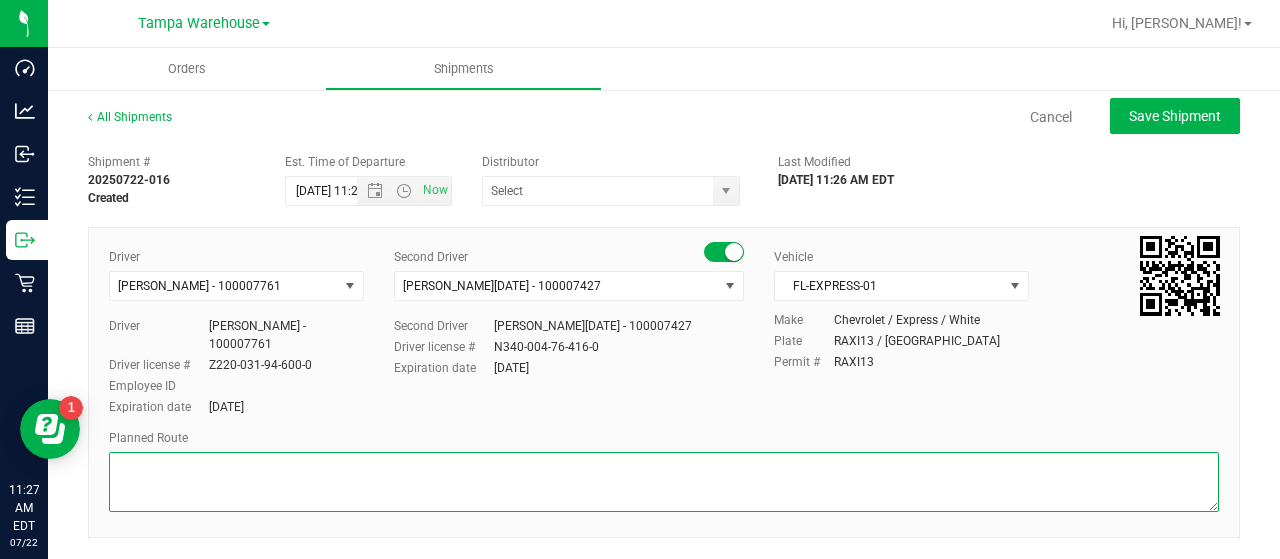 click at bounding box center (664, 482) 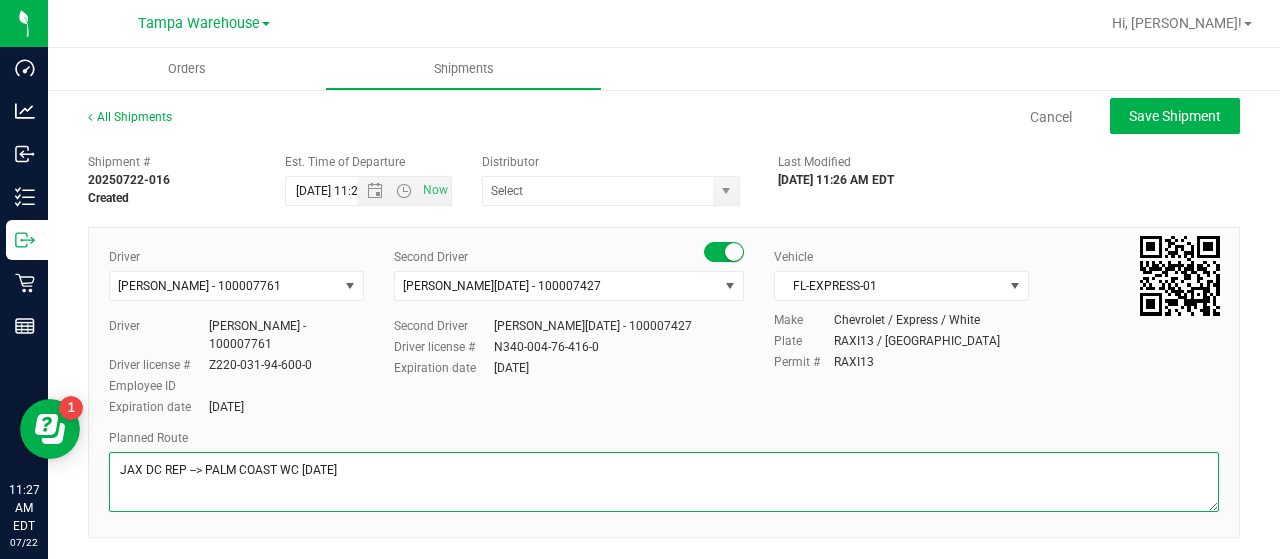 click at bounding box center (664, 482) 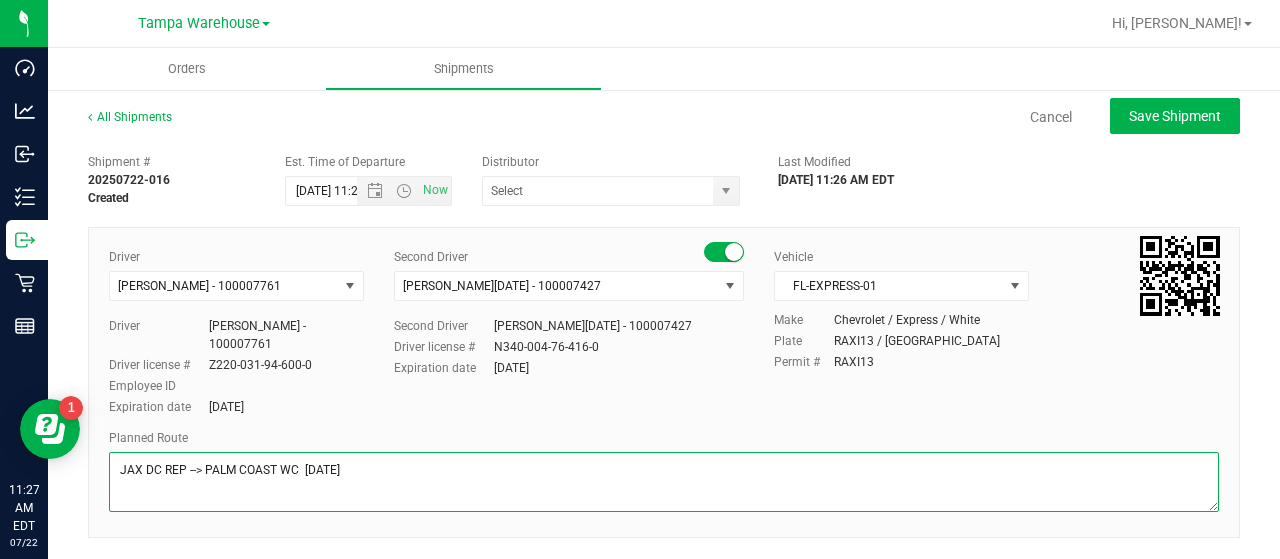 click at bounding box center (664, 482) 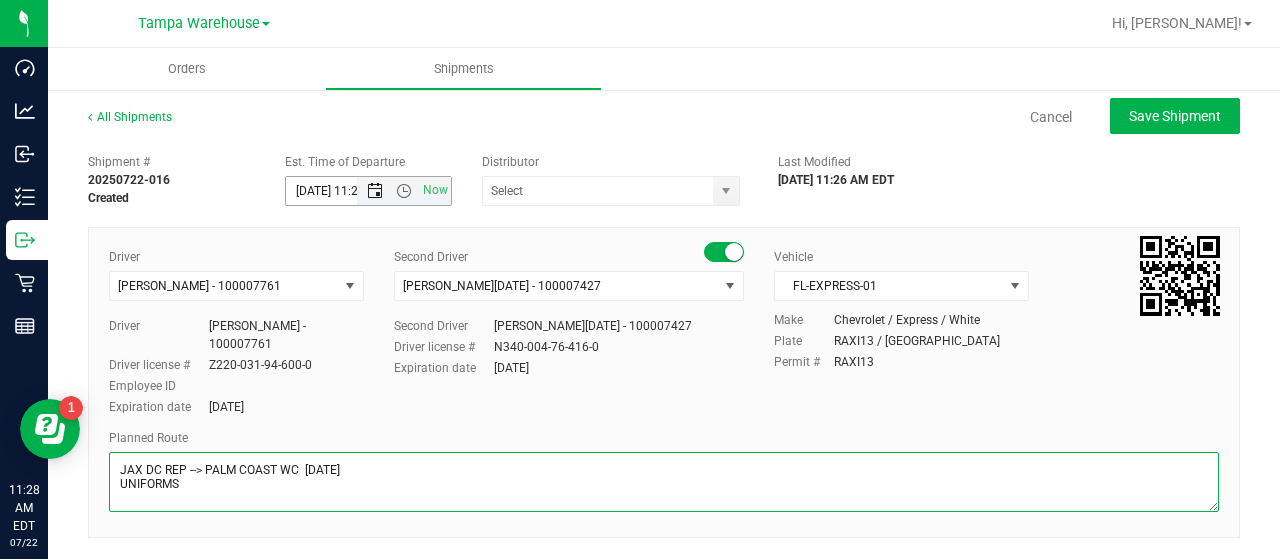 click at bounding box center (375, 191) 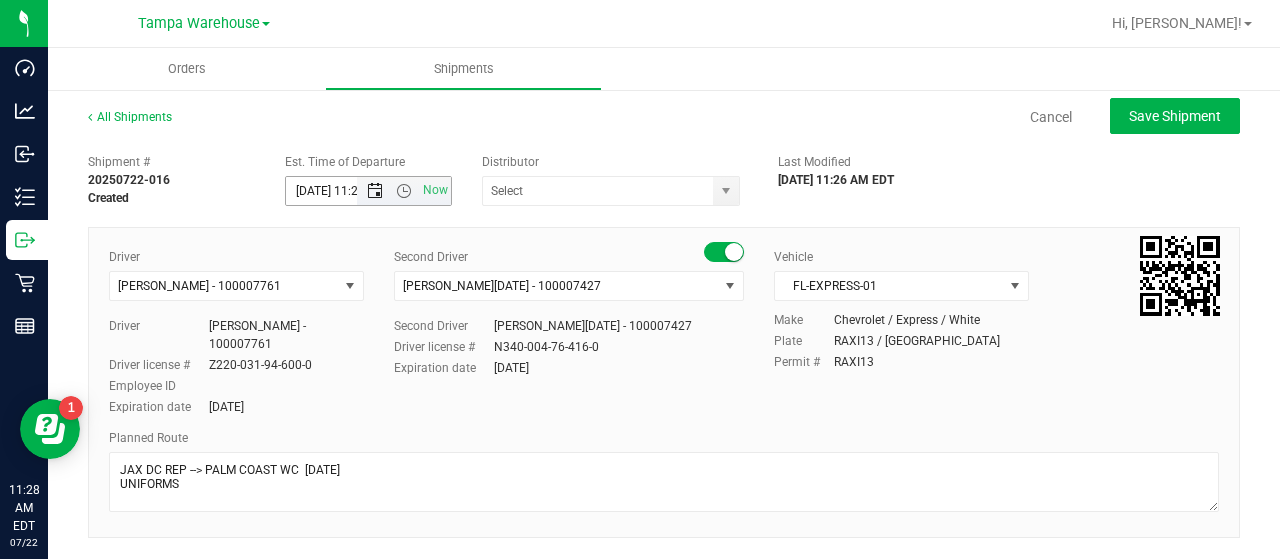 scroll, scrollTop: 0, scrollLeft: 0, axis: both 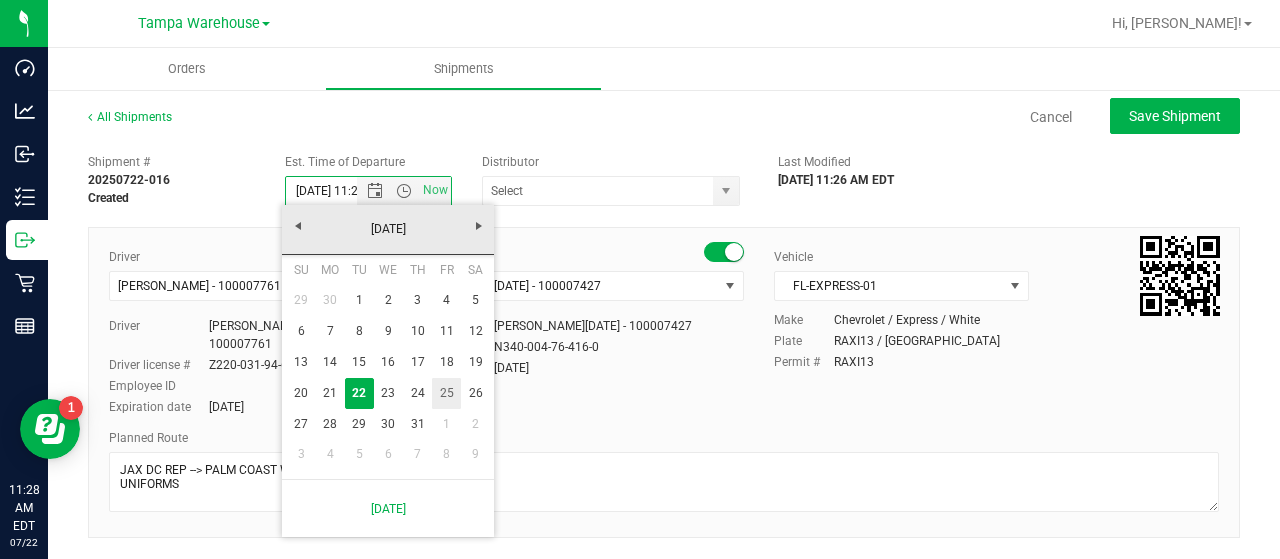 click on "25" at bounding box center (446, 393) 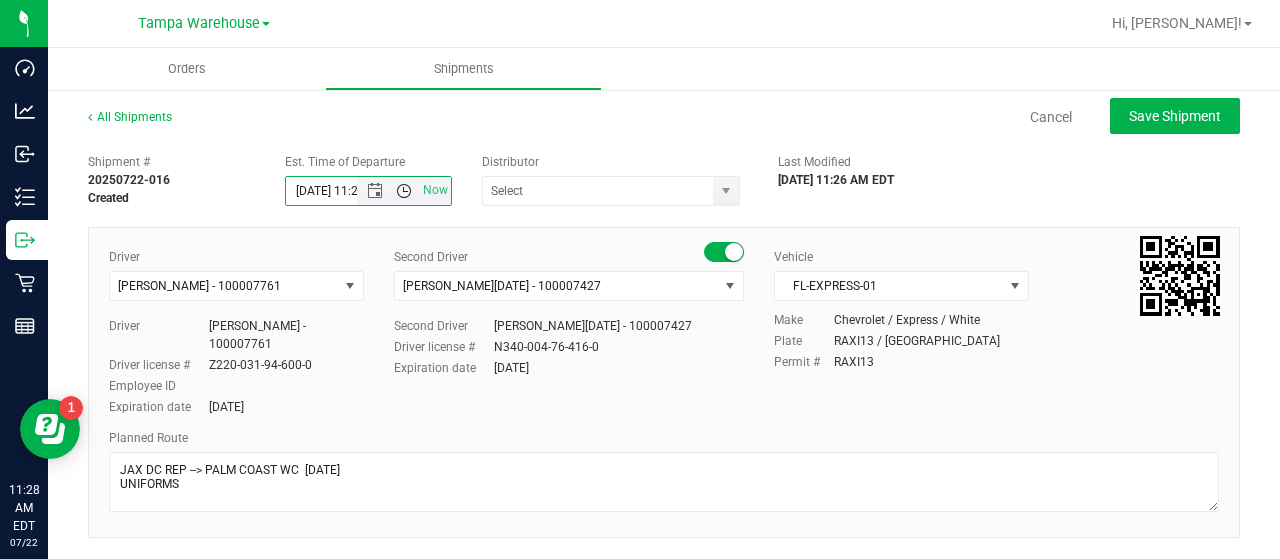 click at bounding box center [404, 191] 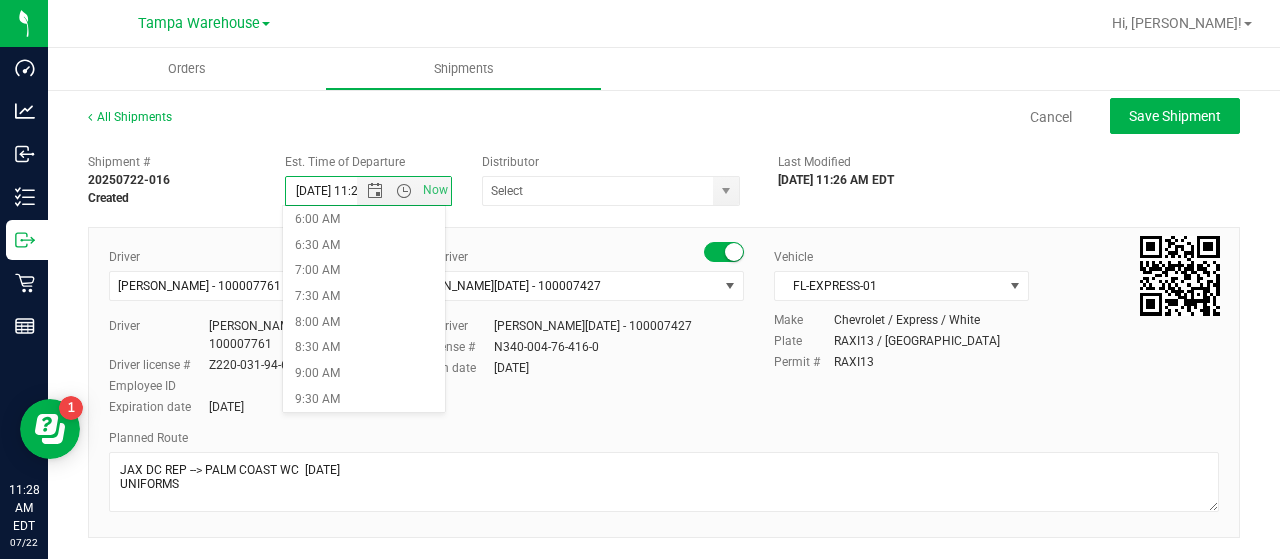 scroll, scrollTop: 302, scrollLeft: 0, axis: vertical 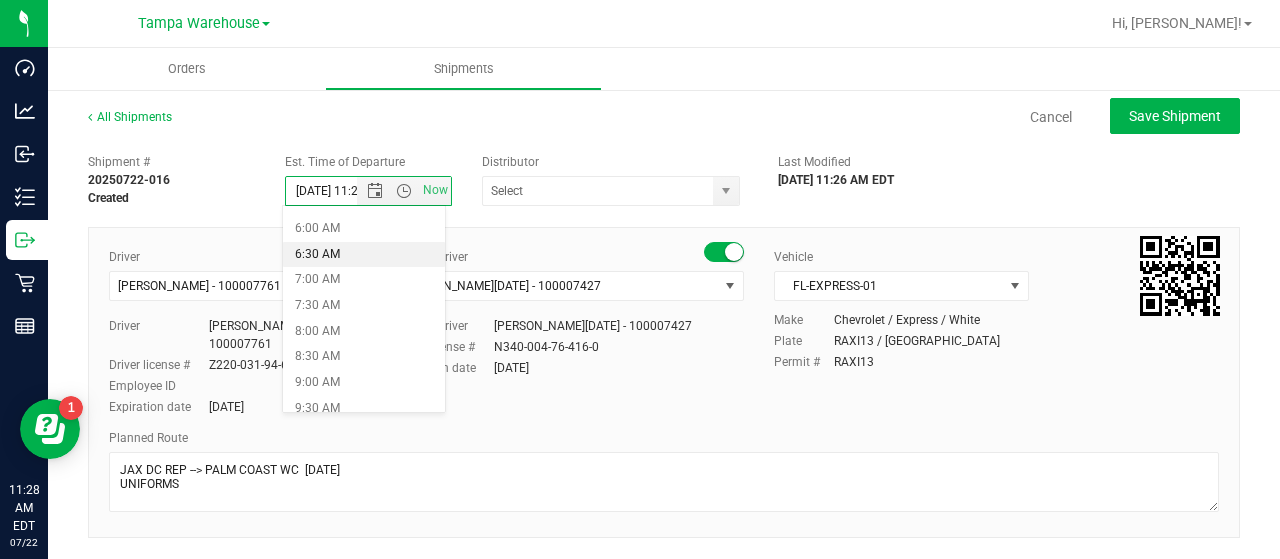 click on "6:30 AM" at bounding box center [363, 255] 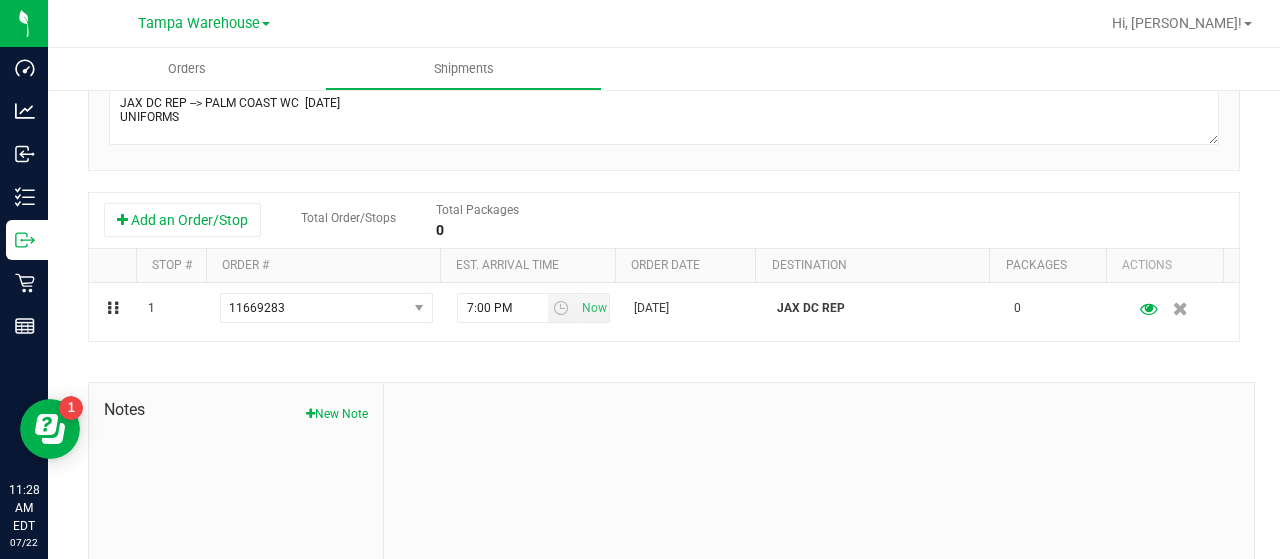 scroll, scrollTop: 386, scrollLeft: 0, axis: vertical 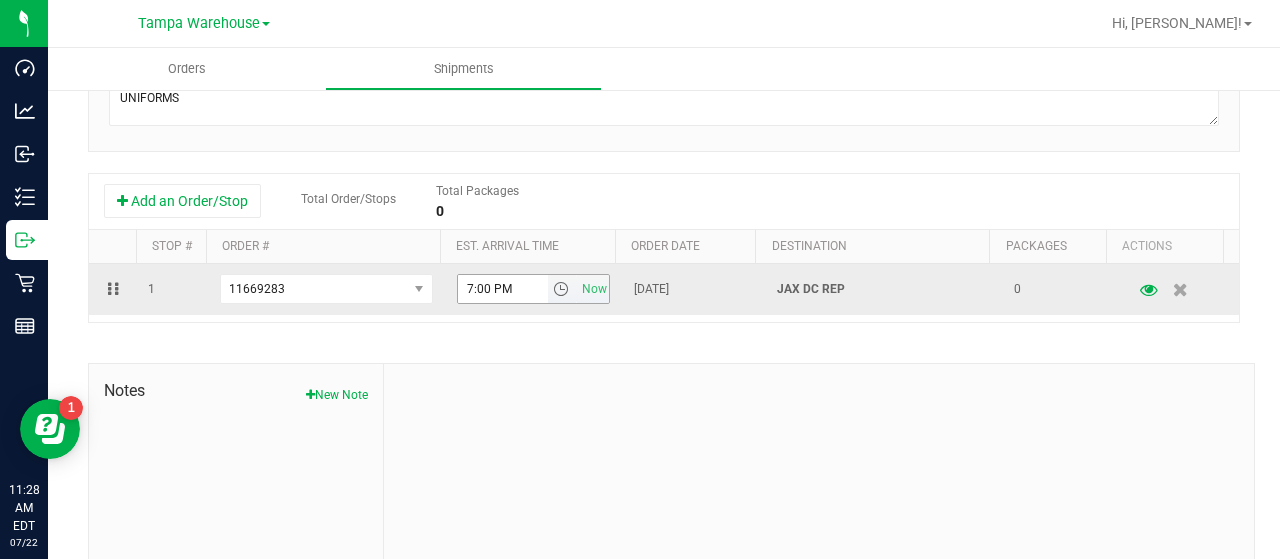 click at bounding box center (562, 289) 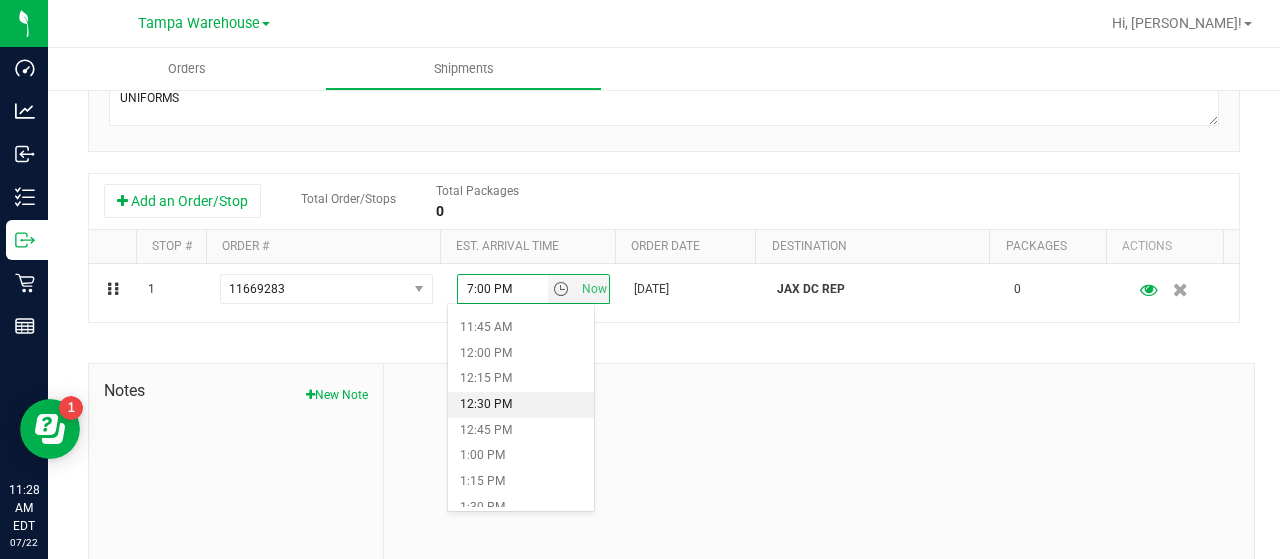 scroll, scrollTop: 1200, scrollLeft: 0, axis: vertical 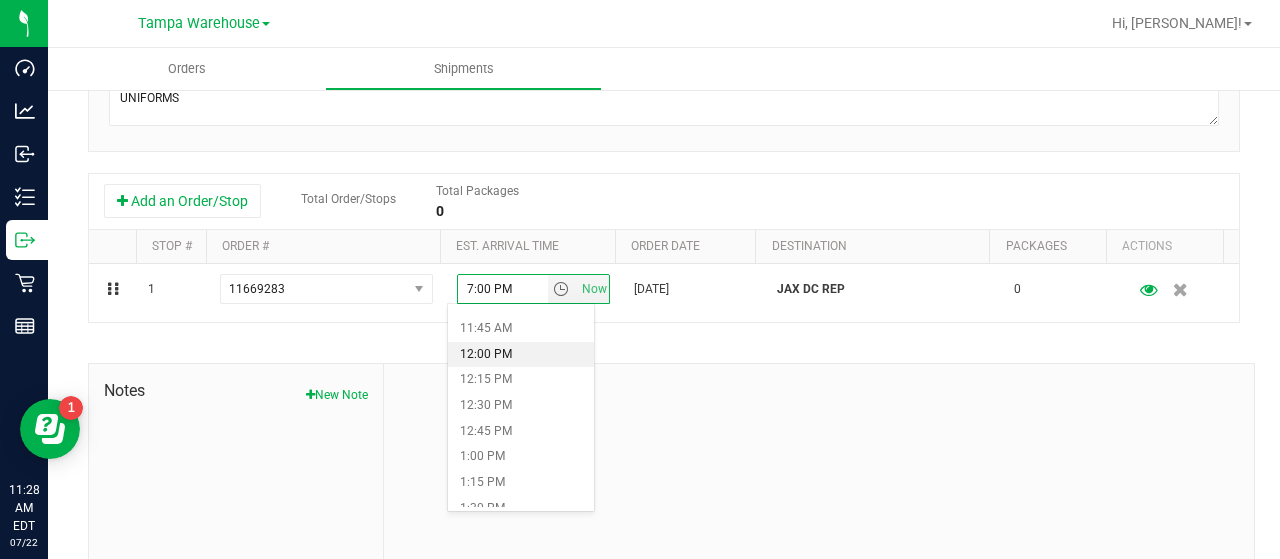 click on "12:00 PM" at bounding box center (521, 355) 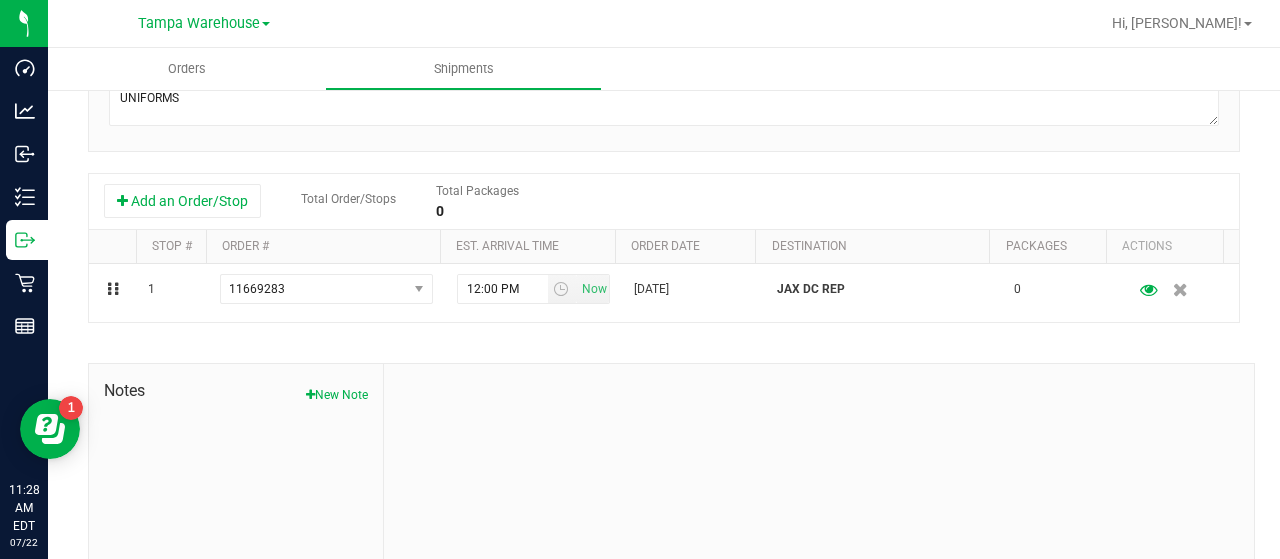 click at bounding box center [819, 498] 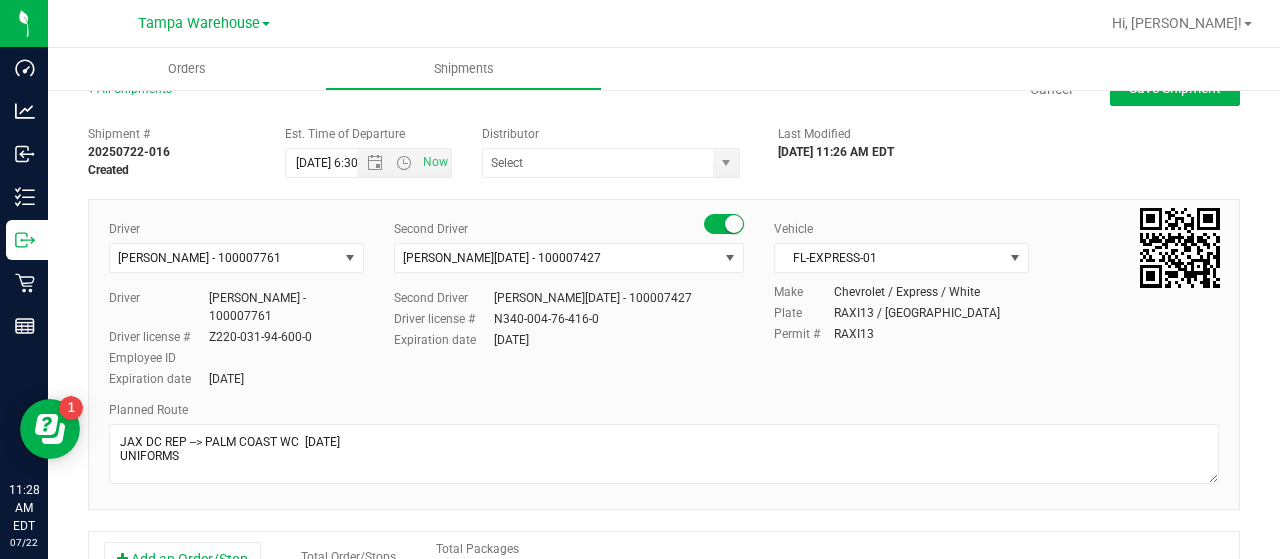 scroll, scrollTop: 0, scrollLeft: 0, axis: both 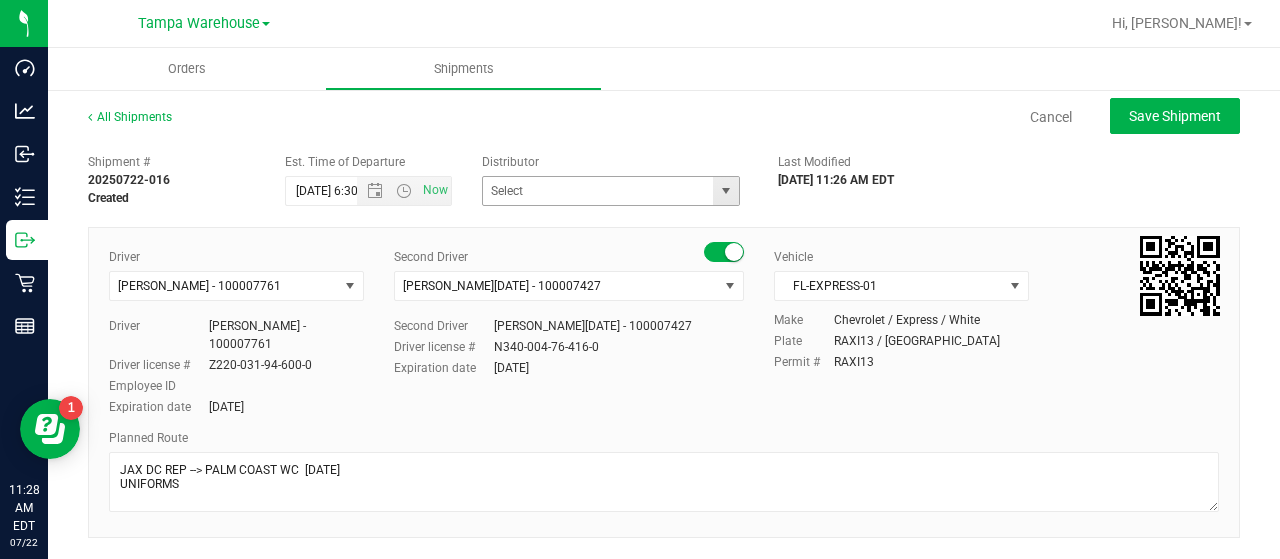 click at bounding box center [726, 191] 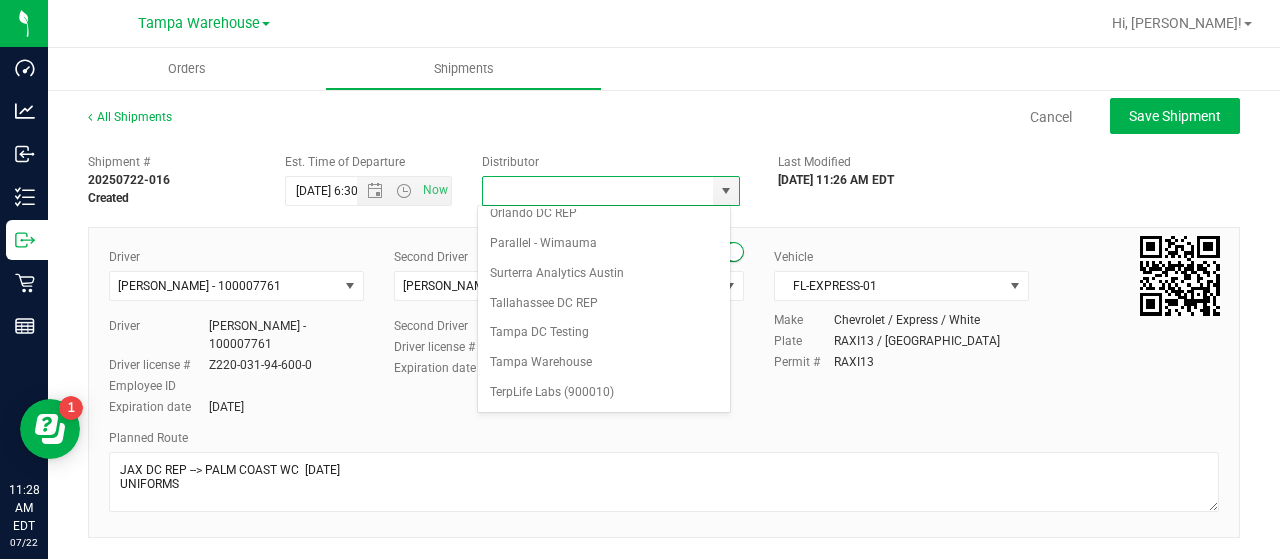 scroll, scrollTop: 784, scrollLeft: 0, axis: vertical 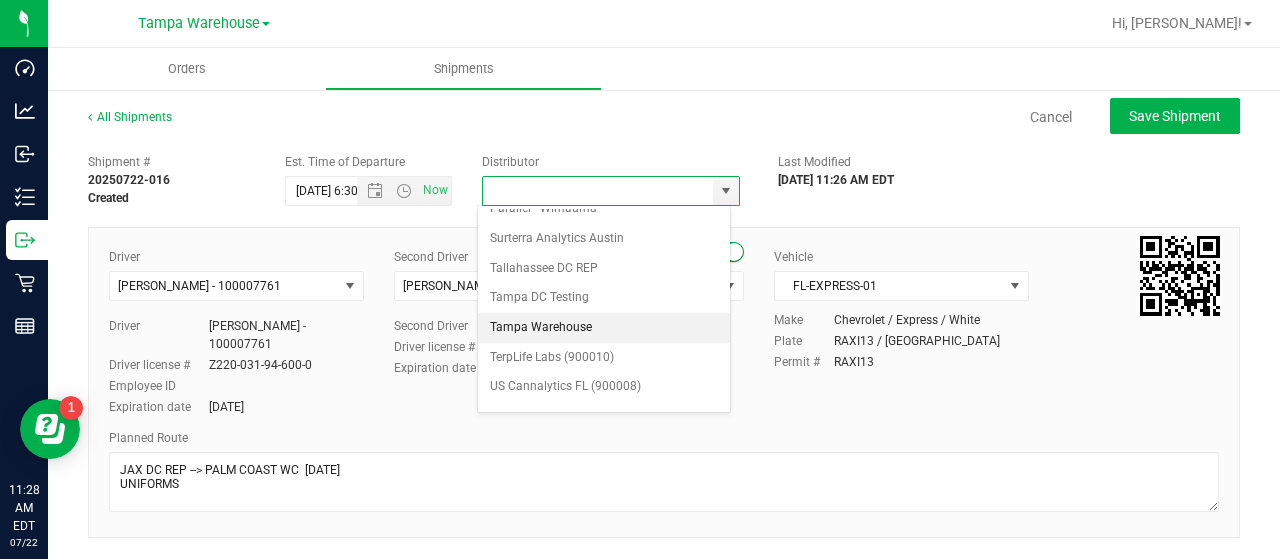 click on "Tampa Warehouse" at bounding box center (604, 328) 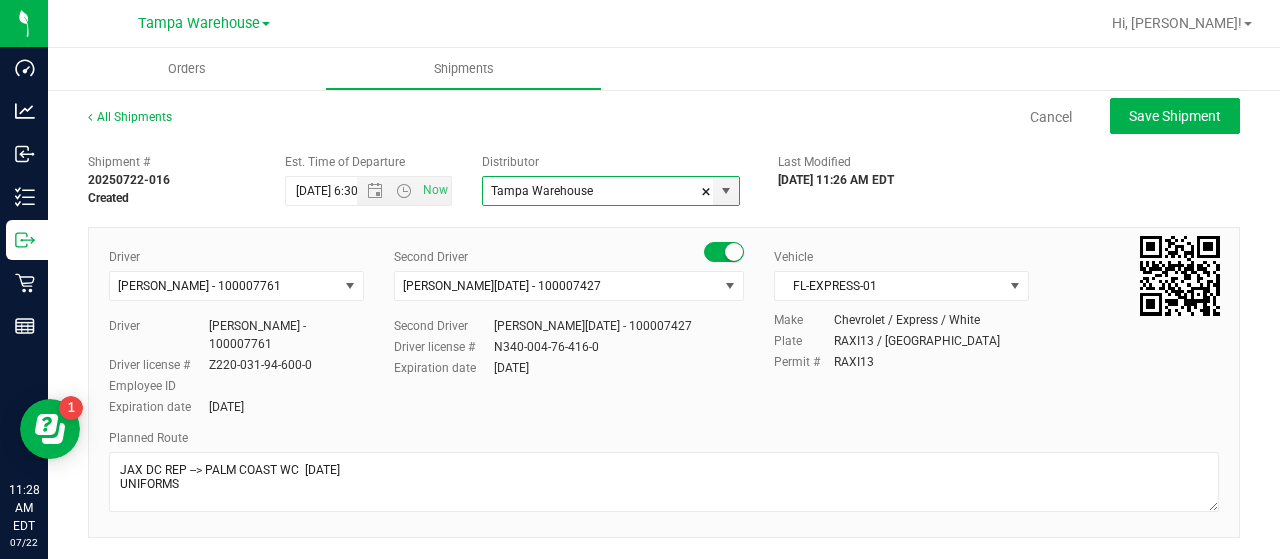 click on "Driver
Dustin Zonneville - 100007761 Select Driver Dustin Zonneville - 100007761
Driver
Dustin Zonneville - 100007761
Driver license #
Z220-031-94-600-0
Employee ID
Expiration date
Jun 12, 2033" at bounding box center [664, 382] 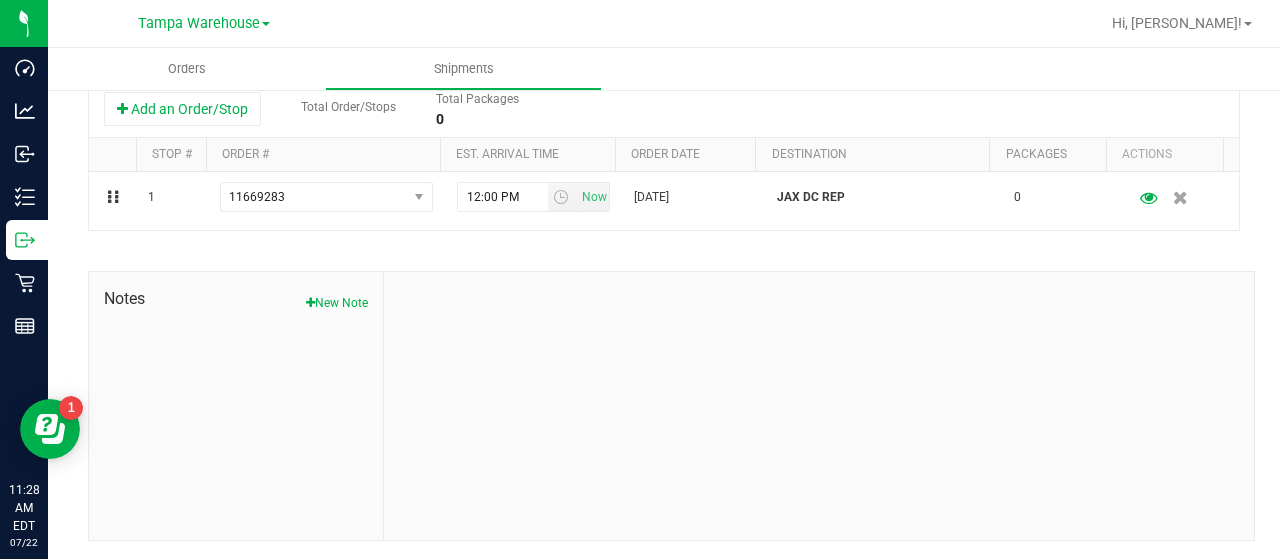 scroll, scrollTop: 0, scrollLeft: 0, axis: both 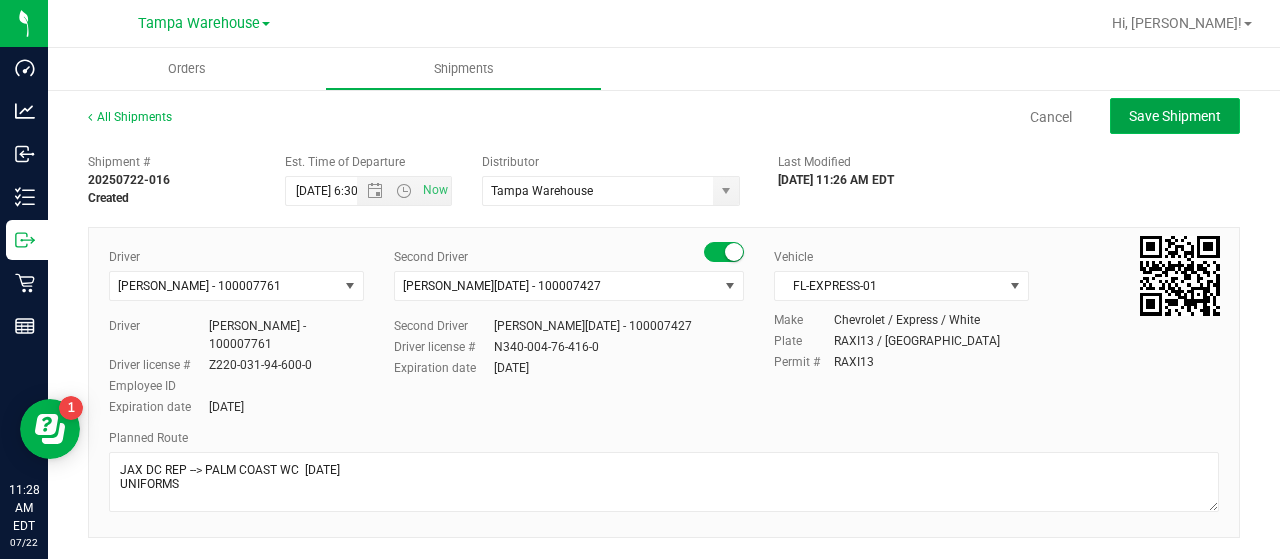 click on "Save Shipment" 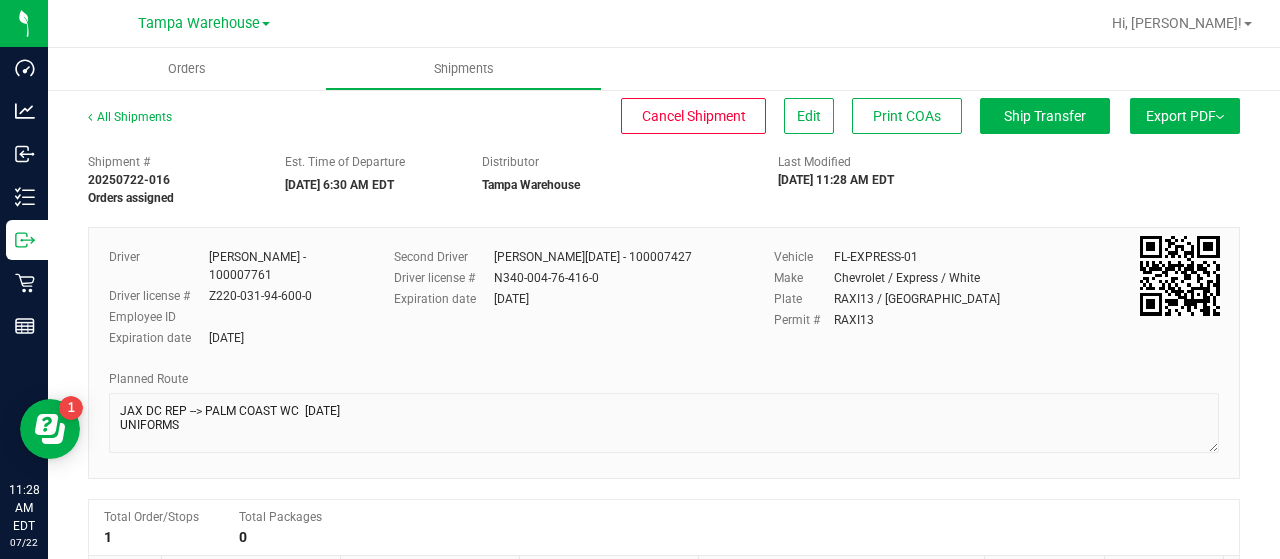 click on "Export PDF" at bounding box center [1185, 116] 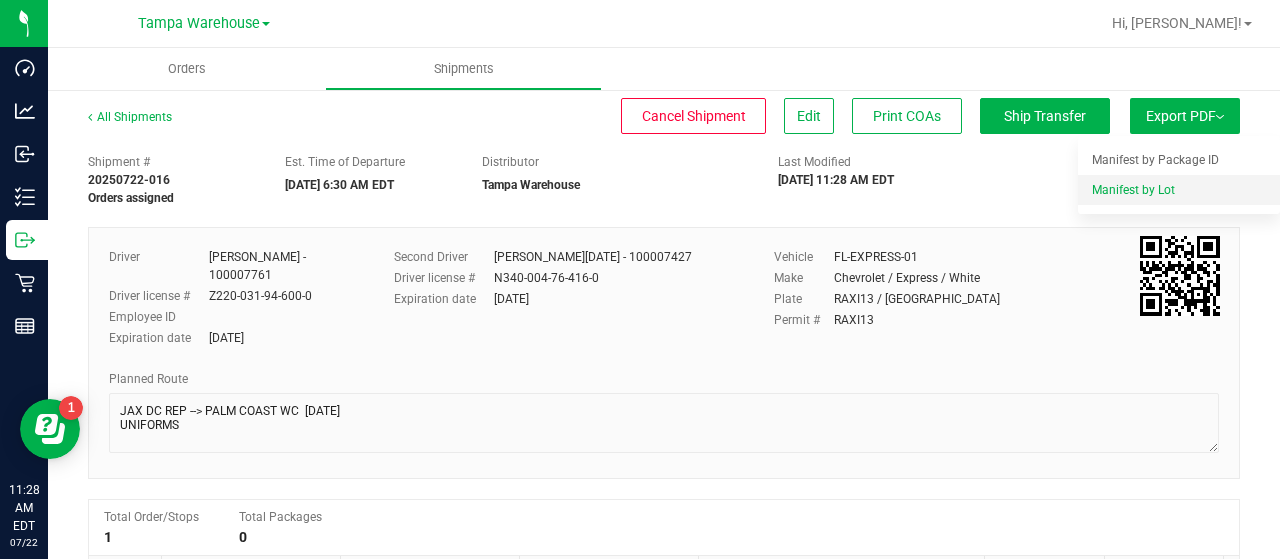 click on "Manifest by Lot" at bounding box center [1133, 190] 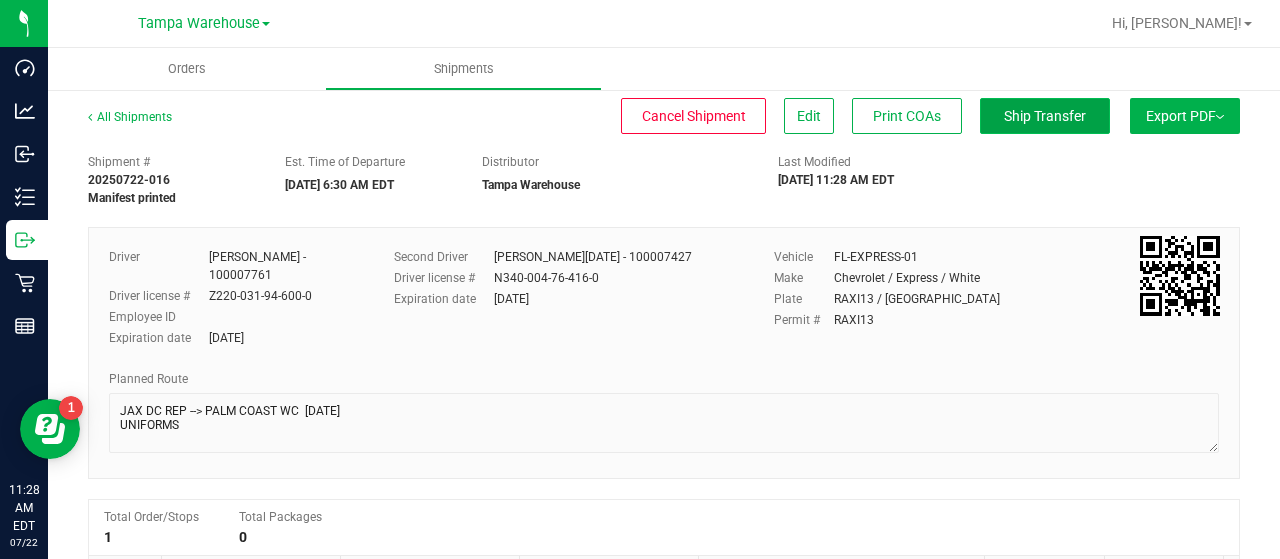 click on "Ship Transfer" at bounding box center [1045, 116] 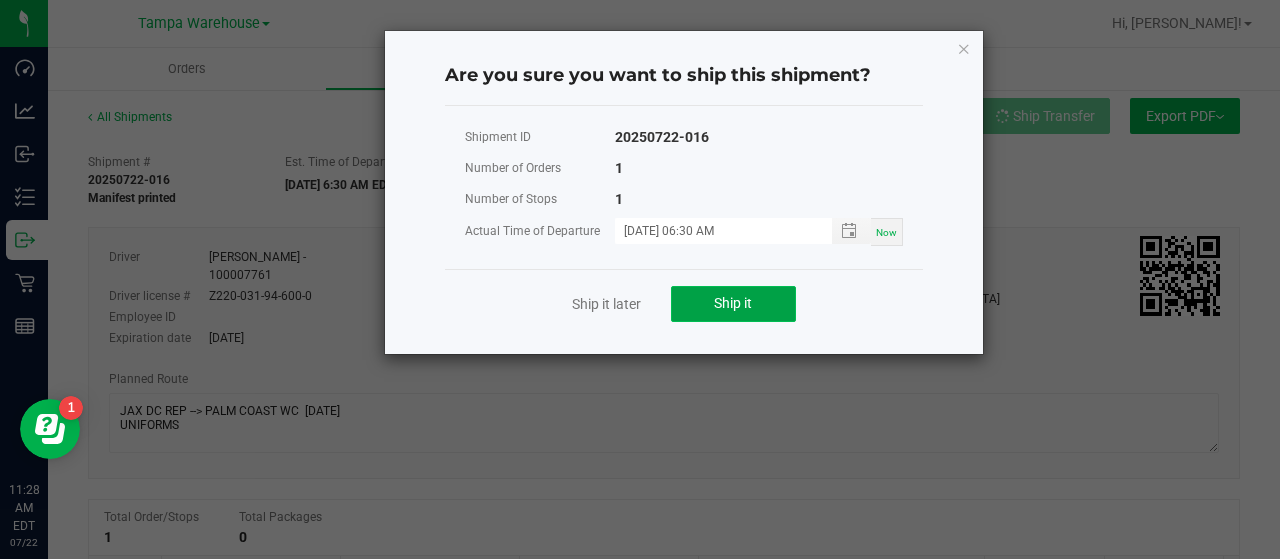 click on "Ship it" 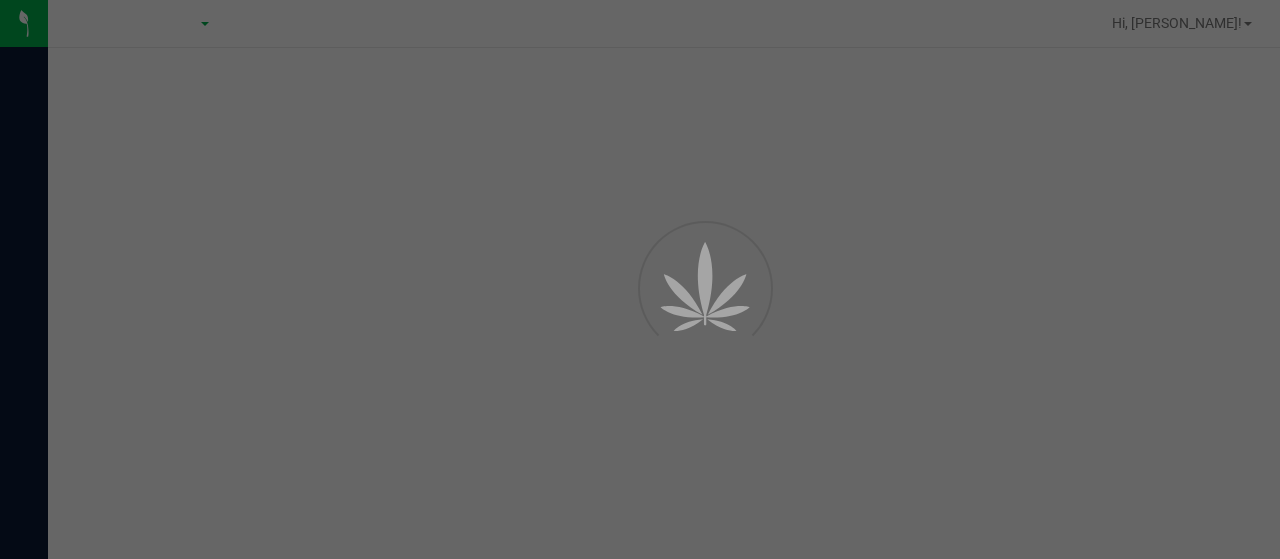 scroll, scrollTop: 0, scrollLeft: 0, axis: both 